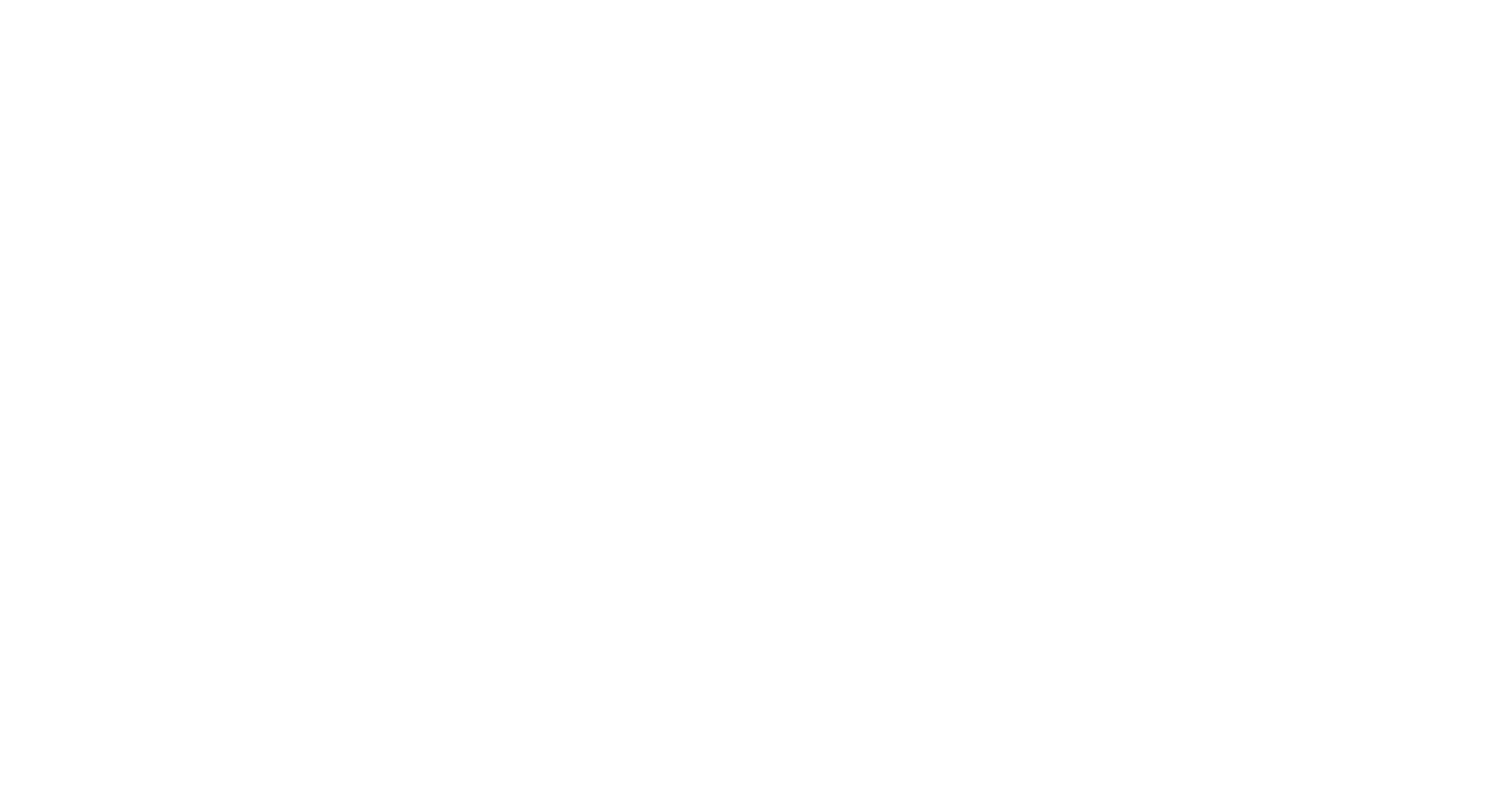 scroll, scrollTop: 0, scrollLeft: 0, axis: both 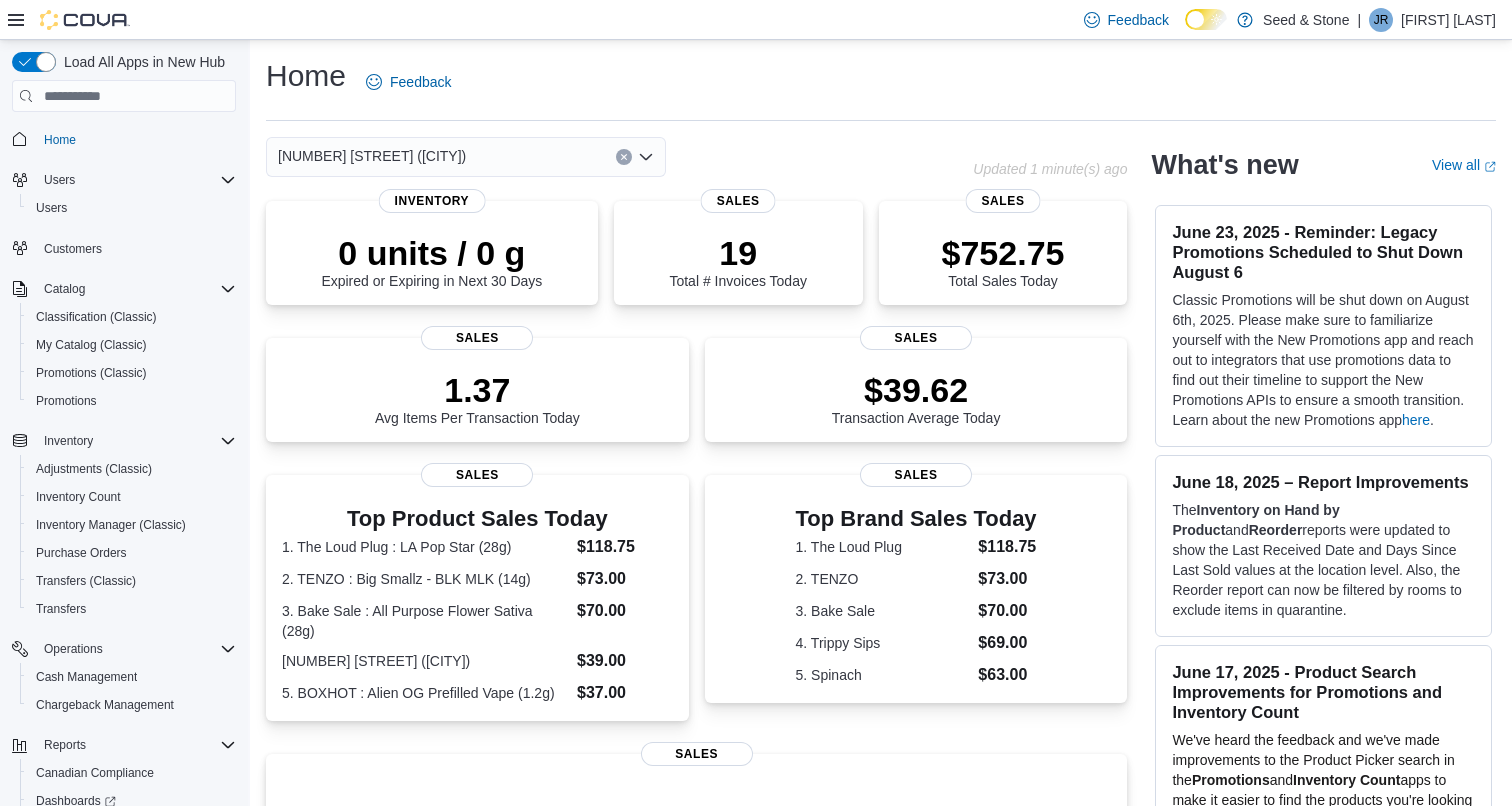 click on "512 Young Drive (Coquitlam)" at bounding box center (466, 157) 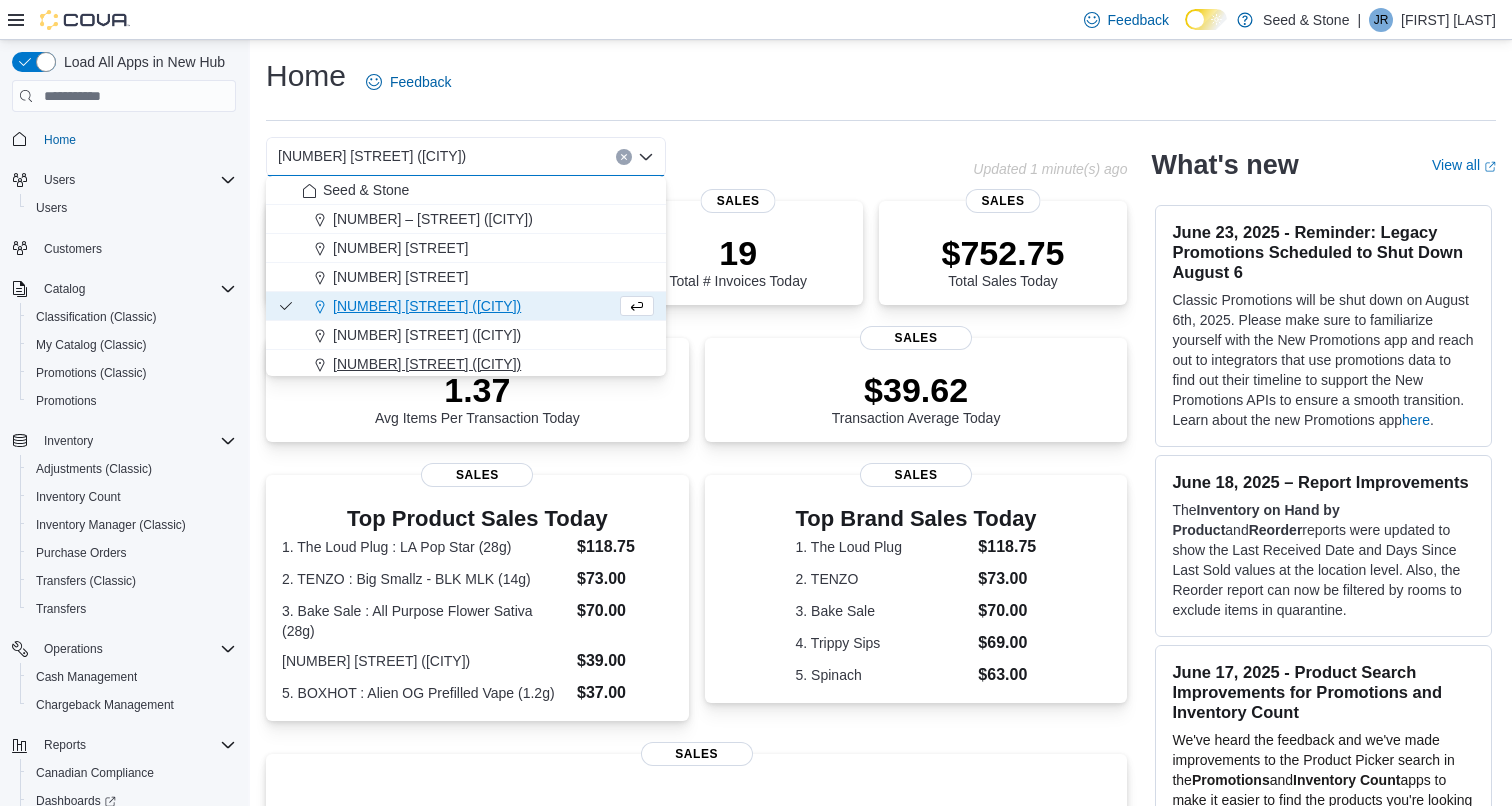 click on "[NUMBER] [STREET] ([CITY])" at bounding box center [427, 364] 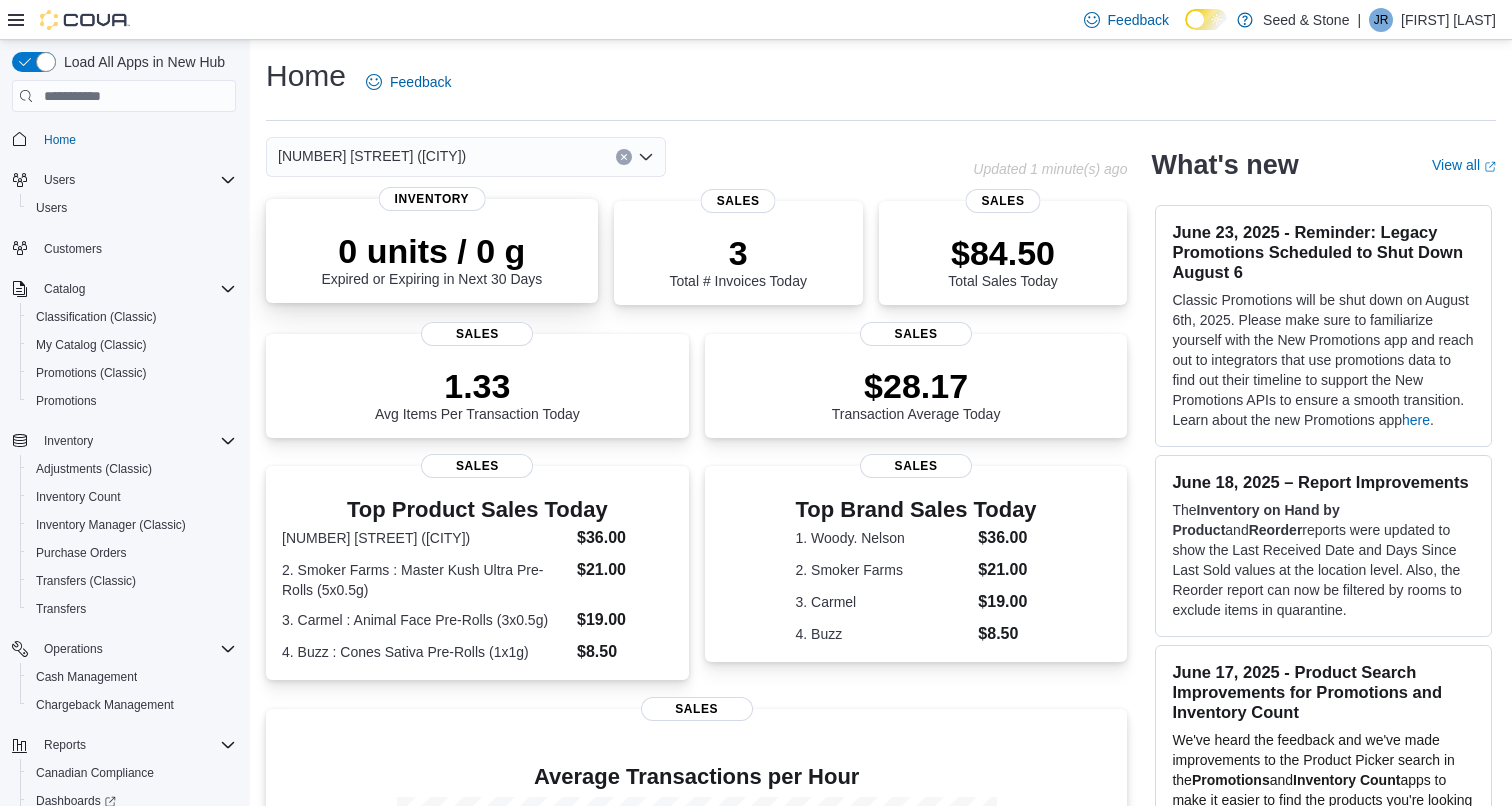 scroll, scrollTop: 0, scrollLeft: 0, axis: both 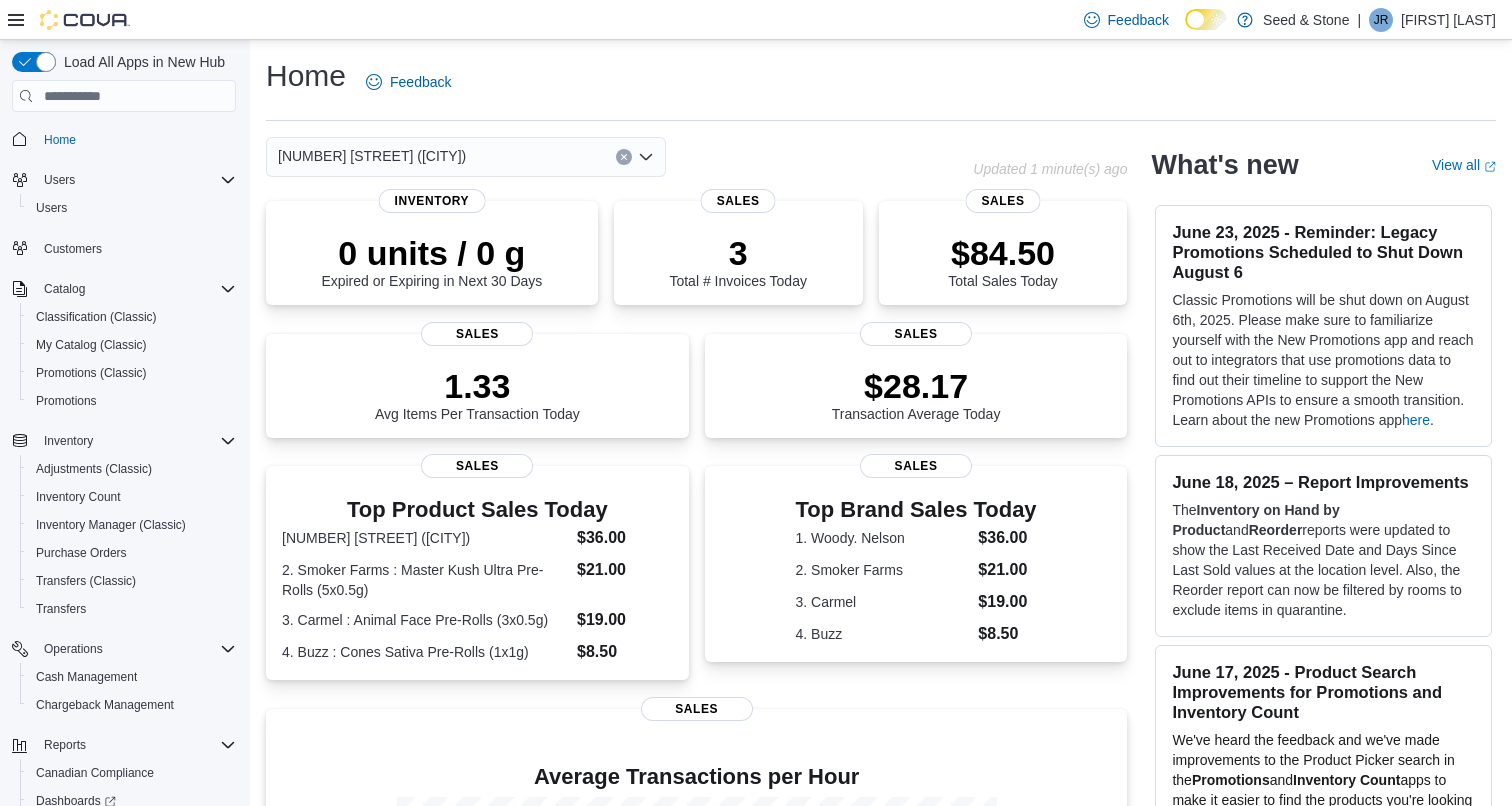 click on "[NUMBER] [STREET] ([CITY]) Combo box. Selected. [NUMBER] [STREET] ([CITY]). Press Backspace to delete [NUMBER] [STREET] ([CITY]). Combo box input. Select a Location. Type some text or, to display a list of choices, press Down Arrow. To exit the list of choices, press Escape." at bounding box center (466, 157) 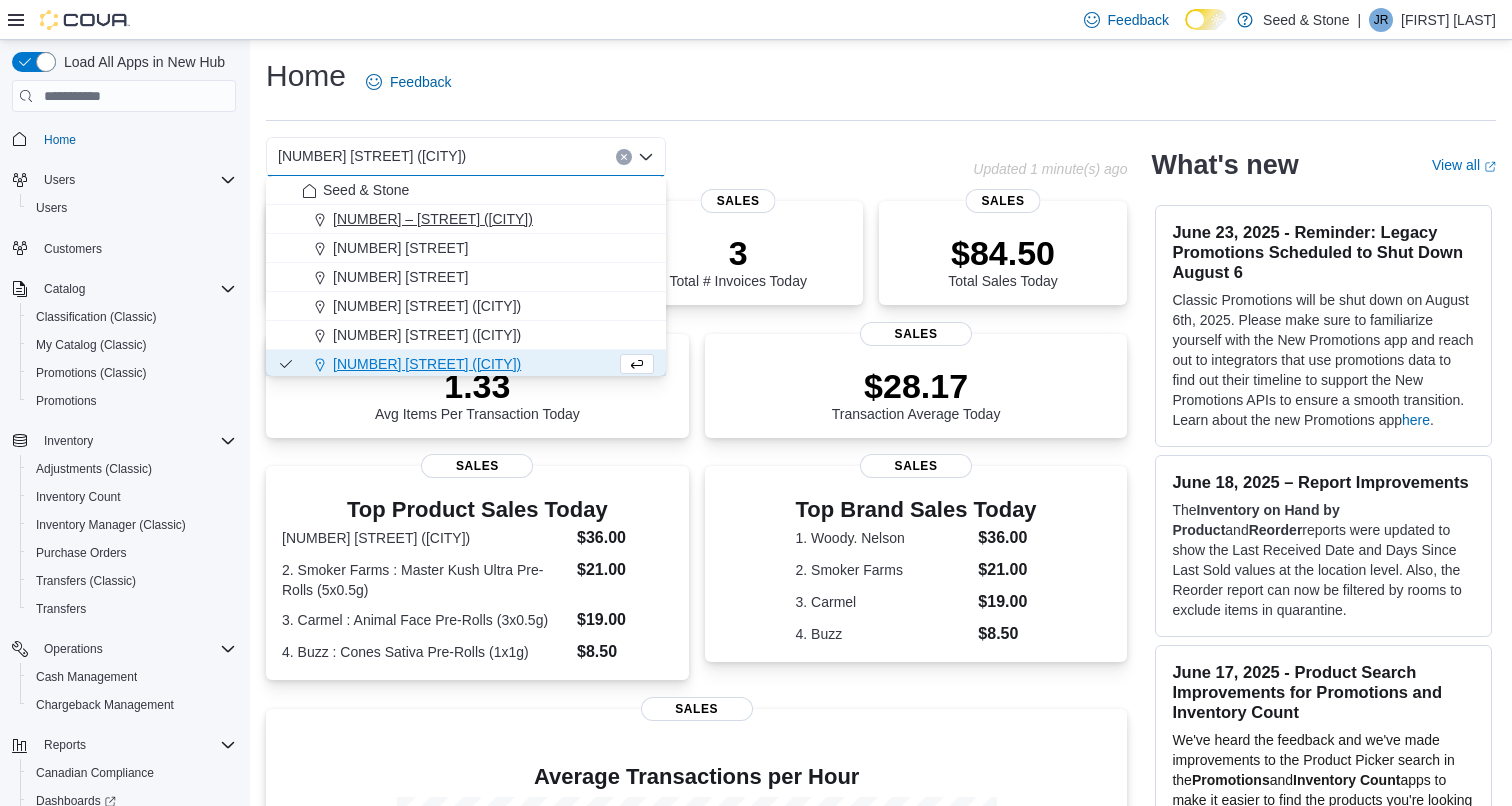 click on "#[NUMBER] – [NUMBER] [STREET] ([CITY])" at bounding box center [433, 219] 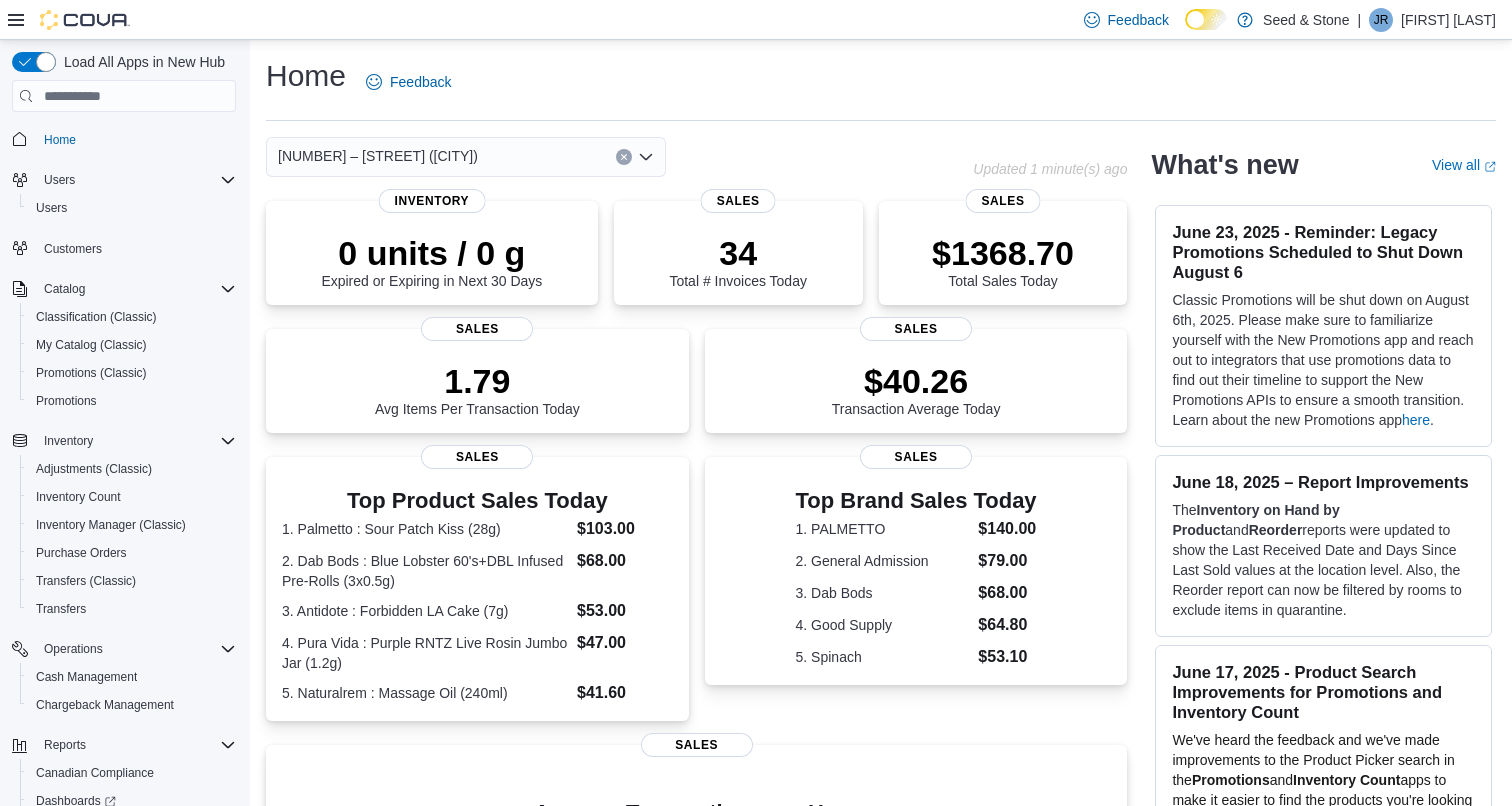 click on "#[NUMBER] – [NUMBER] [STREET] ([CITY])" at bounding box center [378, 156] 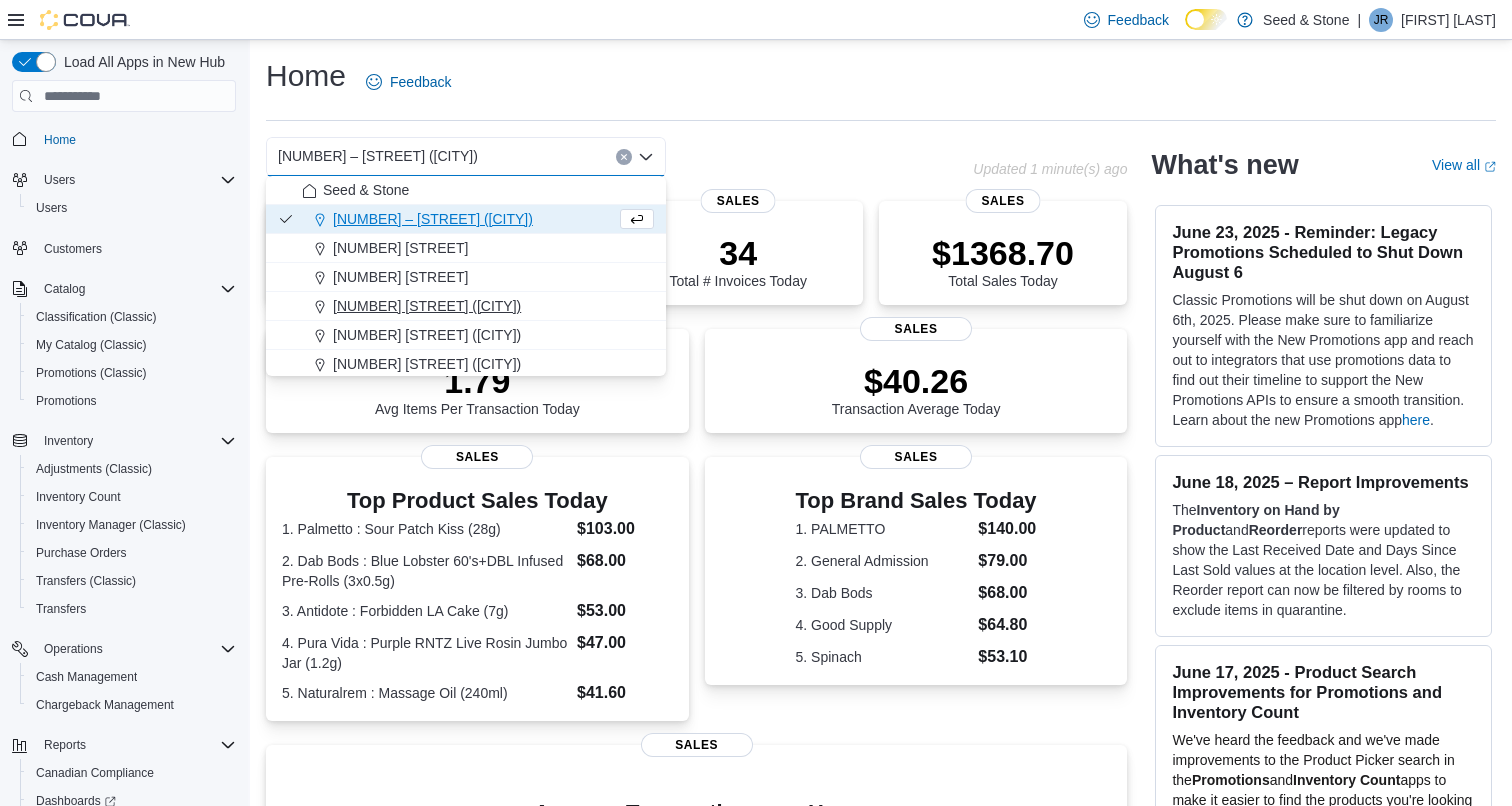 click on "[NUMBER] [STREET] ([CITY])" at bounding box center (427, 306) 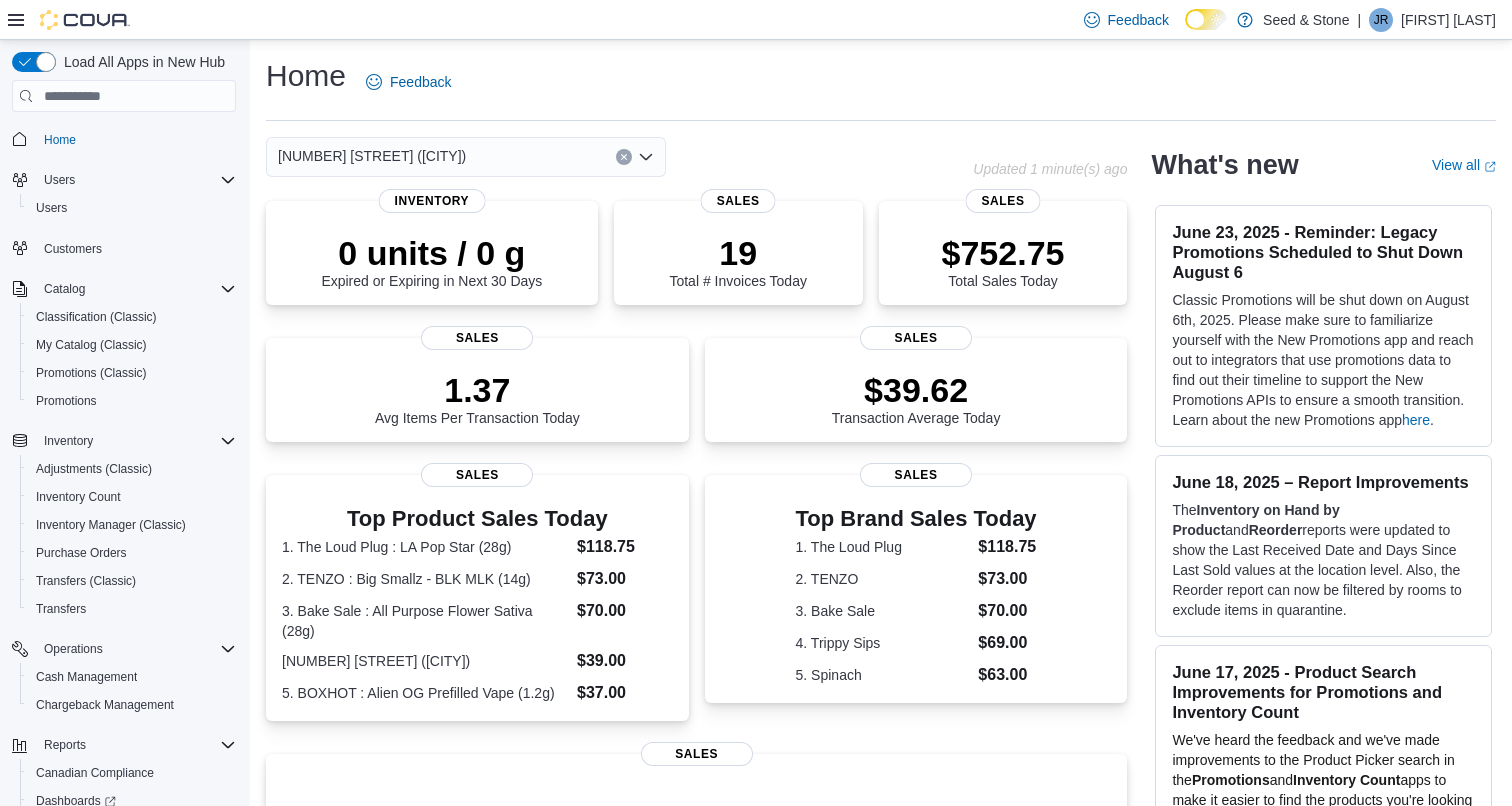 click on "[NUMBER] [STREET] ([CITY]) Combo box. Selected. [NUMBER] [STREET] ([CITY]). Press Backspace to delete [NUMBER] [STREET] ([CITY]). Combo box input. Select a Location. Type some text or, to display a list of choices, press Down Arrow. To exit the list of choices, press Escape." at bounding box center [466, 157] 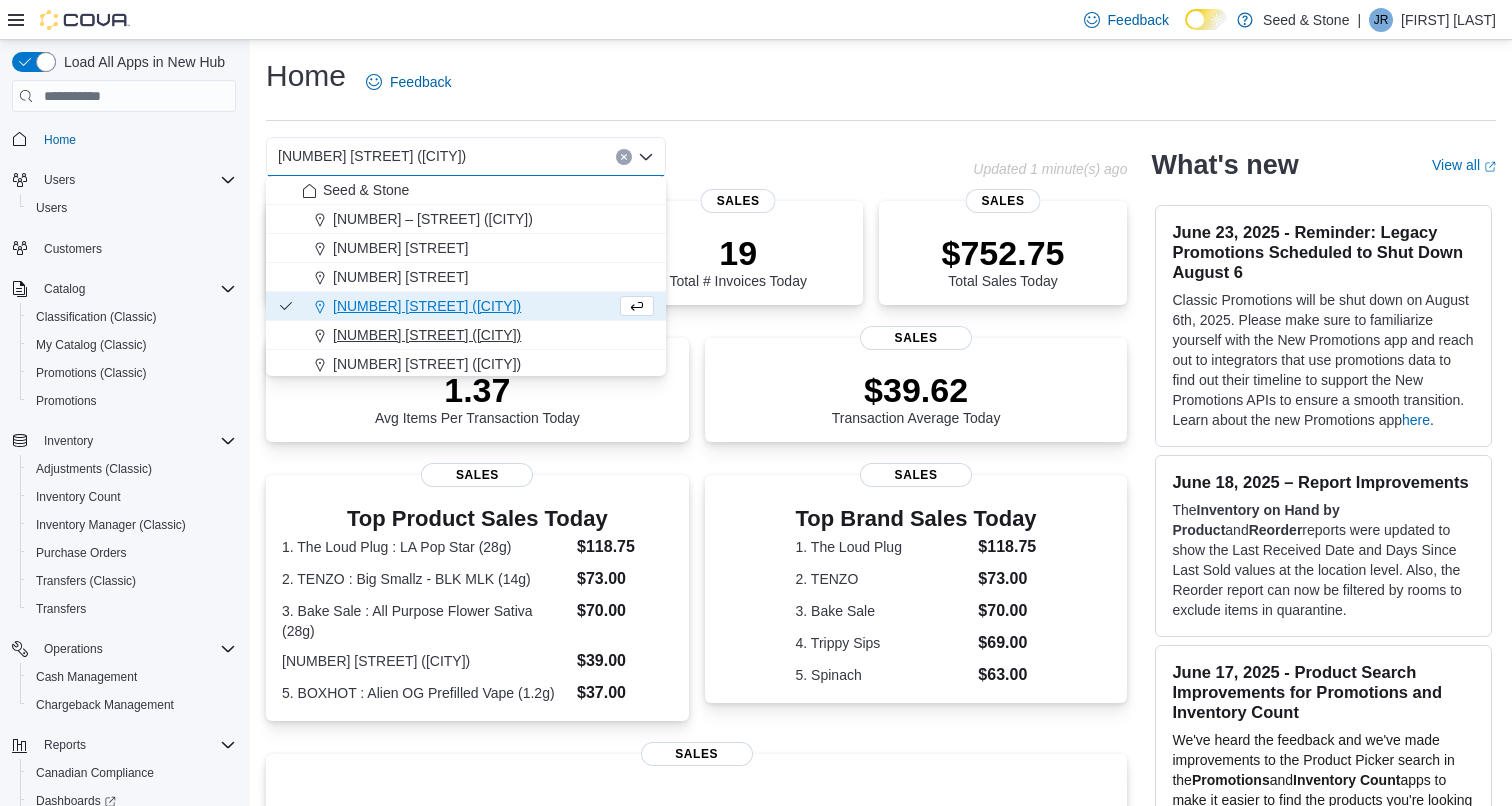 click on "[NUMBER] [STREET] ([CITY])" at bounding box center [427, 335] 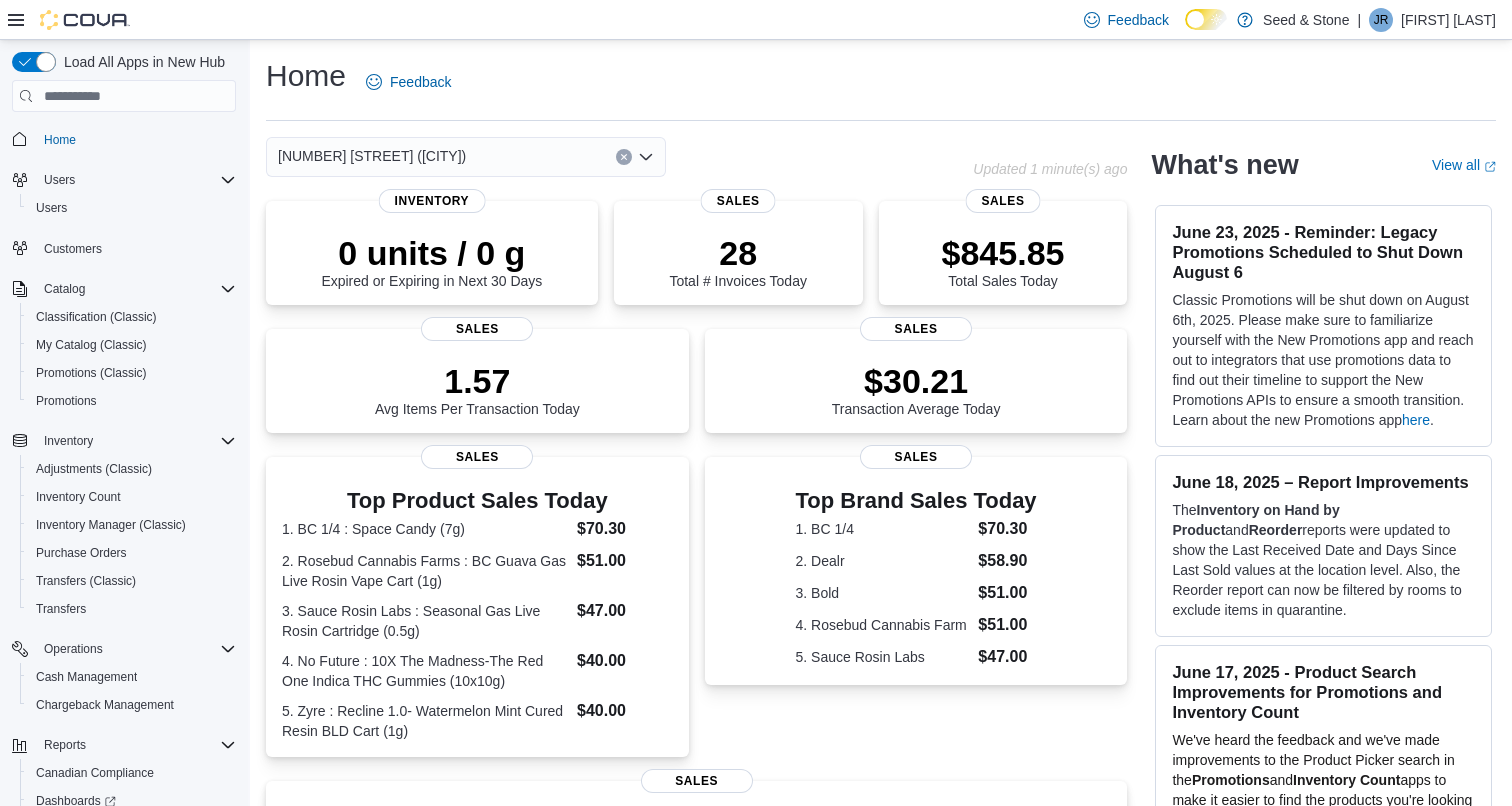 click on "[NUMBER] [STREET] ([CITY]) Combo box. Selected. [NUMBER] [STREET] ([CITY]). Press Backspace to delete [NUMBER] [STREET] ([CITY]). Combo box input. Select a Location. Type some text or, to display a list of choices, press Down Arrow. To exit the list of choices, press Escape." at bounding box center [466, 157] 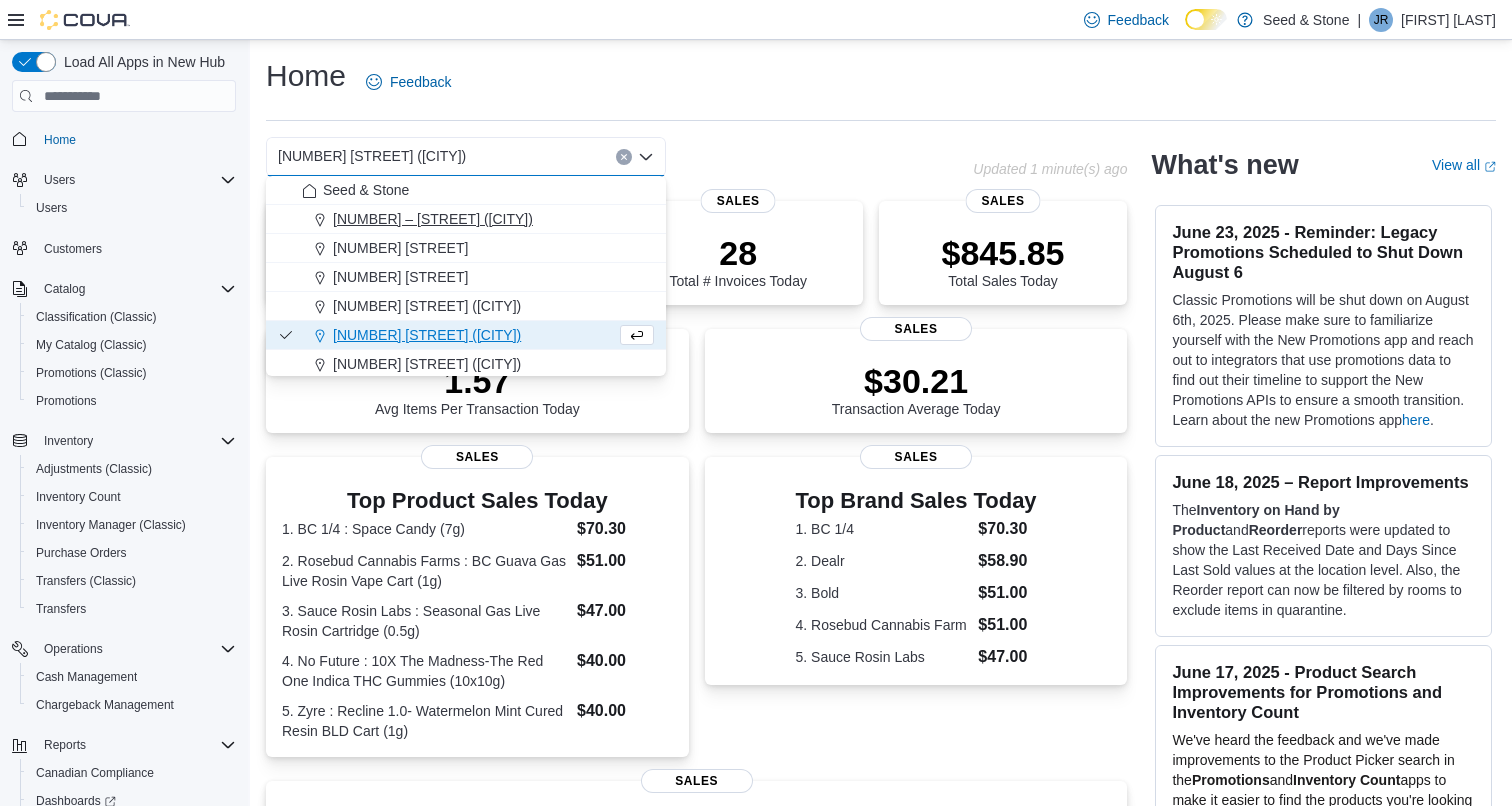 click on "#[NUMBER] – [NUMBER] [STREET] ([CITY])" at bounding box center [433, 219] 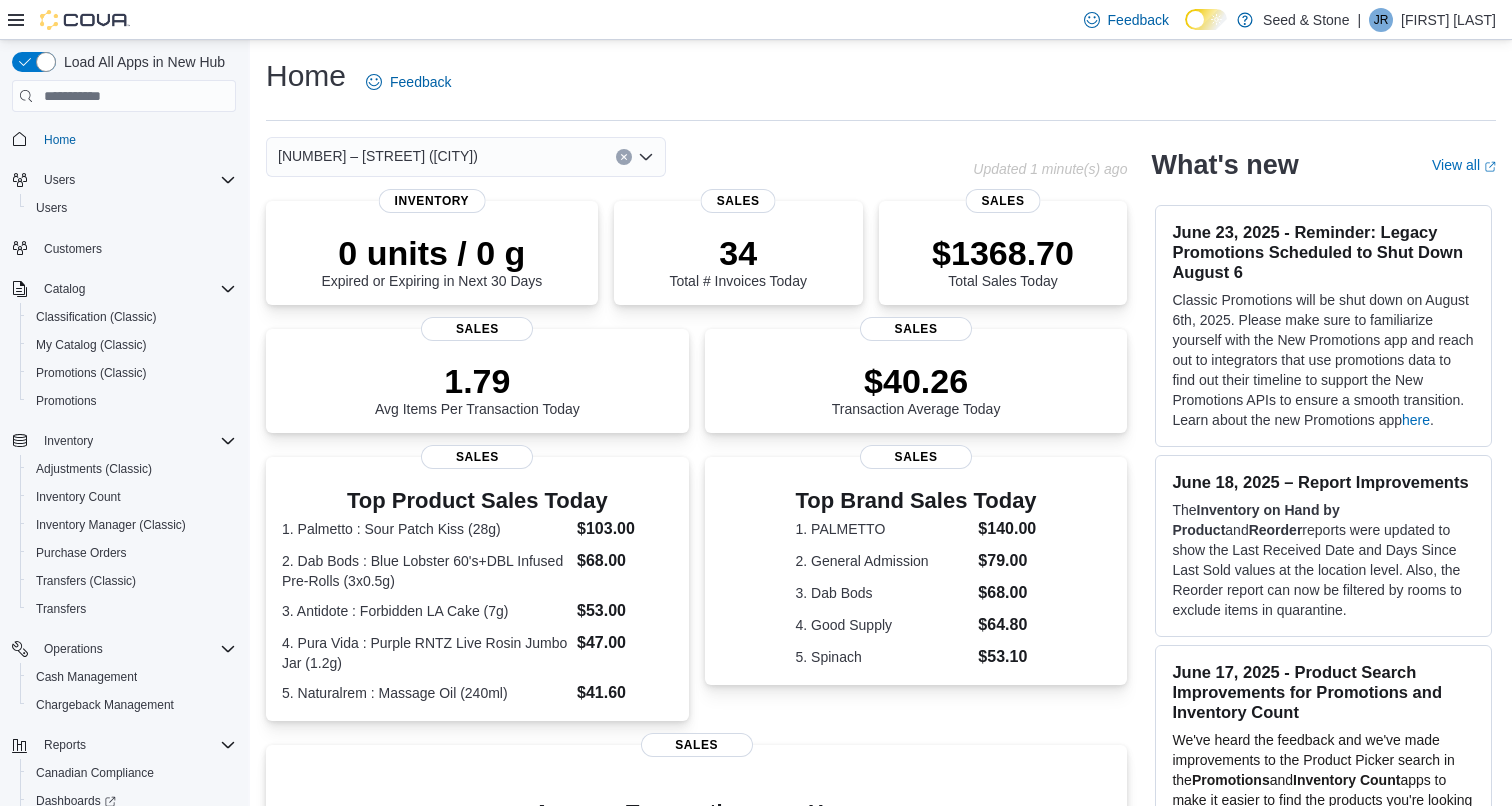 click on "#[NUMBER] – [NUMBER] [STREET] ([CITY])" at bounding box center (378, 156) 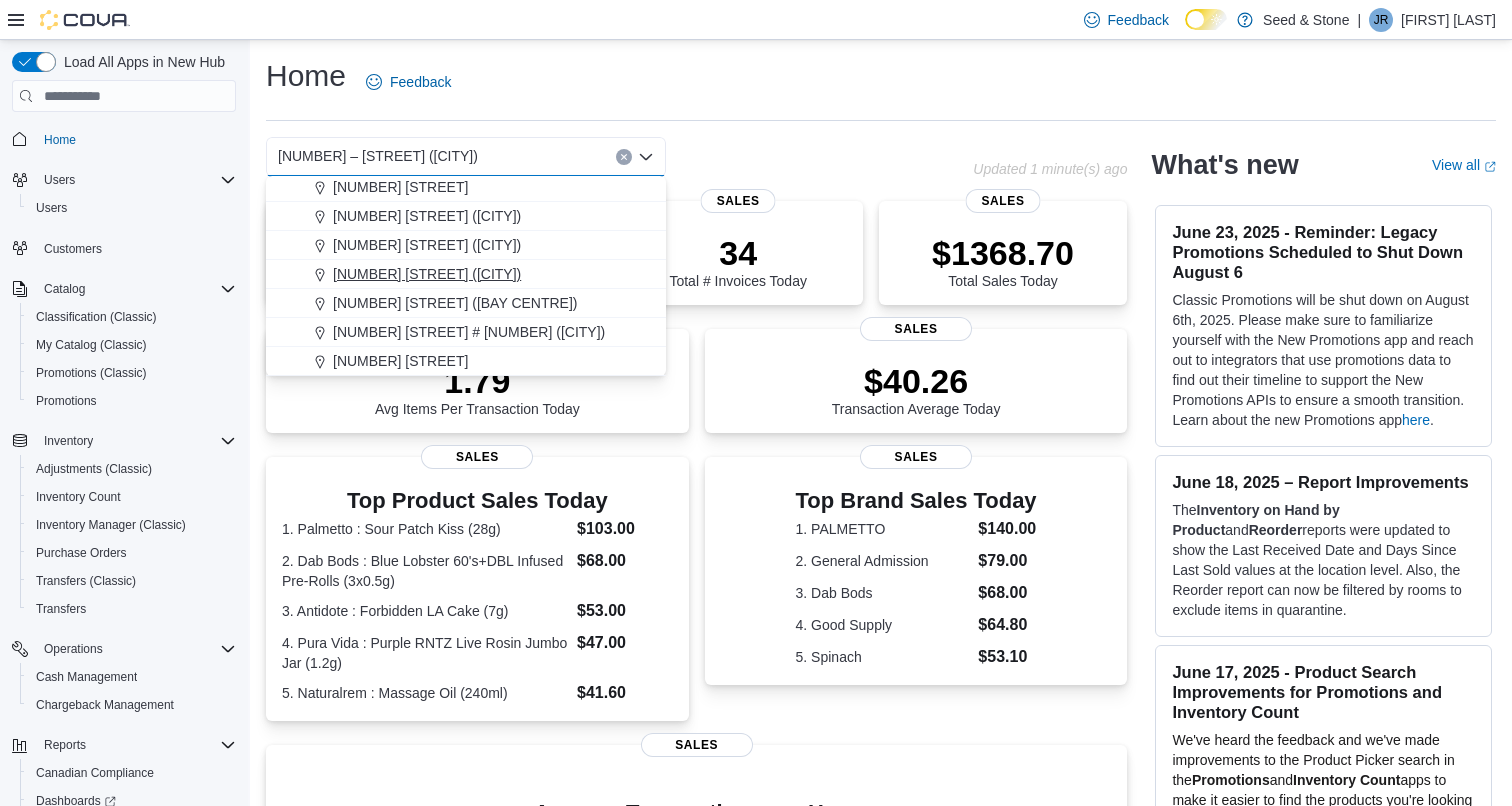 scroll, scrollTop: 90, scrollLeft: 0, axis: vertical 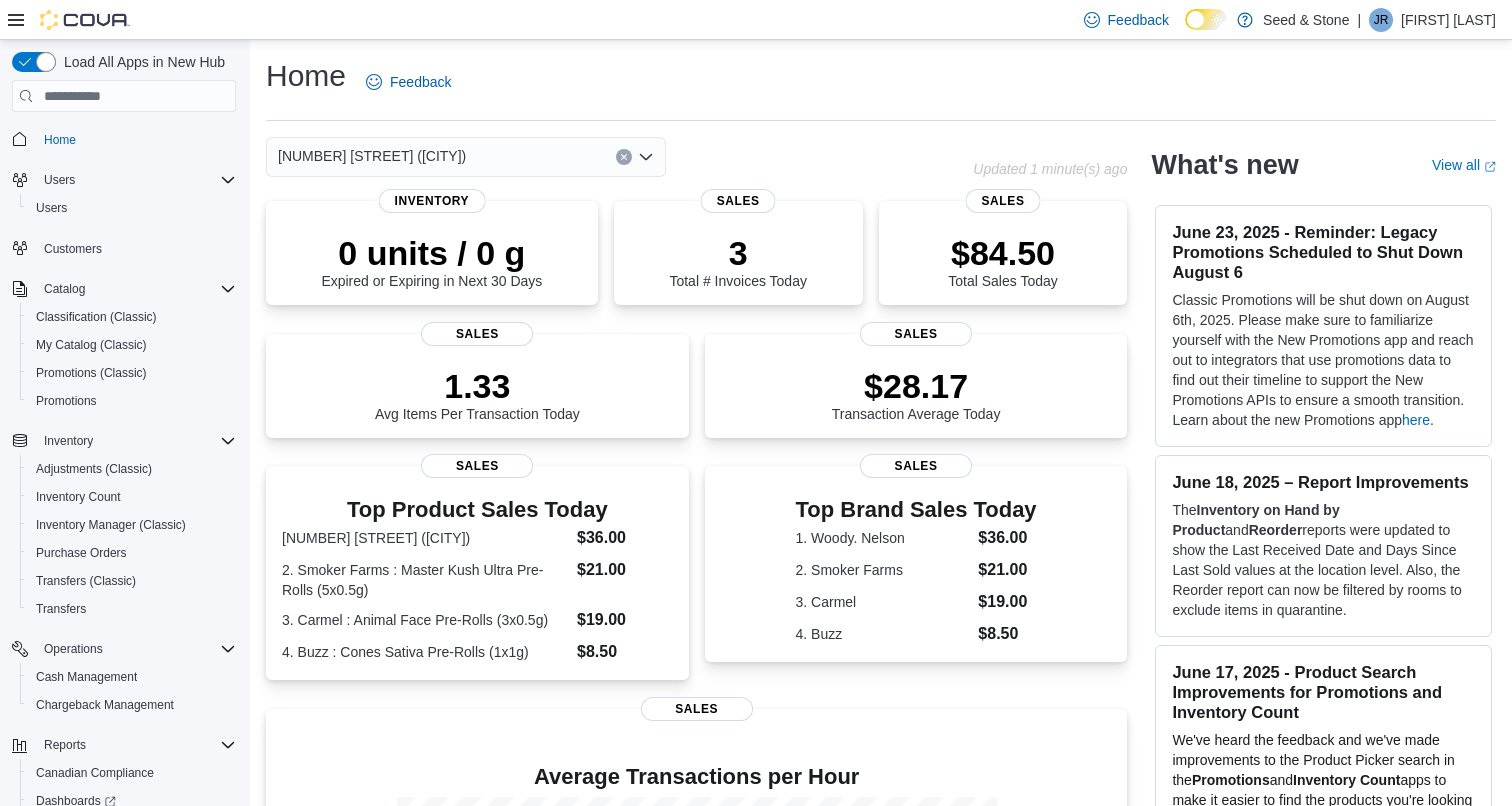 click on "[NUMBER] [STREET] ([CITY]) Combo box. Selected. [NUMBER] [STREET] ([CITY]). Press Backspace to delete [NUMBER] [STREET] ([CITY]). Combo box input. Select a Location. Type some text or, to display a list of choices, press Down Arrow. To exit the list of choices, press Escape." at bounding box center (466, 157) 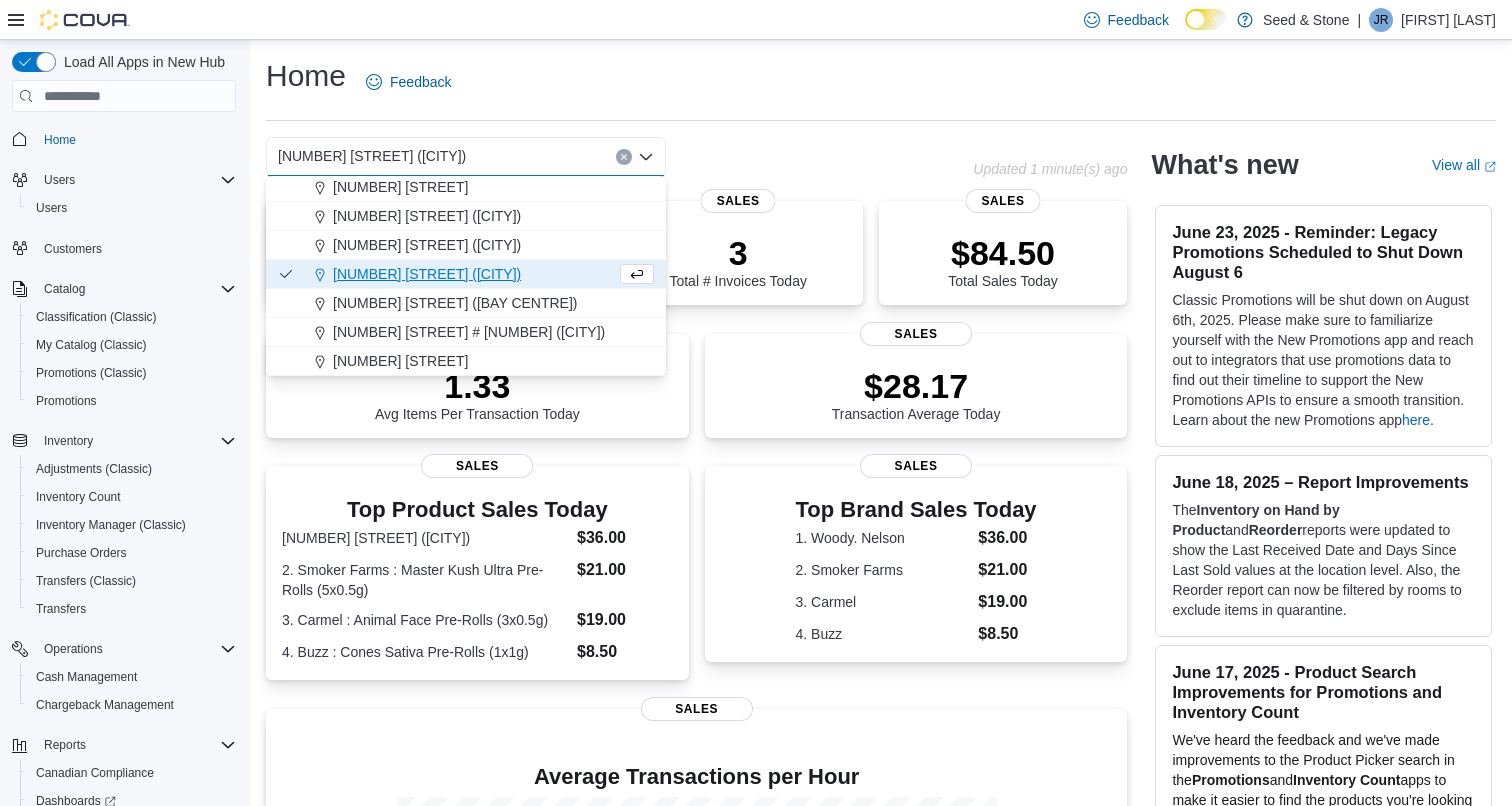 scroll, scrollTop: 90, scrollLeft: 0, axis: vertical 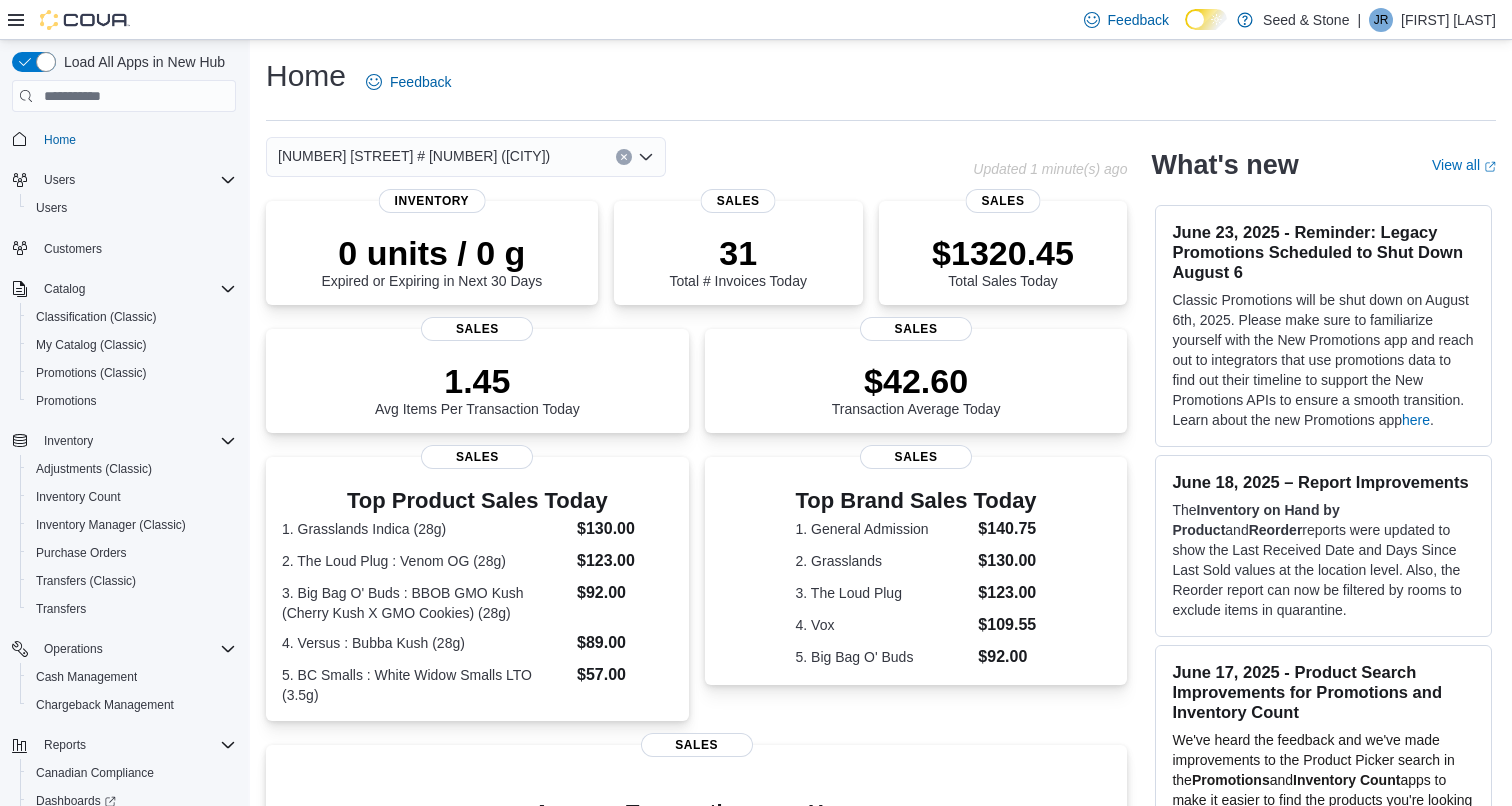 click on "[NUMBER] [STREET] # [NUMBER] ([CITY]) Combo box. Selected. [NUMBER] [STREET] # [NUMBER] ([CITY]). Press Backspace to delete [NUMBER] [STREET] # [NUMBER] ([CITY]). Combo box input. Select a Location. Type some text or, to display a list of choices, press Down Arrow. To exit the list of choices, press Escape." at bounding box center [466, 157] 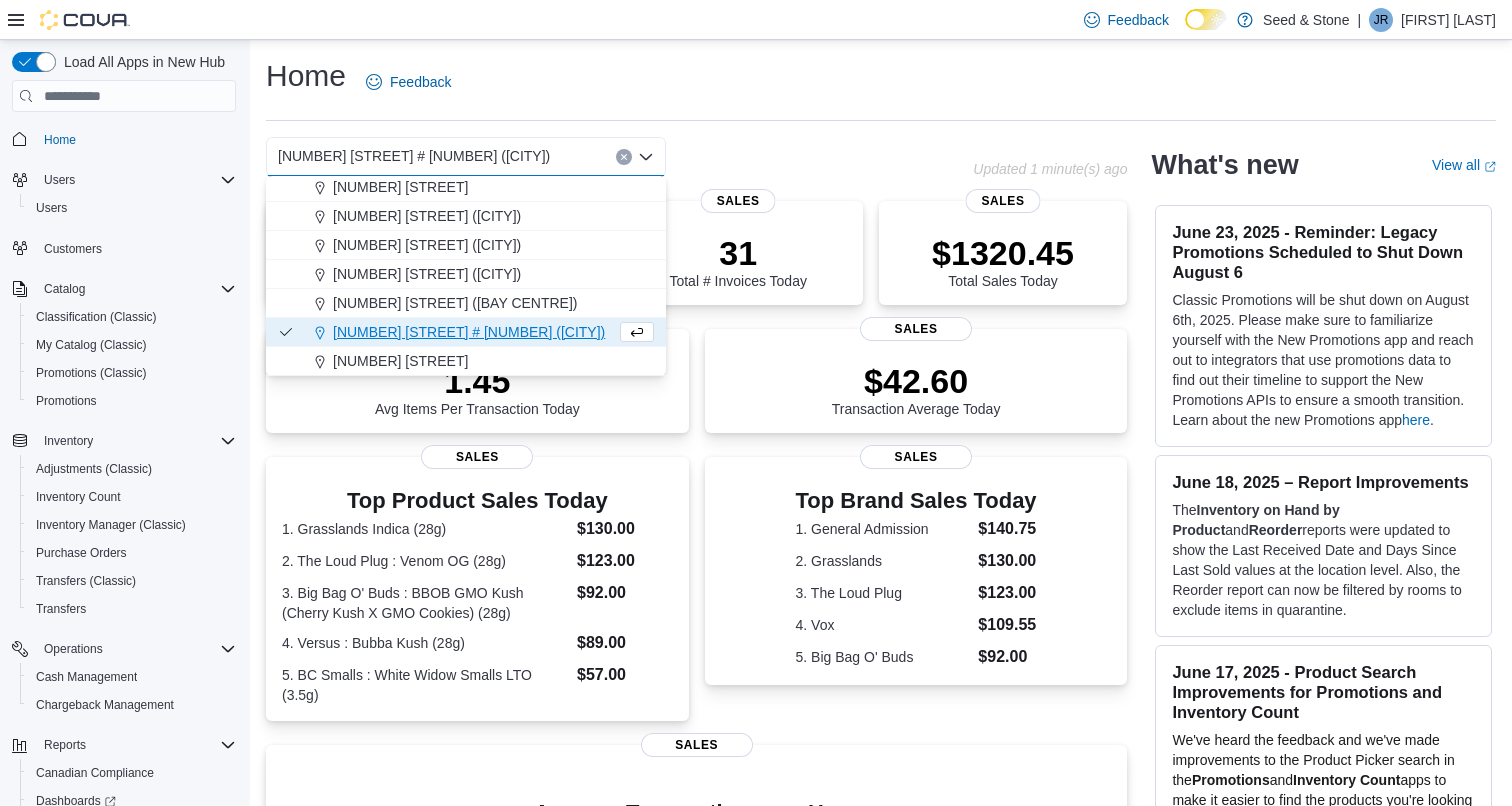 scroll, scrollTop: 90, scrollLeft: 0, axis: vertical 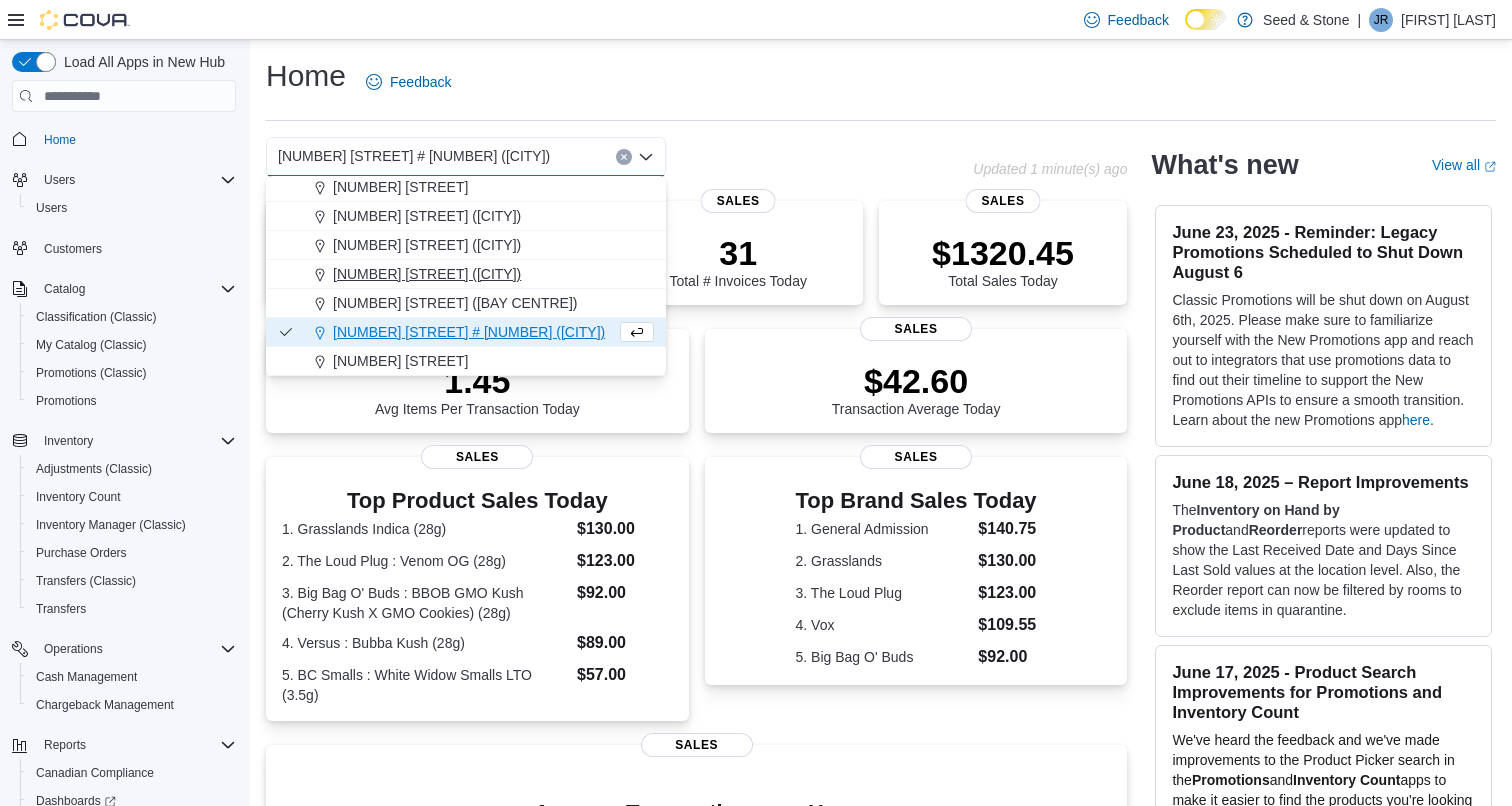 click on "[NUMBER] [STREET] ([CITY])" at bounding box center [427, 274] 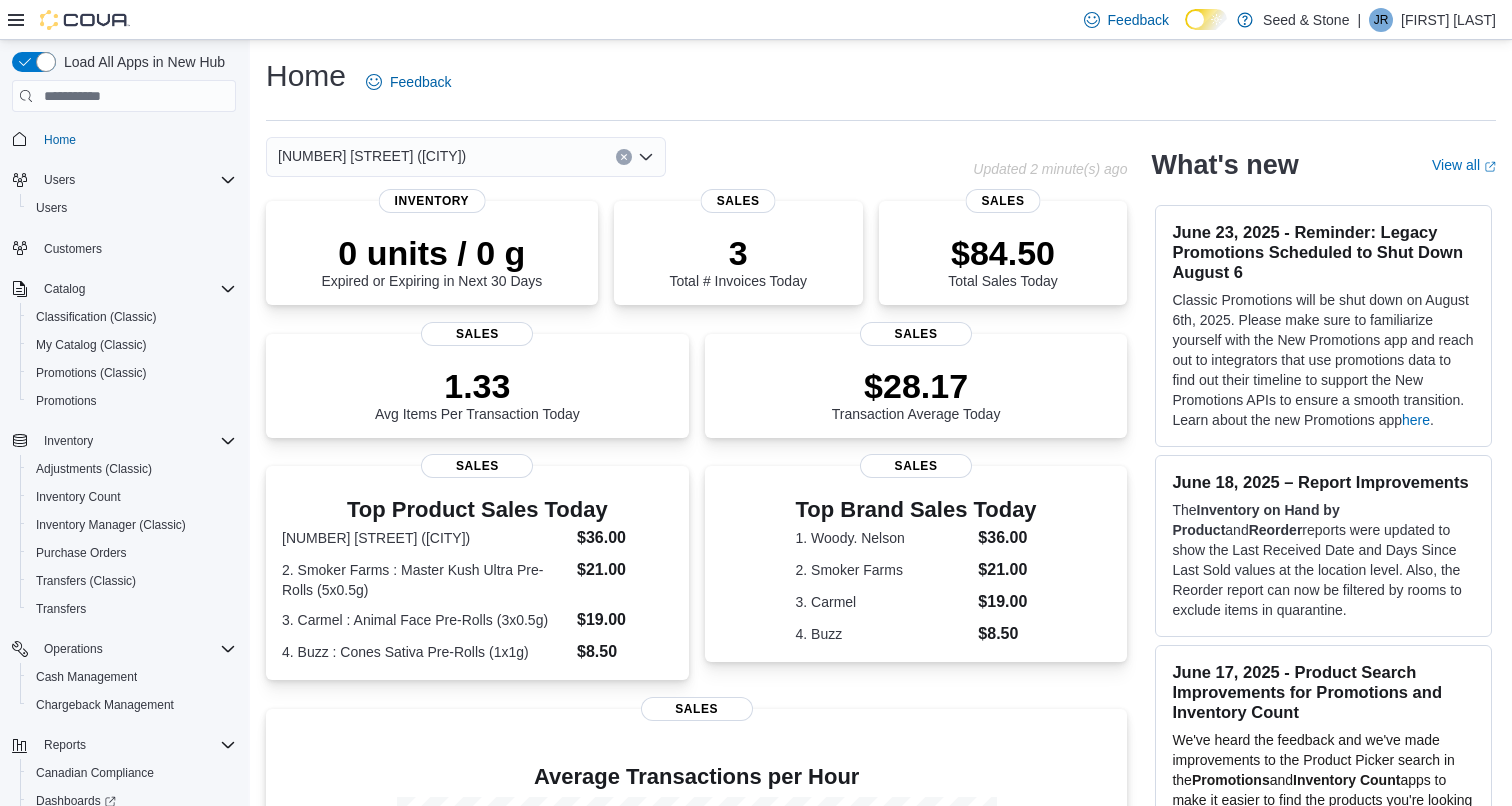 click on "[NUMBER] [STREET] ([CITY]) Combo box. Selected. [NUMBER] [STREET] ([CITY]). Press Backspace to delete [NUMBER] [STREET] ([CITY]). Combo box input. Select a Location. Type some text or, to display a list of choices, press Down Arrow. To exit the list of choices, press Escape." at bounding box center [466, 157] 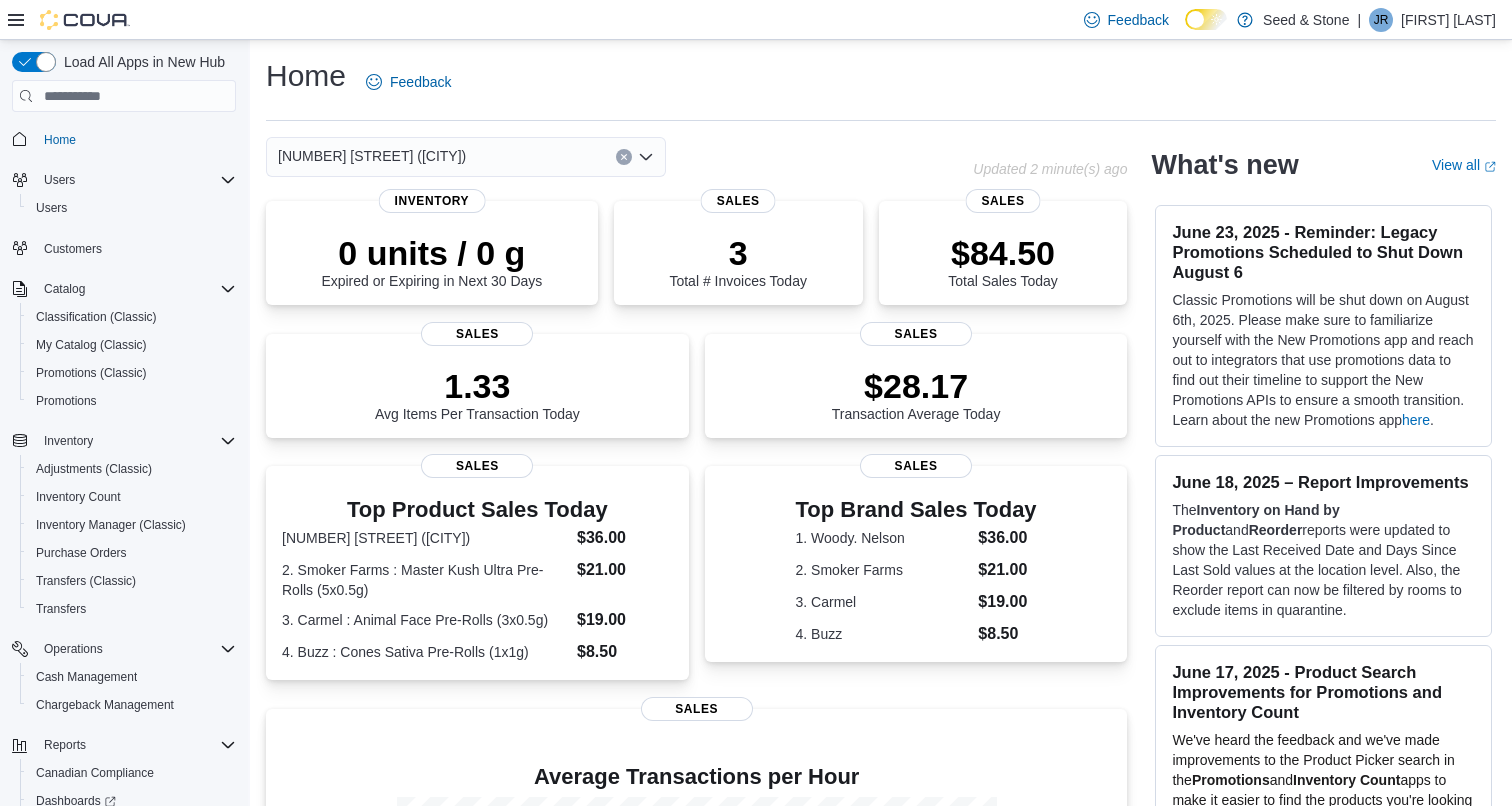 click on "[NUMBER] [STREET] ([CITY]) Combo box. Selected. [NUMBER] [STREET] ([CITY]). Press Backspace to delete [NUMBER] [STREET] ([CITY]). Combo box input. Select a Location. Type some text or, to display a list of choices, press Down Arrow. To exit the list of choices, press Escape." at bounding box center [466, 157] 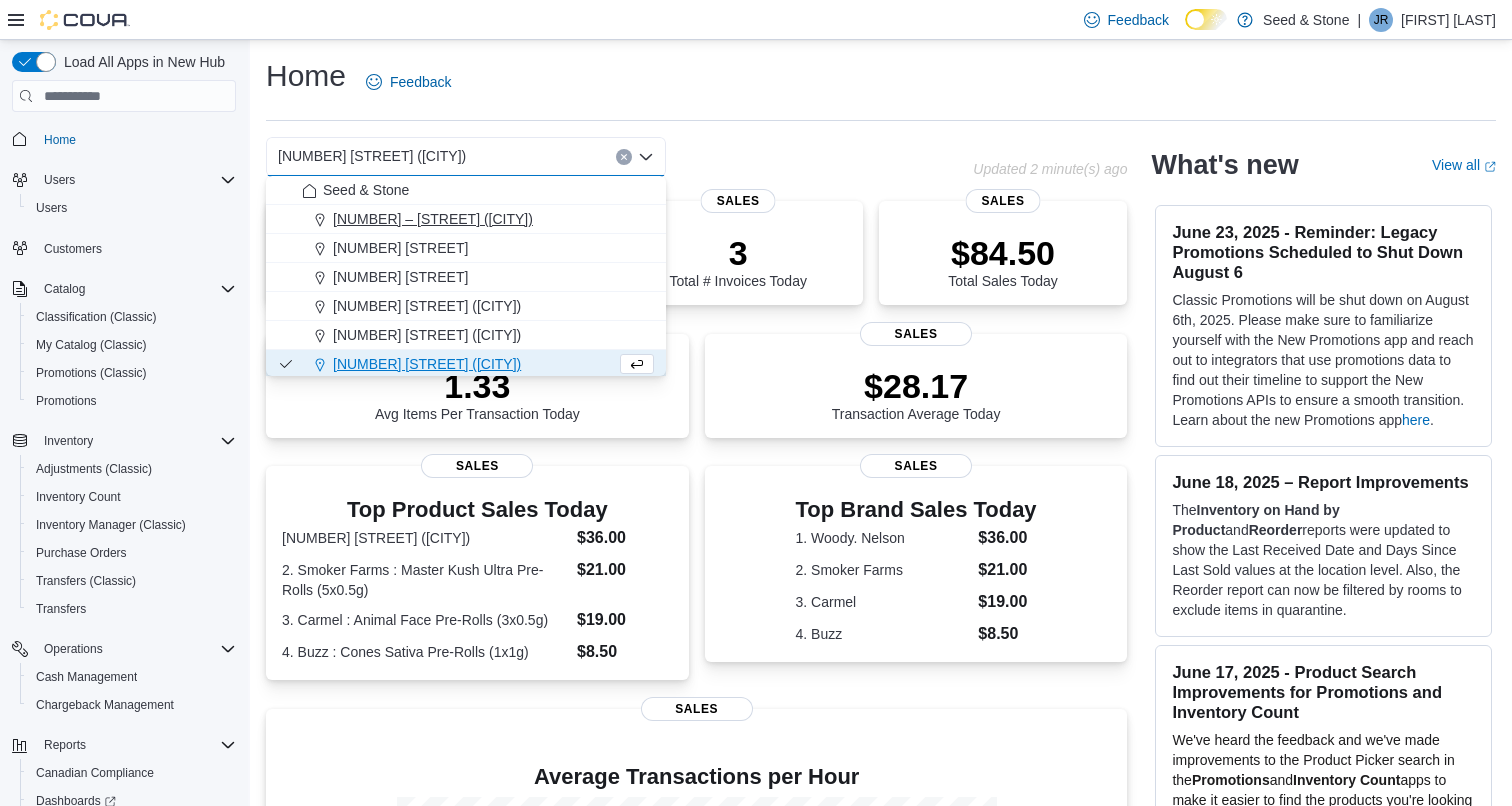click on "#[NUMBER] – [NUMBER] [STREET] ([CITY])" at bounding box center (433, 219) 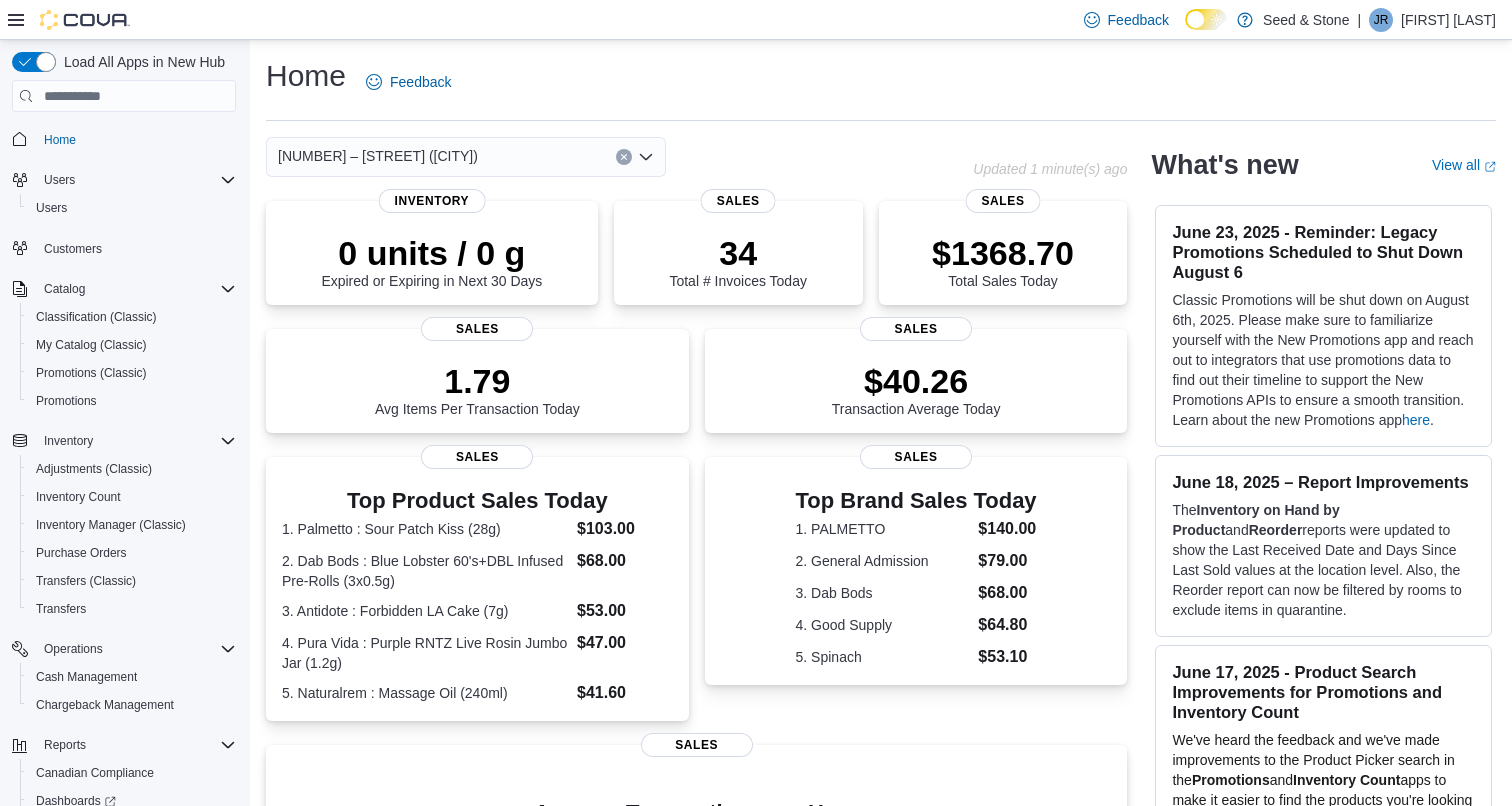 click on "#[NUMBER] – [NUMBER] [STREET] ([CITY])" at bounding box center (378, 156) 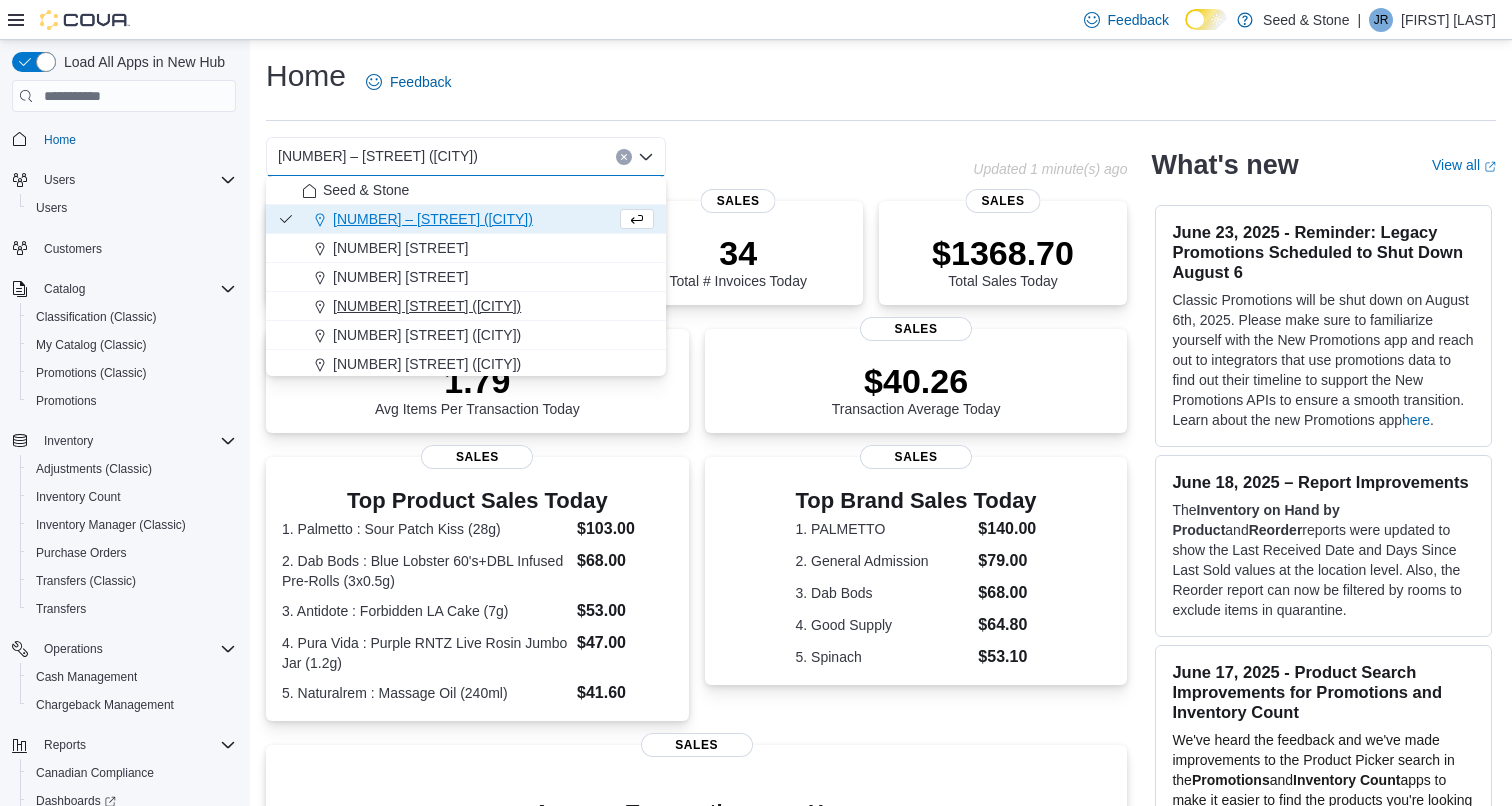 click on "[NUMBER] [STREET] ([CITY])" at bounding box center (427, 306) 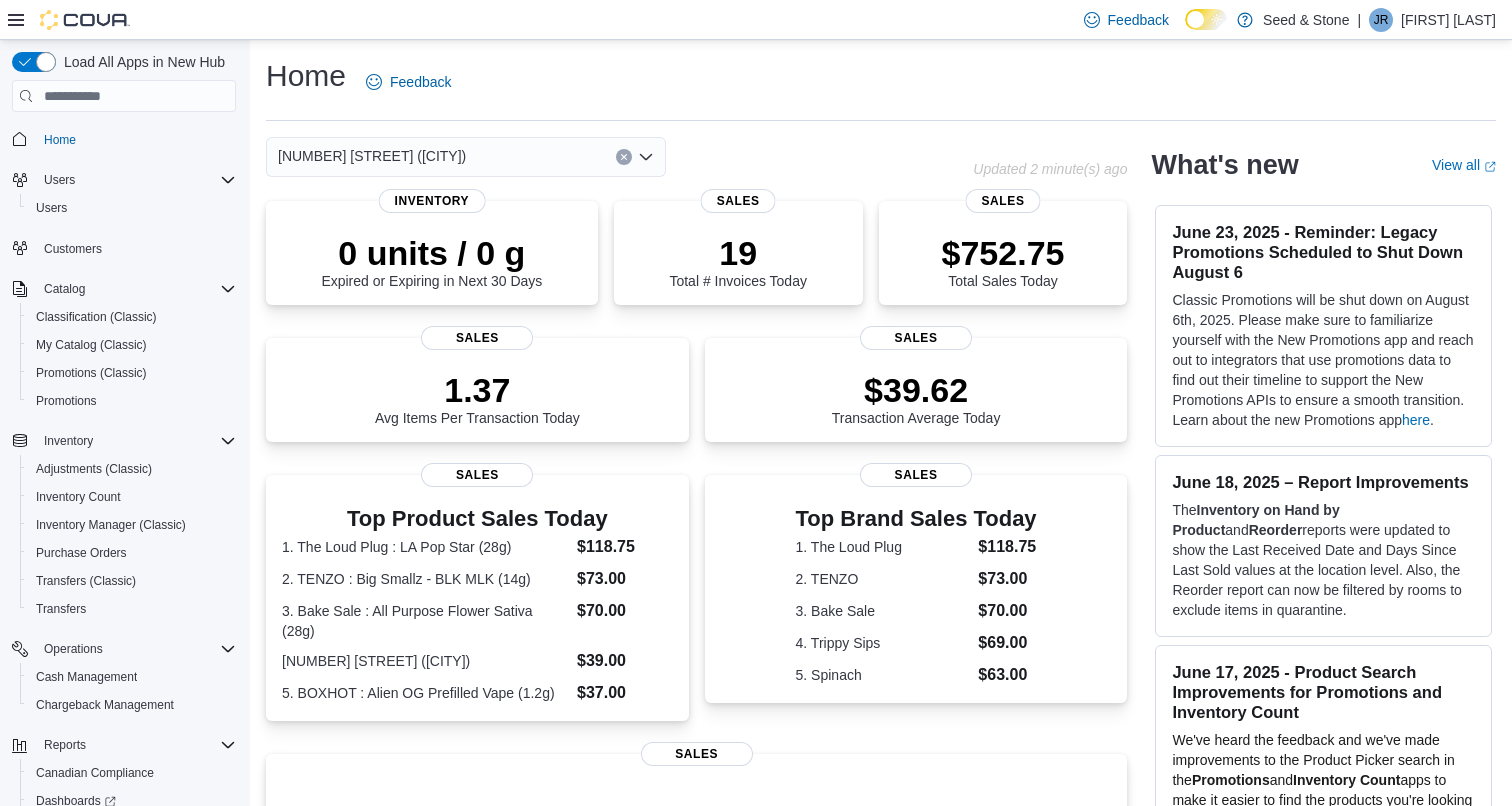 click on "[NUMBER] [STREET] ([CITY]) Combo box. Selected. [NUMBER] [STREET] ([CITY]). Press Backspace to delete [NUMBER] [STREET] ([CITY]). Combo box input. Select a Location. Type some text or, to display a list of choices, press Down Arrow. To exit the list of choices, press Escape." at bounding box center [466, 157] 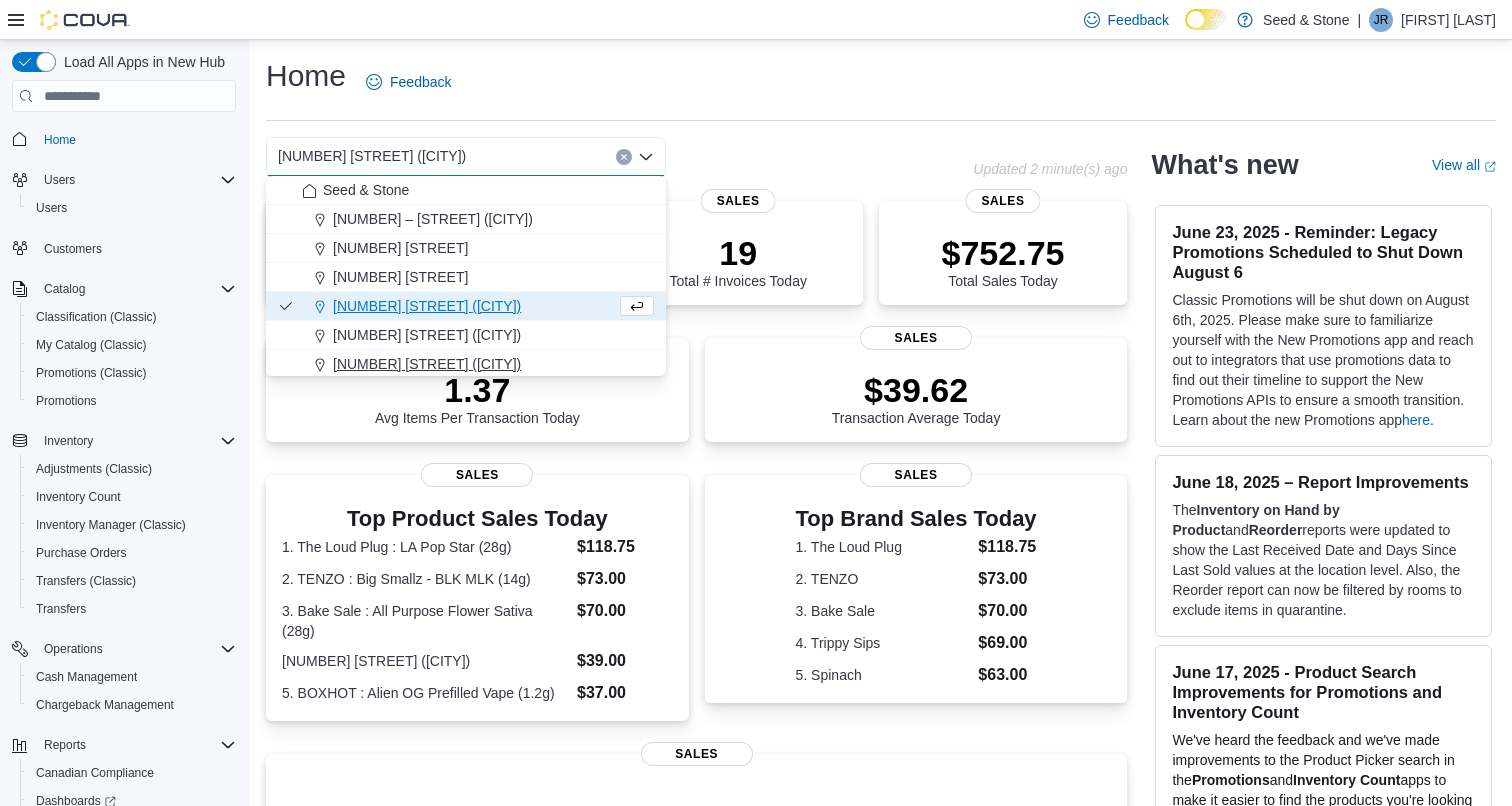 click on "[NUMBER] [STREET] ([CITY])" at bounding box center (427, 364) 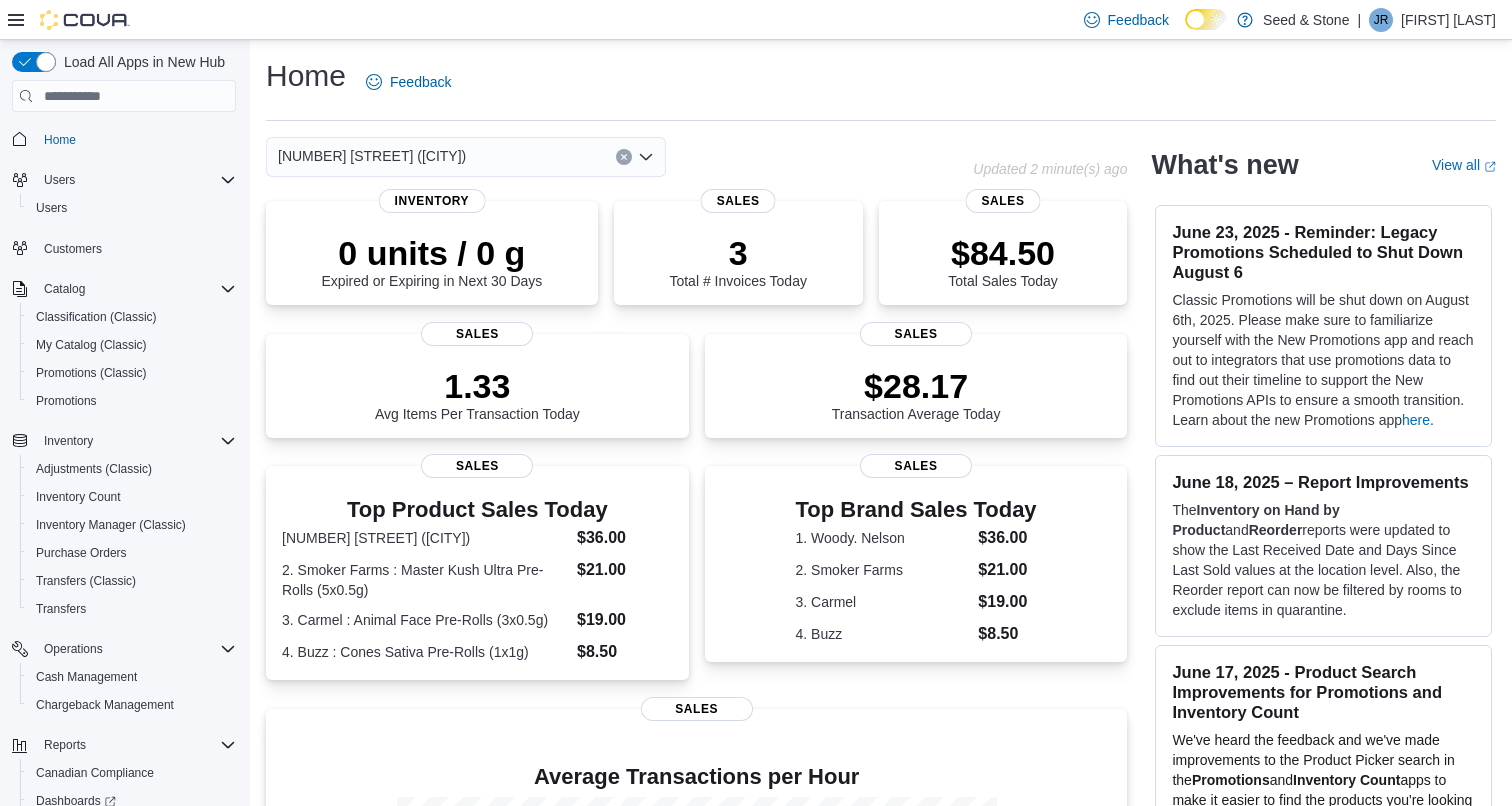 scroll, scrollTop: 0, scrollLeft: 0, axis: both 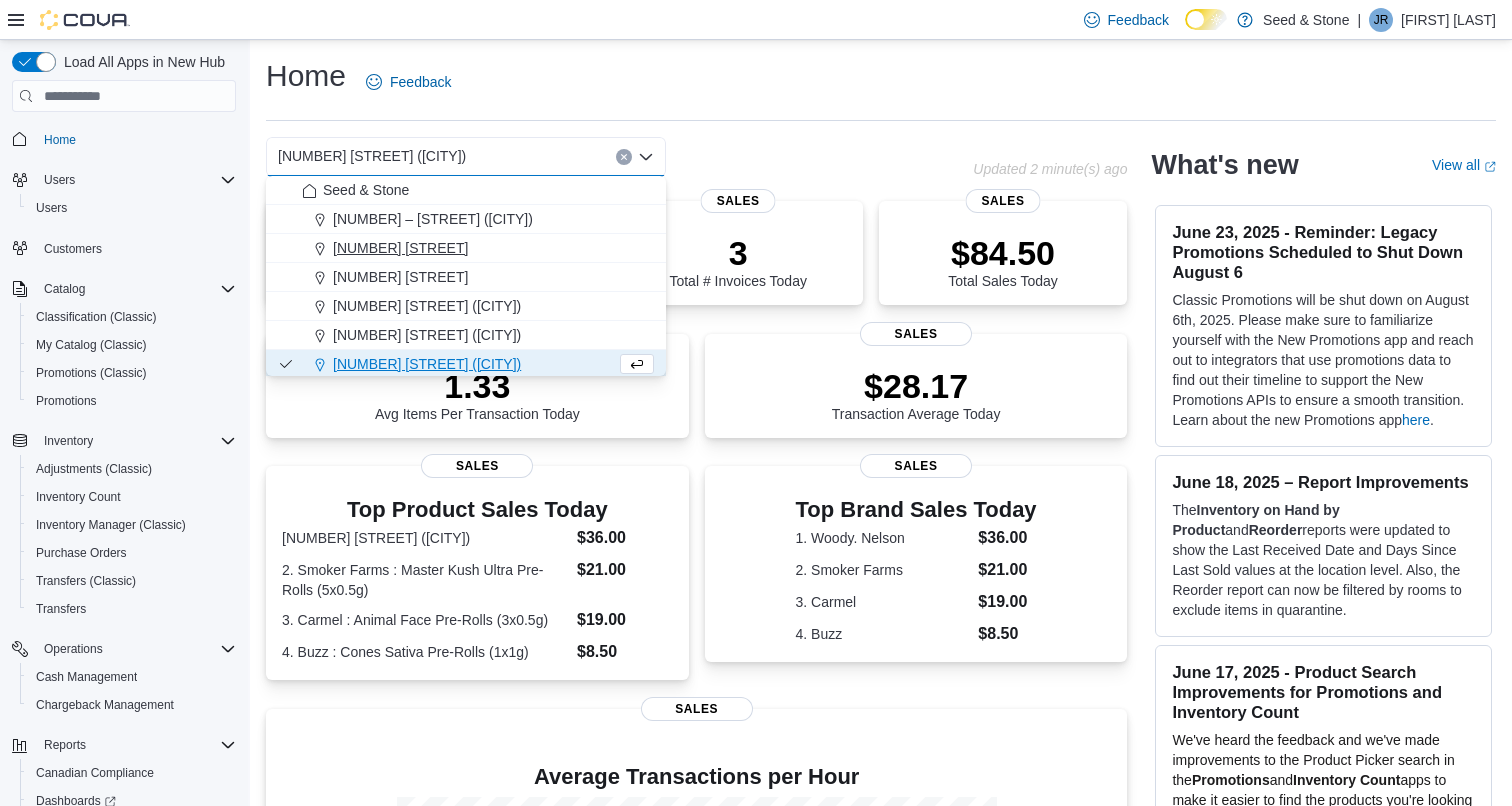 click on "[NUMBER] [STREET]" at bounding box center [478, 248] 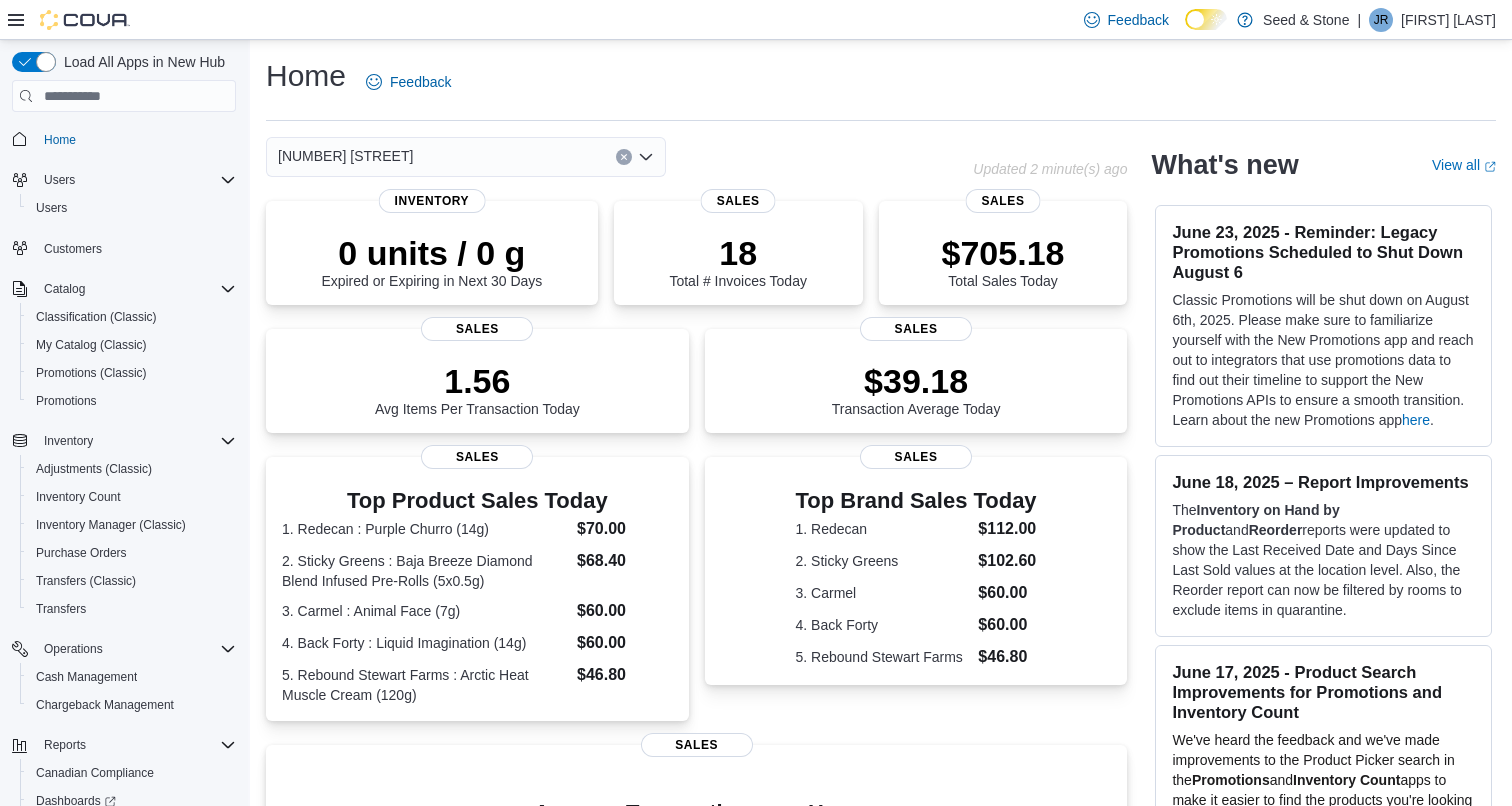 click on "1502 Admirals Road Combo box. Selected. 1502 Admirals Road. Press Backspace to delete 1502 Admirals Road. Combo box input. Select a Location. Type some text or, to display a list of choices, press Down Arrow. To exit the list of choices, press Escape." at bounding box center [466, 157] 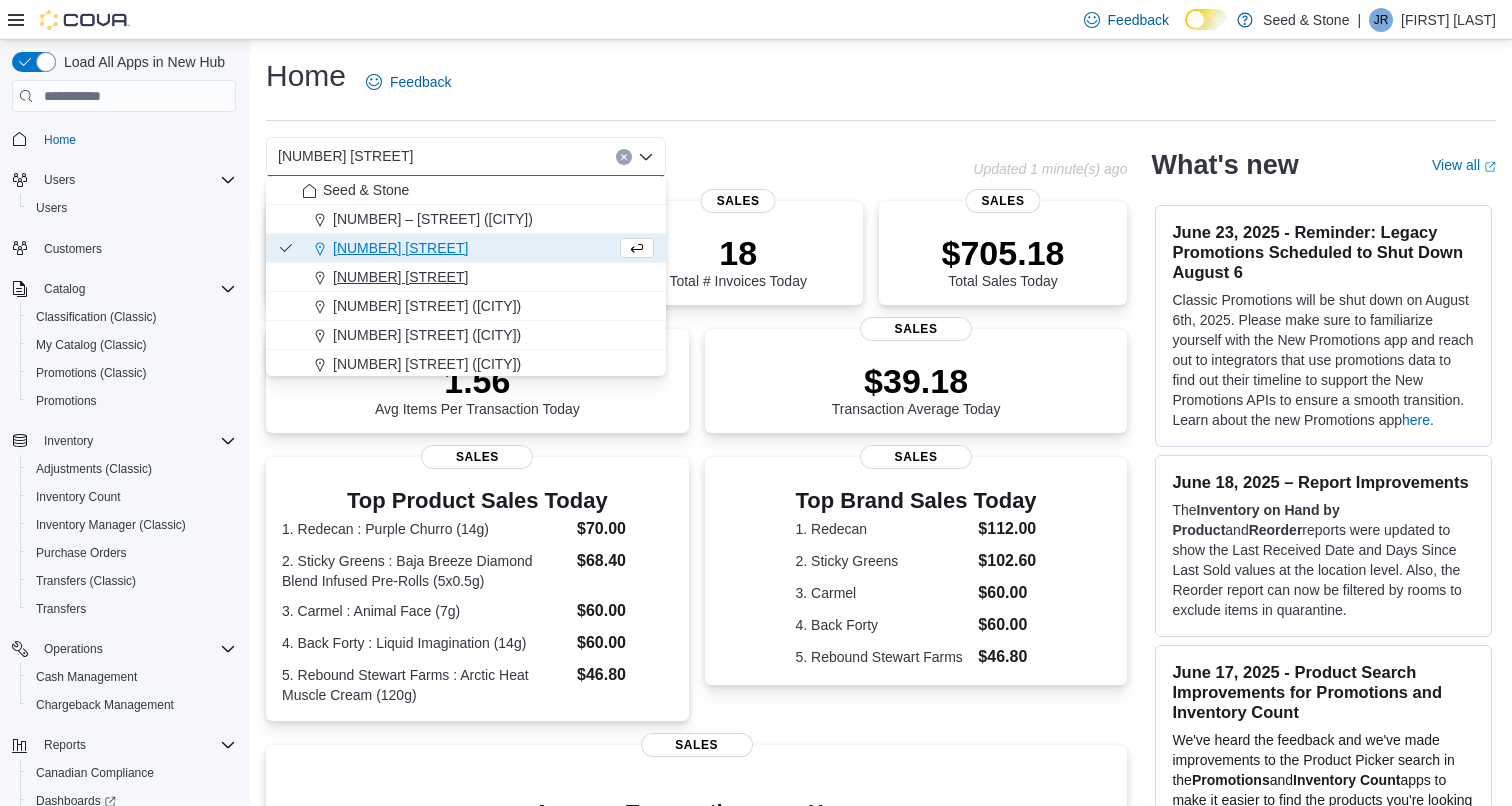 click on "[NUMBER] [STREET]" at bounding box center (400, 277) 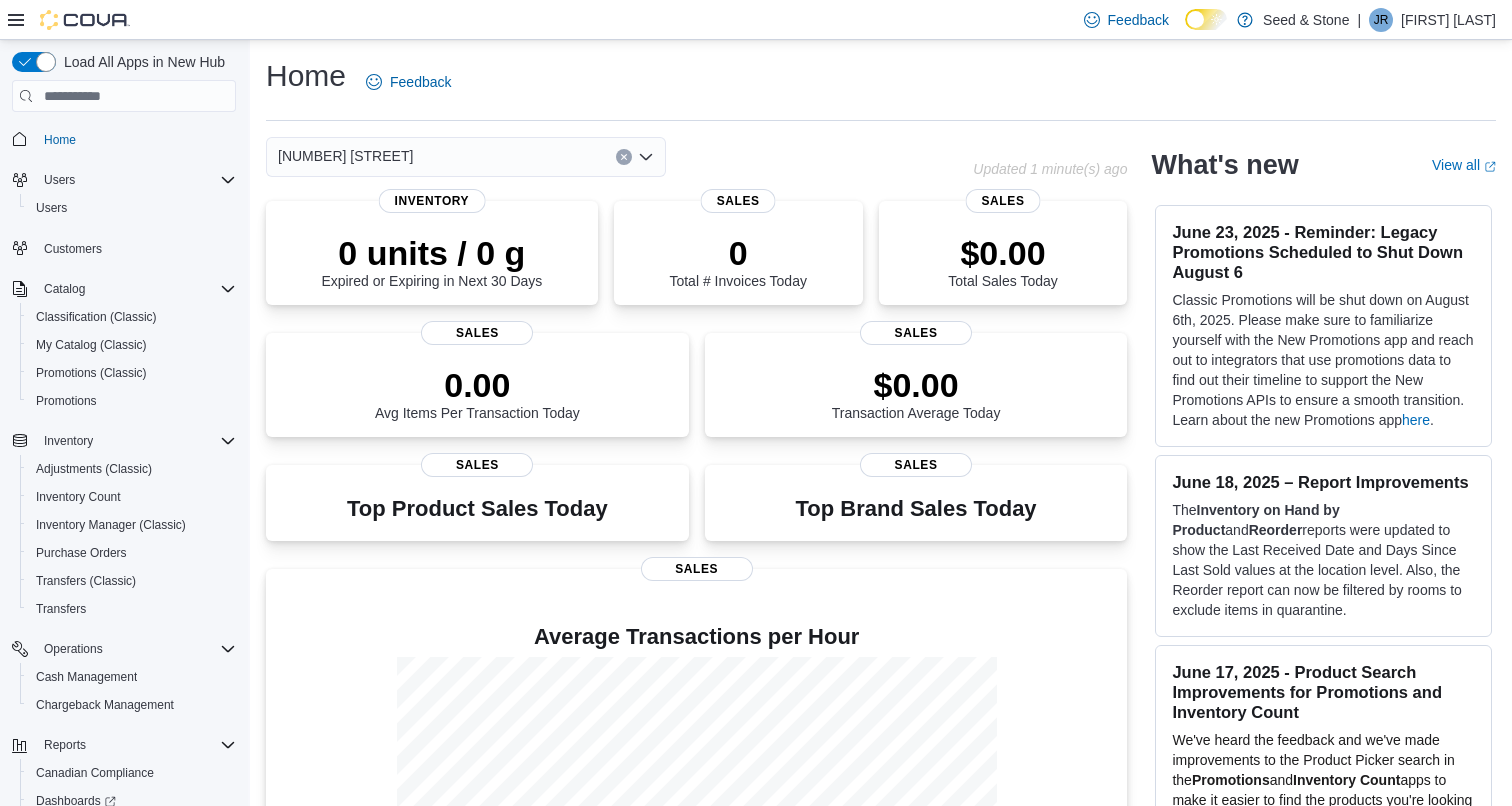 click on "15053 Marine Dr. Combo box. Selected. 15053 Marine Dr.. Press Backspace to delete 15053 Marine Dr.. Combo box input. Select a Location. Type some text or, to display a list of choices, press Down Arrow. To exit the list of choices, press Escape." at bounding box center (466, 157) 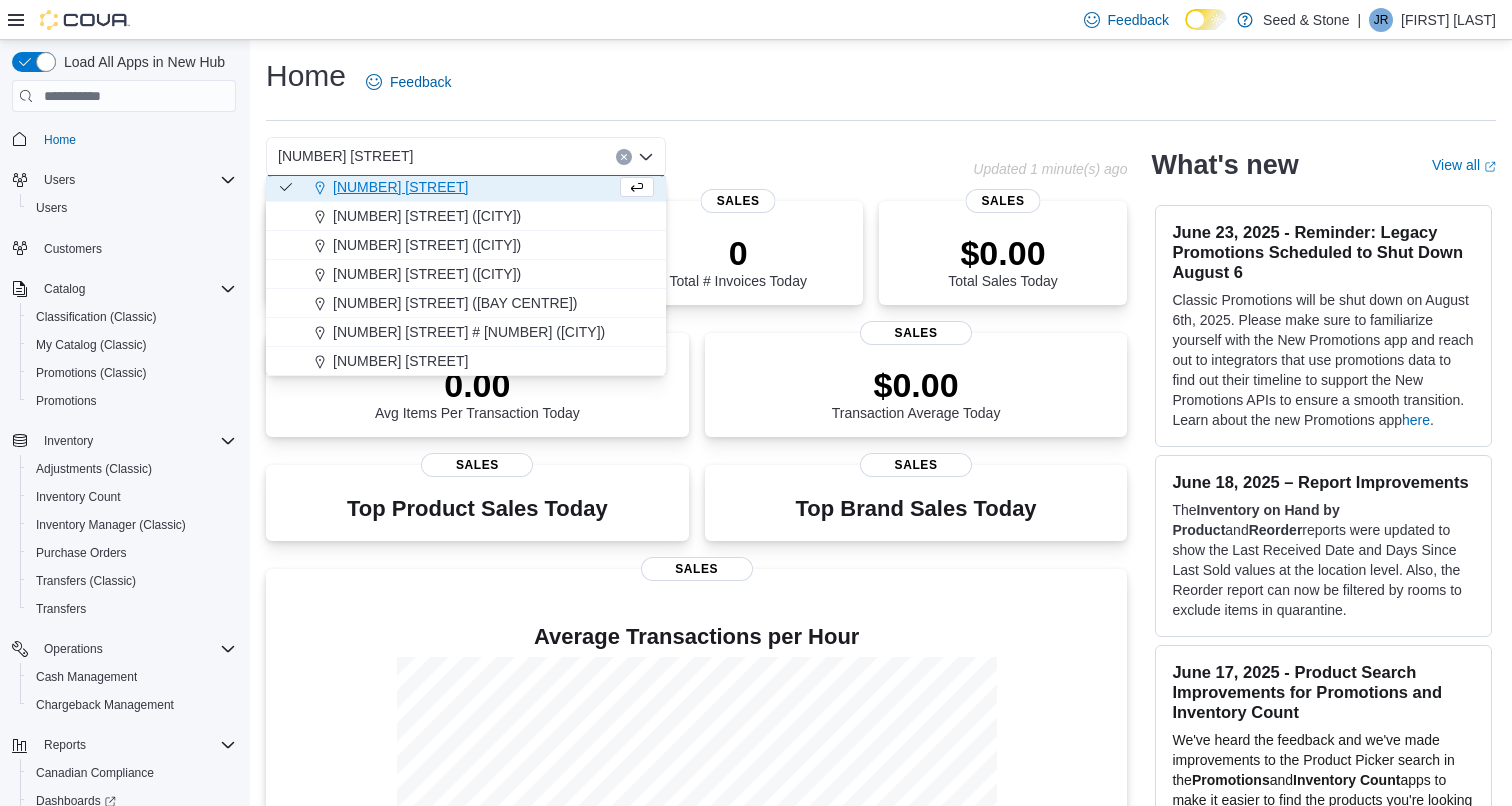 scroll, scrollTop: 90, scrollLeft: 0, axis: vertical 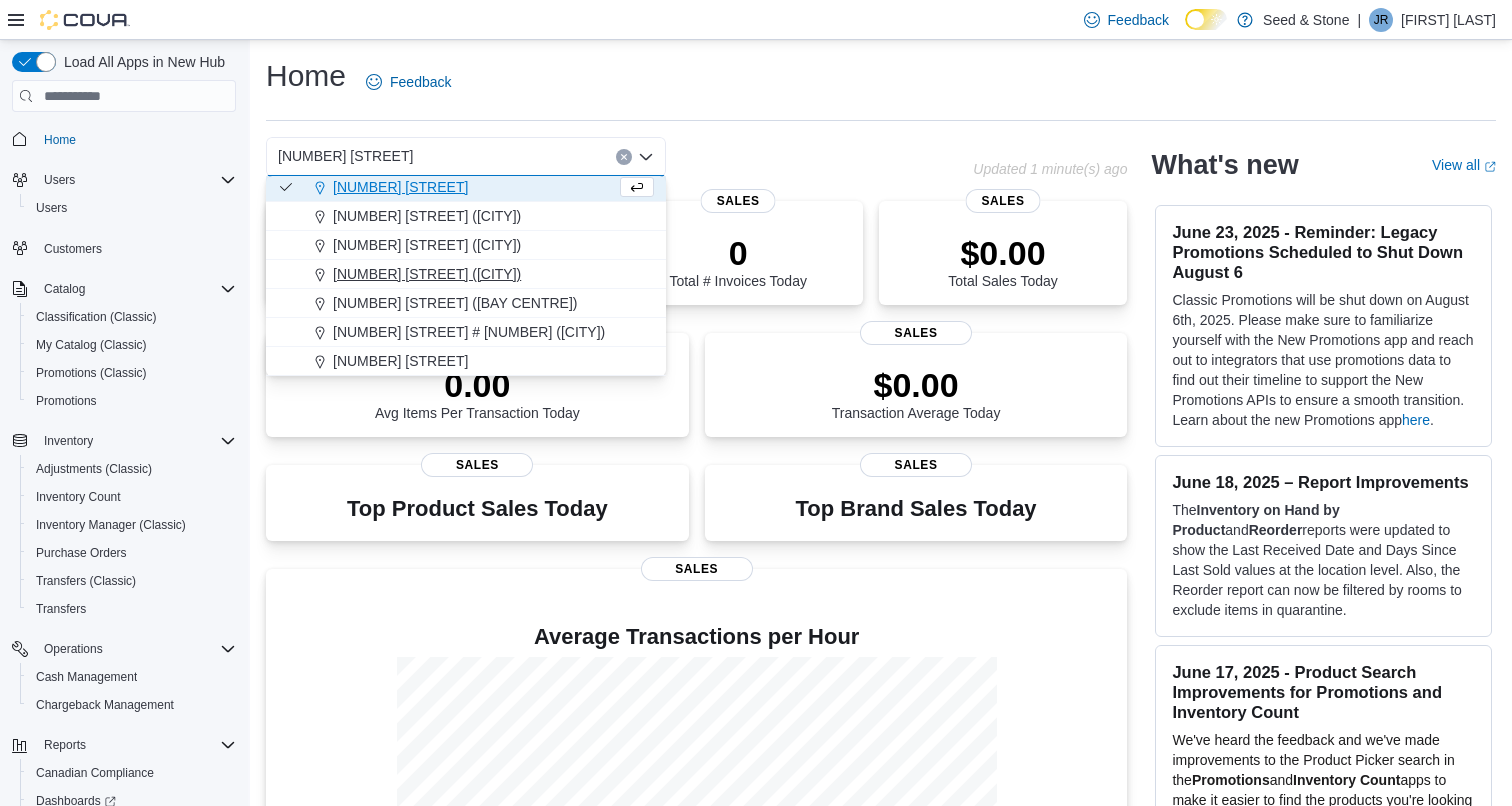 click on "[NUMBER] [STREET] ([CITY])" at bounding box center (427, 274) 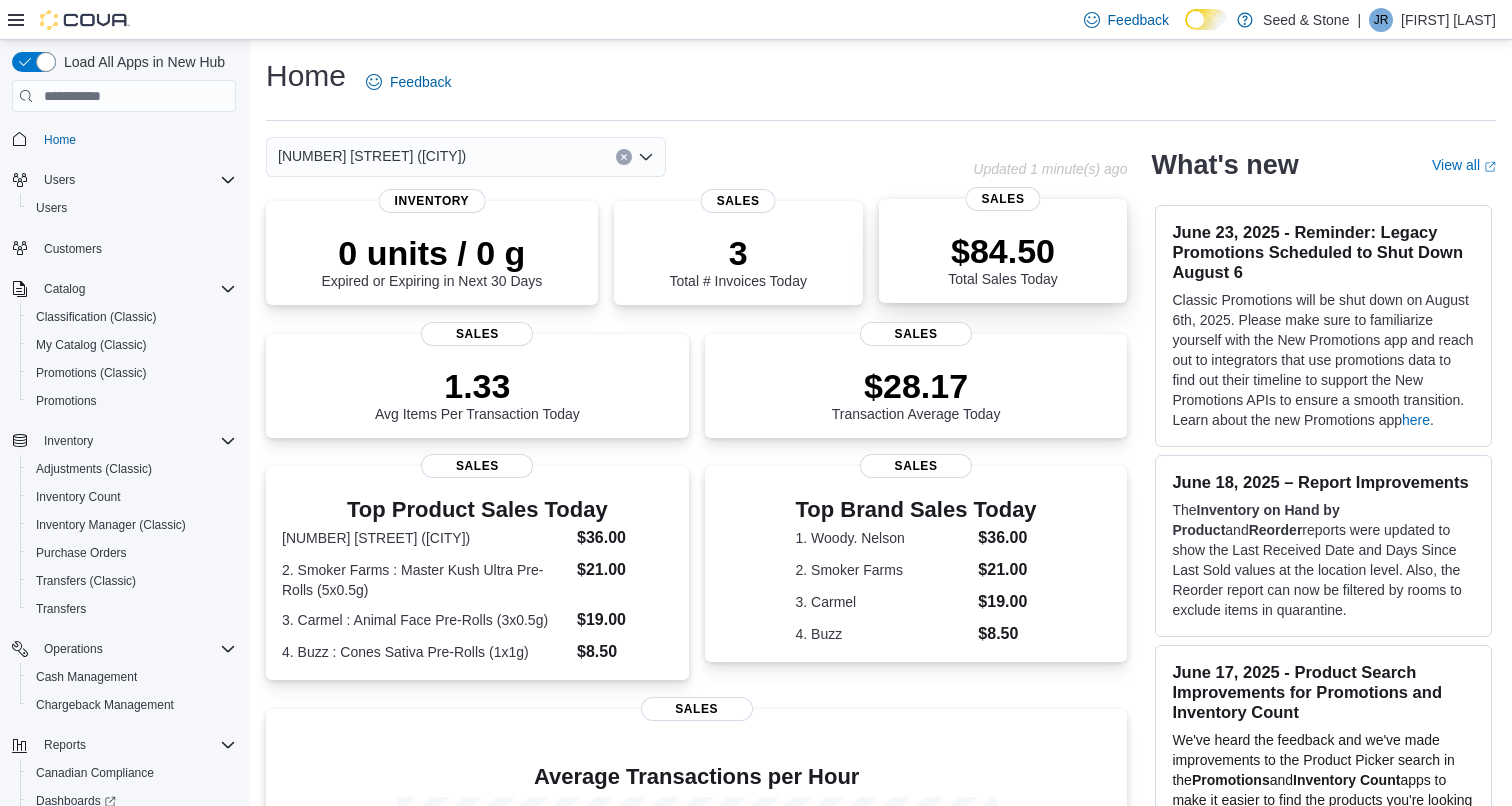 click on "$84.50 Total Sales Today" at bounding box center [1002, 259] 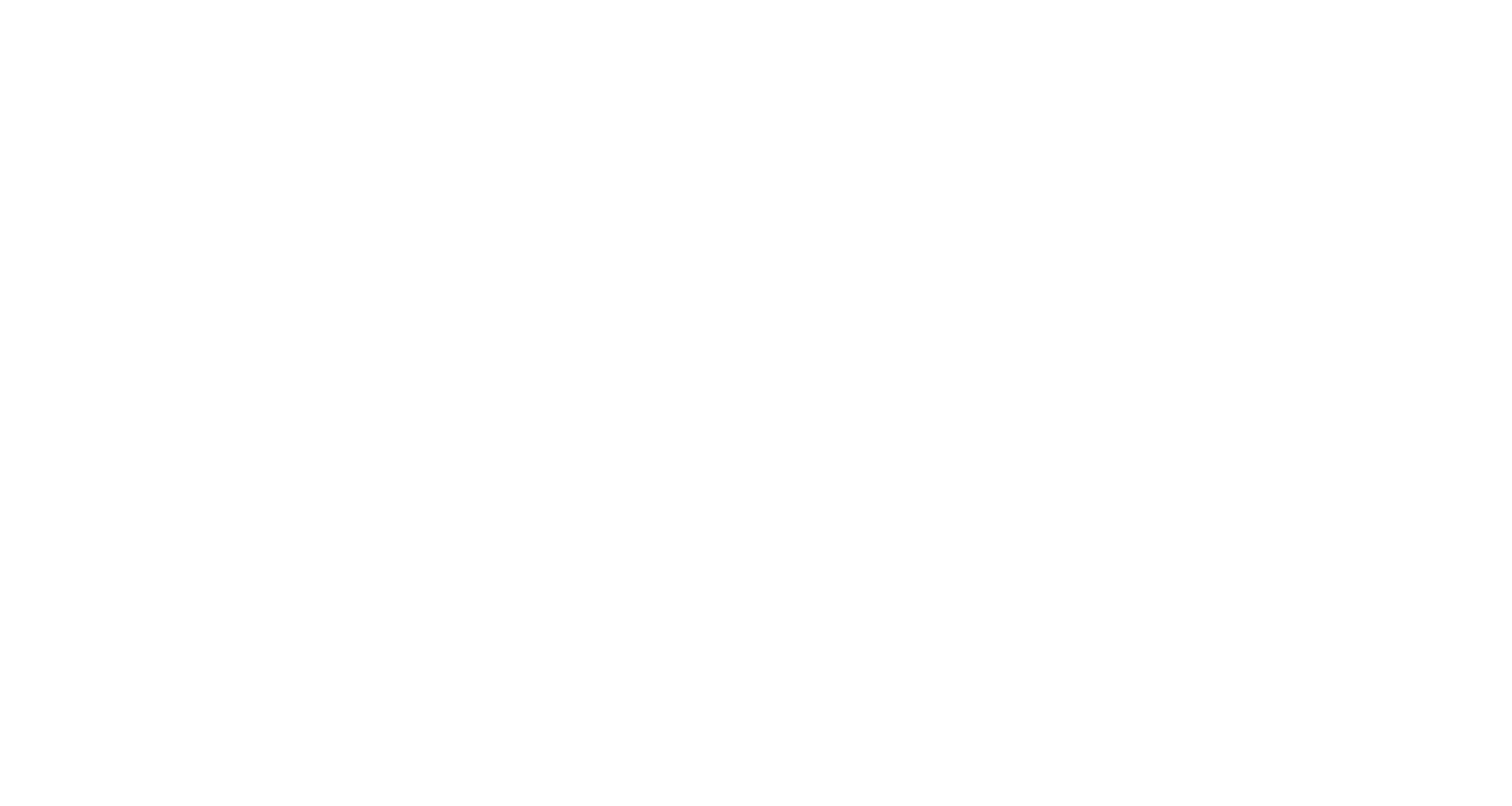 scroll, scrollTop: 0, scrollLeft: 0, axis: both 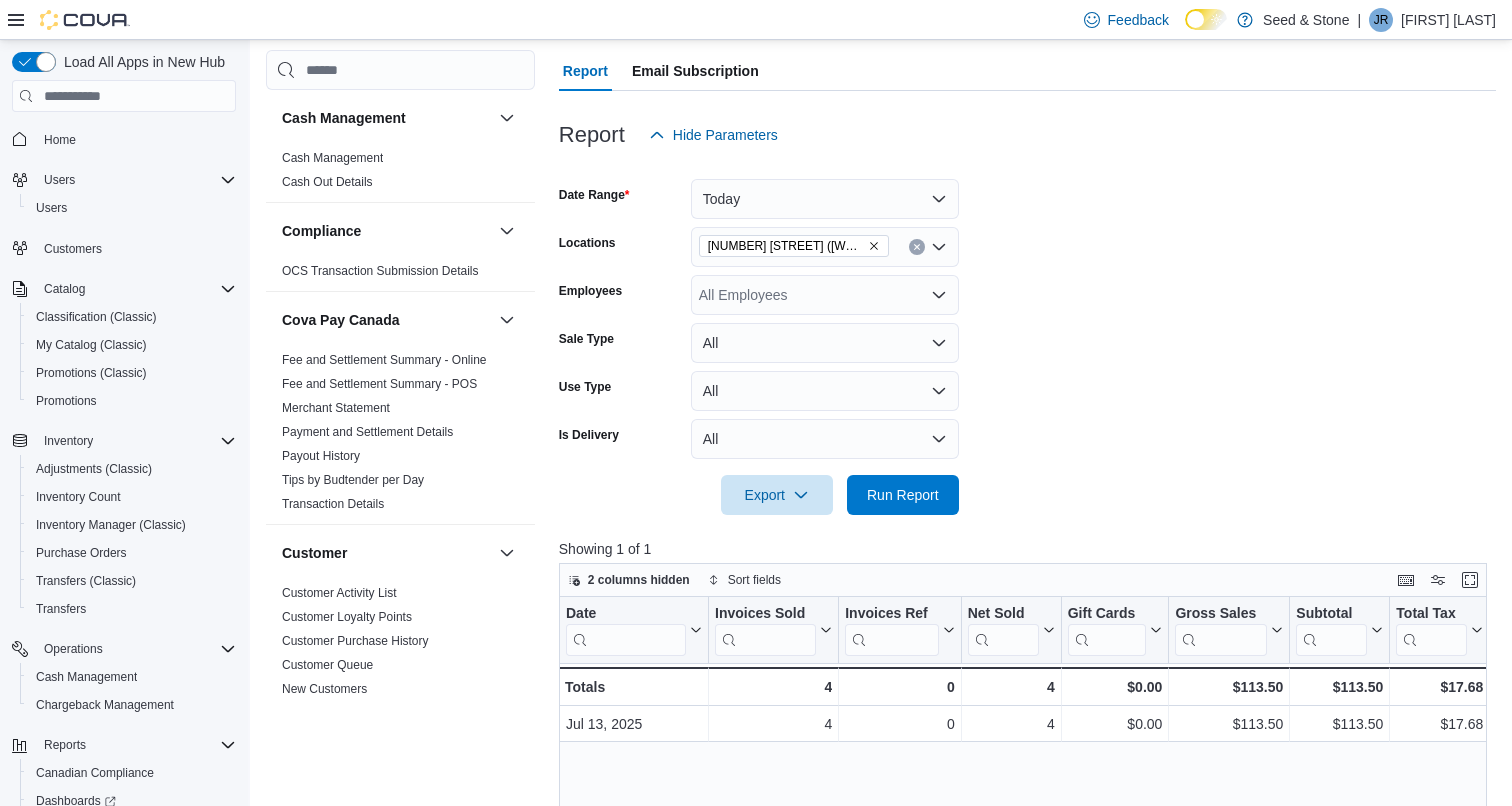 click on "Today" at bounding box center [825, 199] 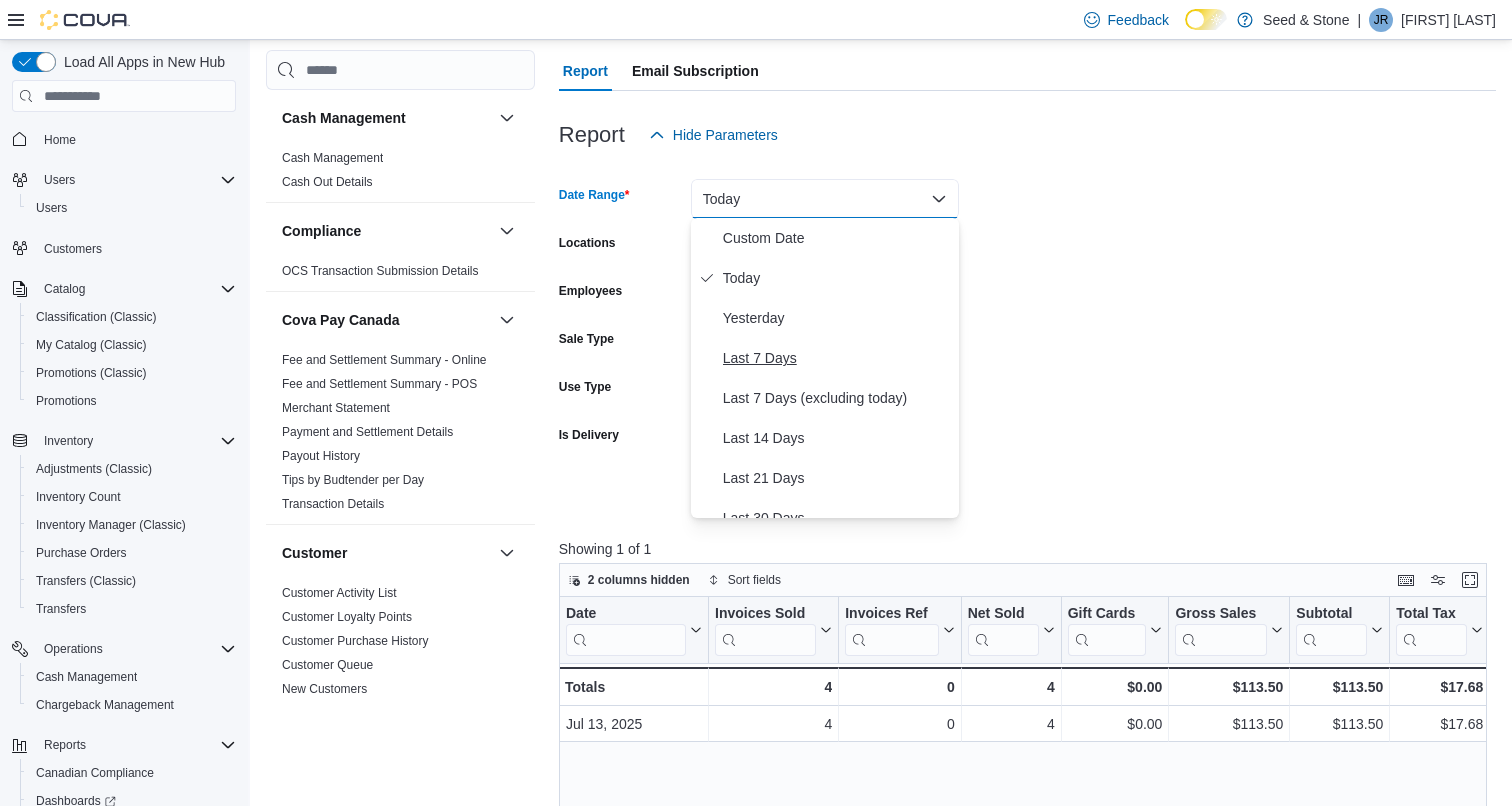 click on "Last 7 Days" at bounding box center (837, 358) 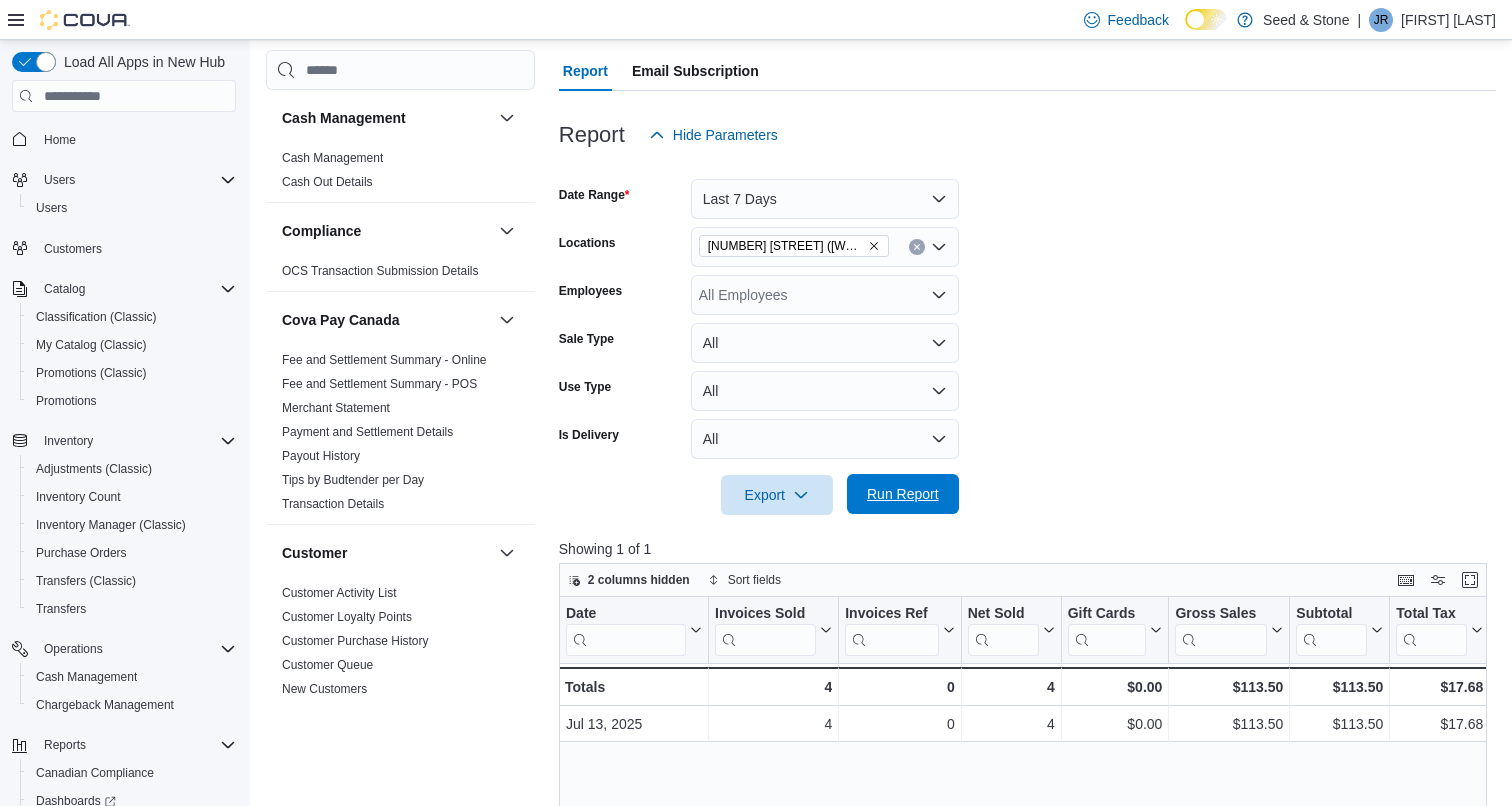 click on "Run Report" at bounding box center (903, 494) 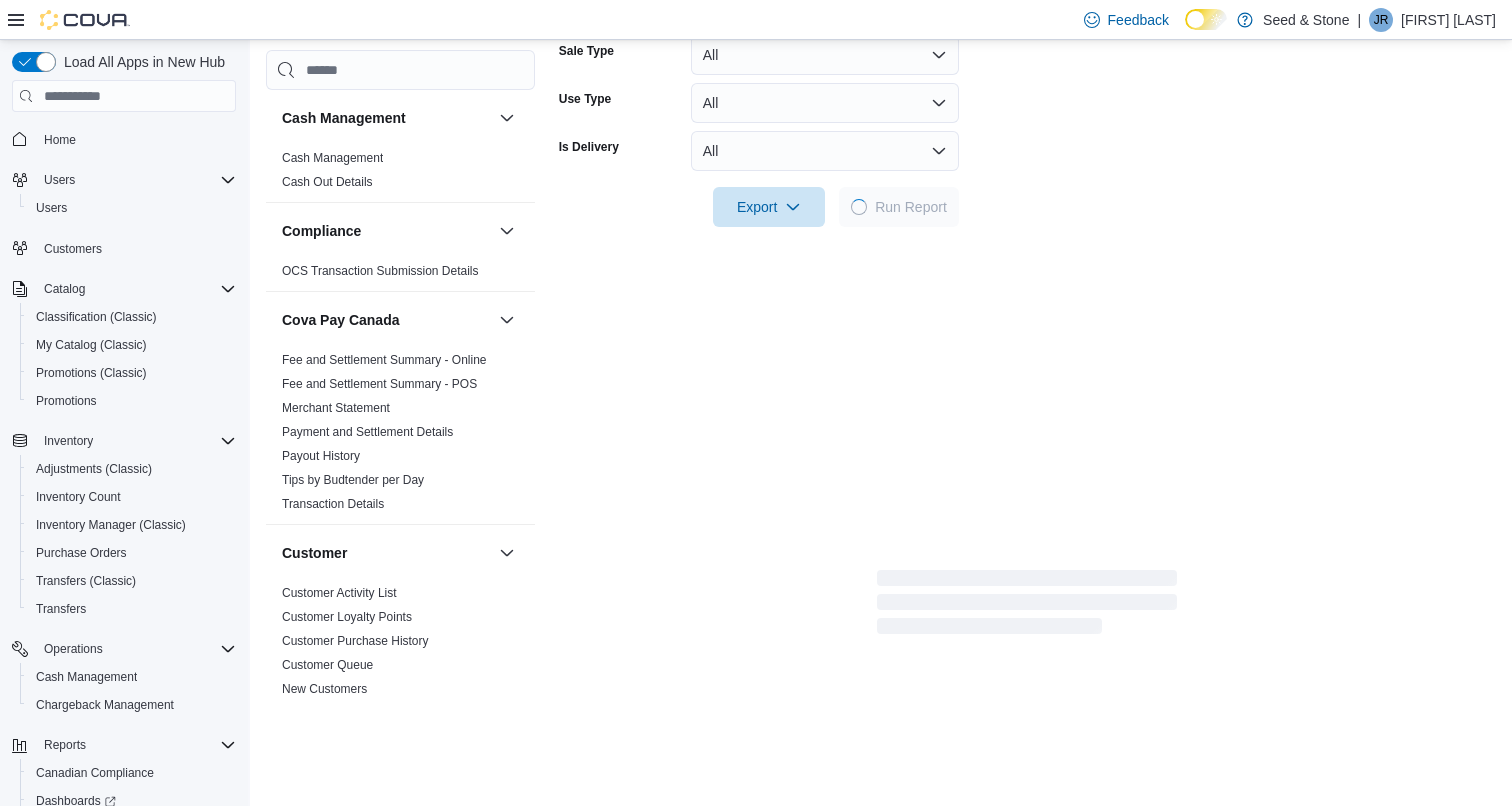 scroll, scrollTop: 461, scrollLeft: 0, axis: vertical 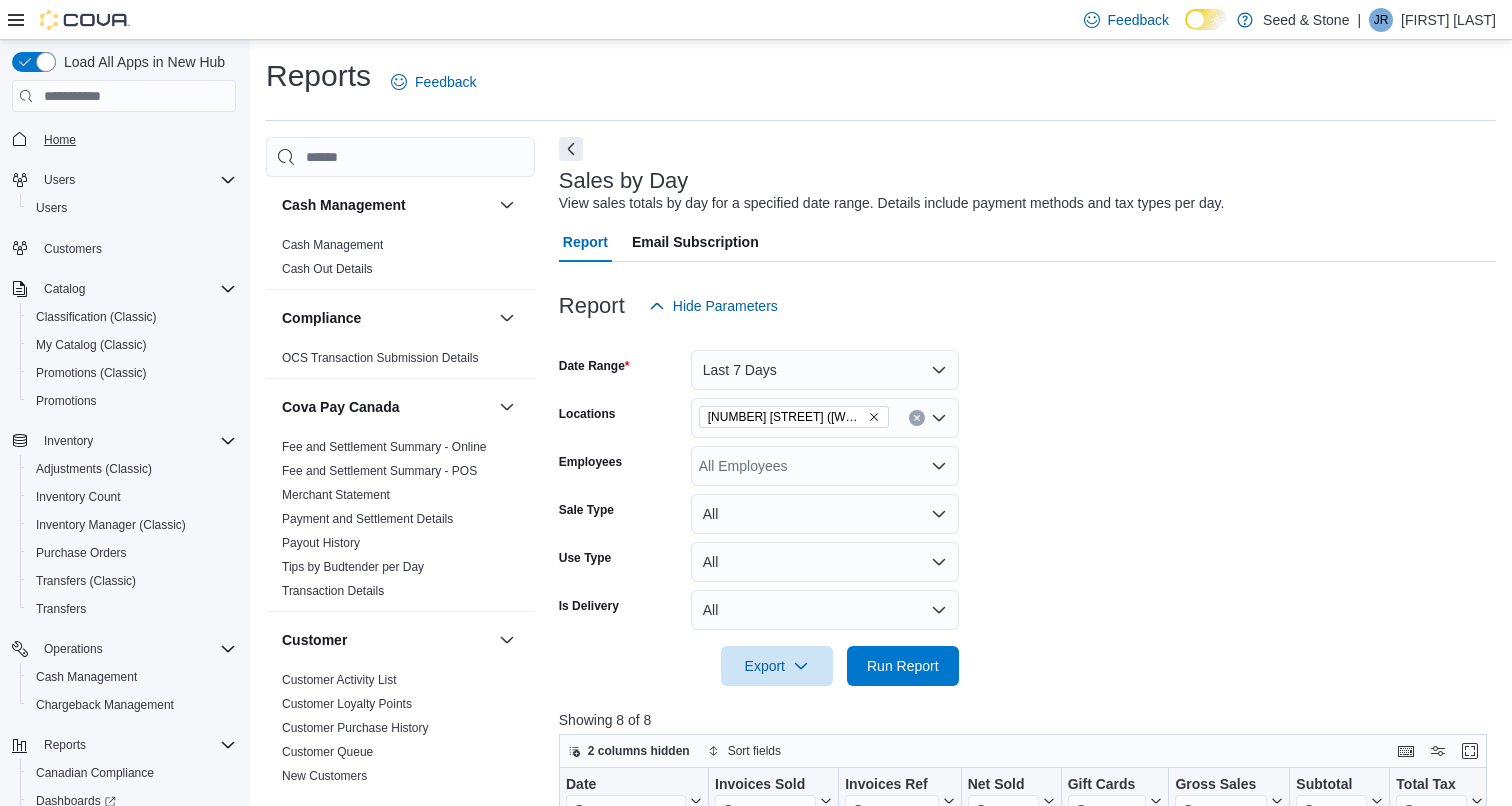 click on "Home" at bounding box center [60, 140] 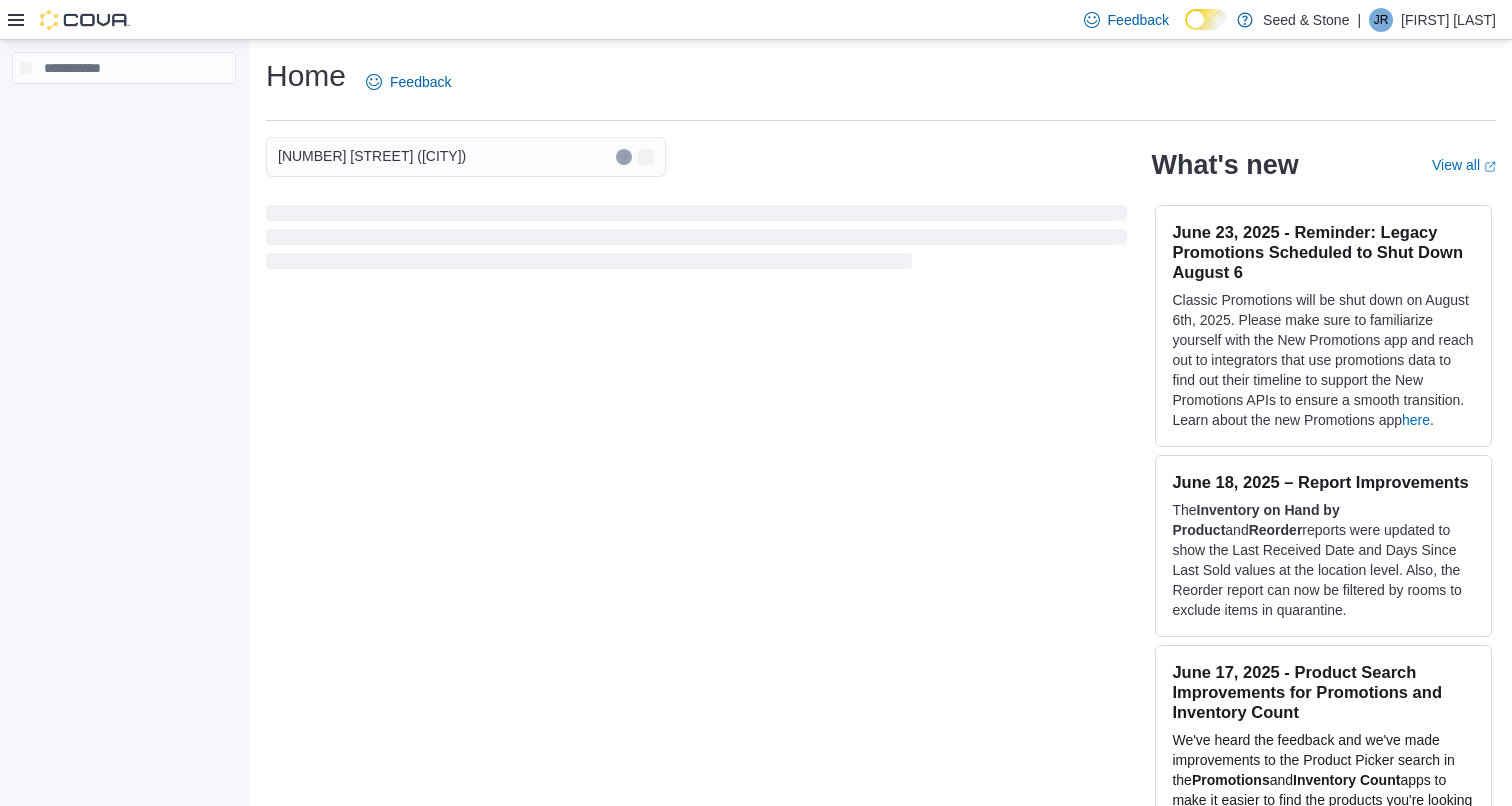 scroll, scrollTop: 0, scrollLeft: 0, axis: both 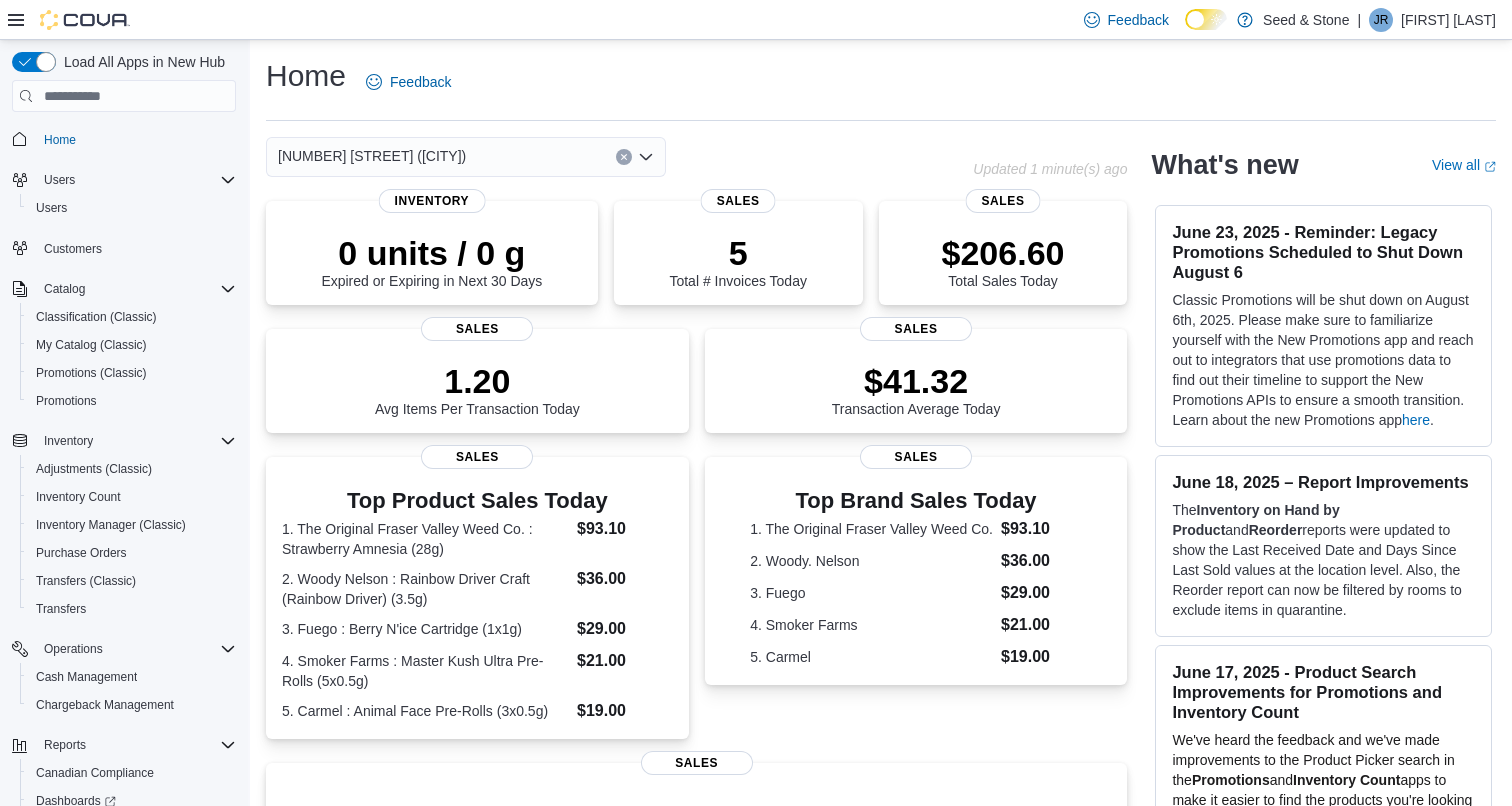 click on "[NUMBER] [STREET] ([WORD])" at bounding box center [466, 157] 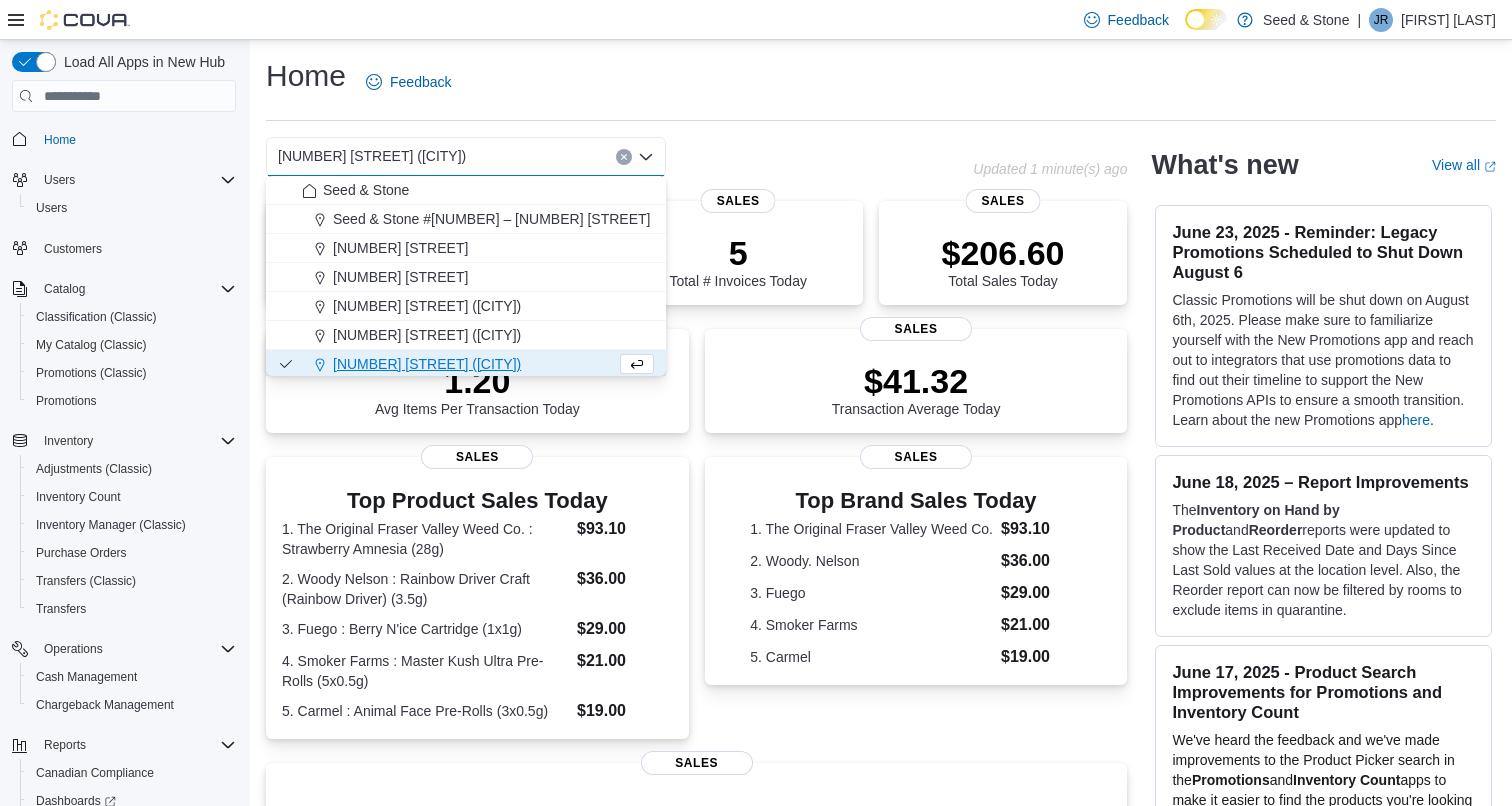 click on "Home Feedback 616 Chester Rd. (Delta) Combo box. Selected. 616 Chester Rd. (Delta). Press Backspace to delete 616 Chester Rd. (Delta). Combo box input. Select a Location. Type some text or, to display a list of choices, press Down Arrow. To exit the list of choices, press Escape. Updated 1 minute(s) ago 0 units / 0 g Expired or Expiring in Next 30 Days Inventory 5 Total # Invoices Today Sales $206.60 Total Sales Today Sales 1.20 Avg Items Per Transaction Today Sales $41.32 Transaction Average Today Sales Top Product Sales Today 1. The Original Fraser Valley Weed Co. : Strawberry Amnesia (28g) $93.10 2. Woody Nelson : Rainbow Driver Craft (Rainbow Driver) (3.5g) $36.00 3. Fuego : Berry N'ice Cartridge (1x1g) $29.00 4. Smoker Farms : Master Kush Ultra Pre-Rolls (5x0.5g) $21.00 5. Carmel : Animal Face Pre-Rolls (3x0.5g) $19.00 Sales Top Brand Sales Today 1. The Original Fraser Valley Weed Co. $93.10 2. Woody. Nelson $36.00 3. Fuego $29.00 4. Smoker Farms $21.00 5. Carmel $19.00 Sales Sales What's new View all ." at bounding box center (881, 611) 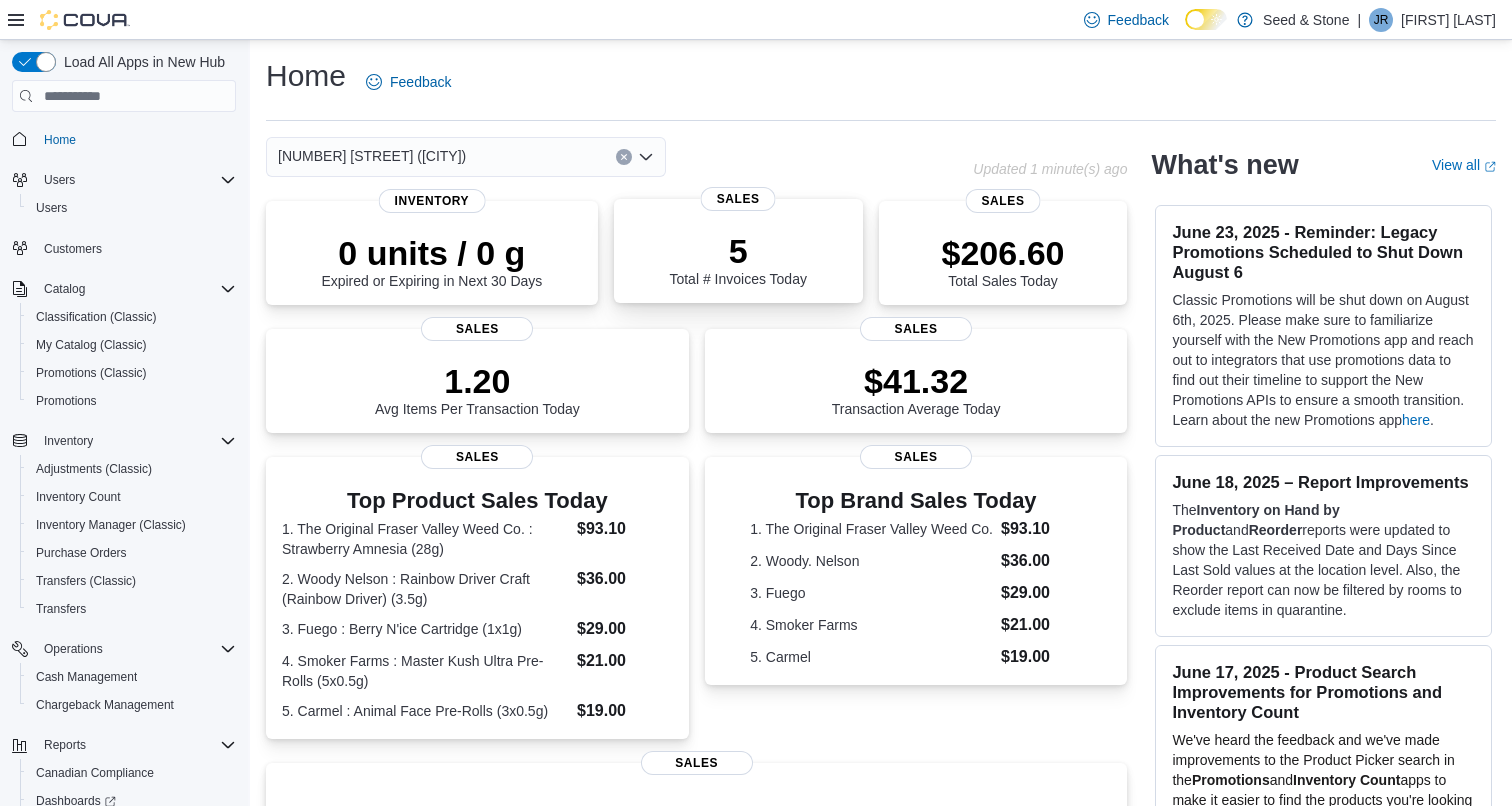 scroll, scrollTop: 0, scrollLeft: 0, axis: both 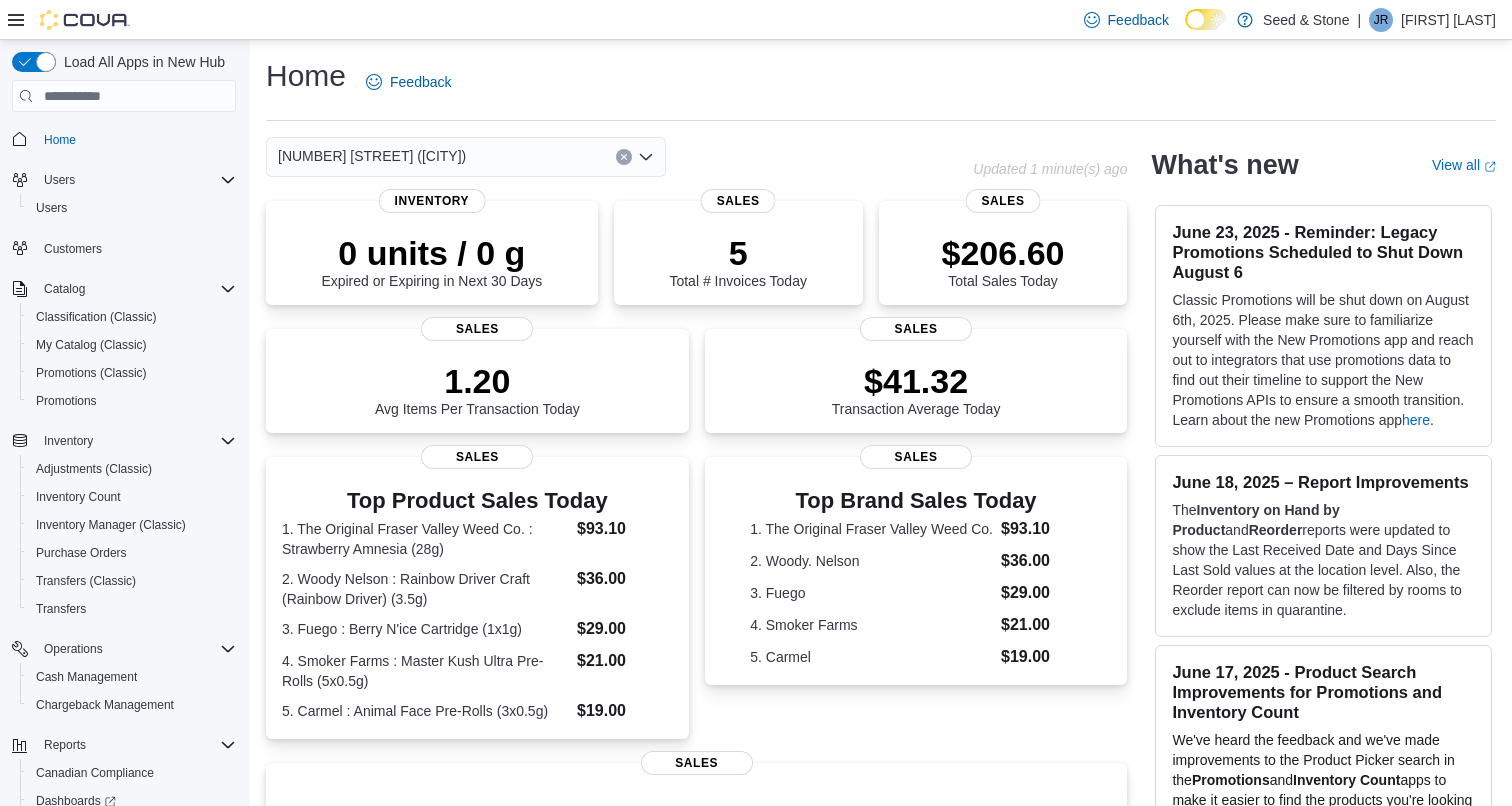 click on "[NUMBER] [STREET] ([CITY])" at bounding box center (466, 157) 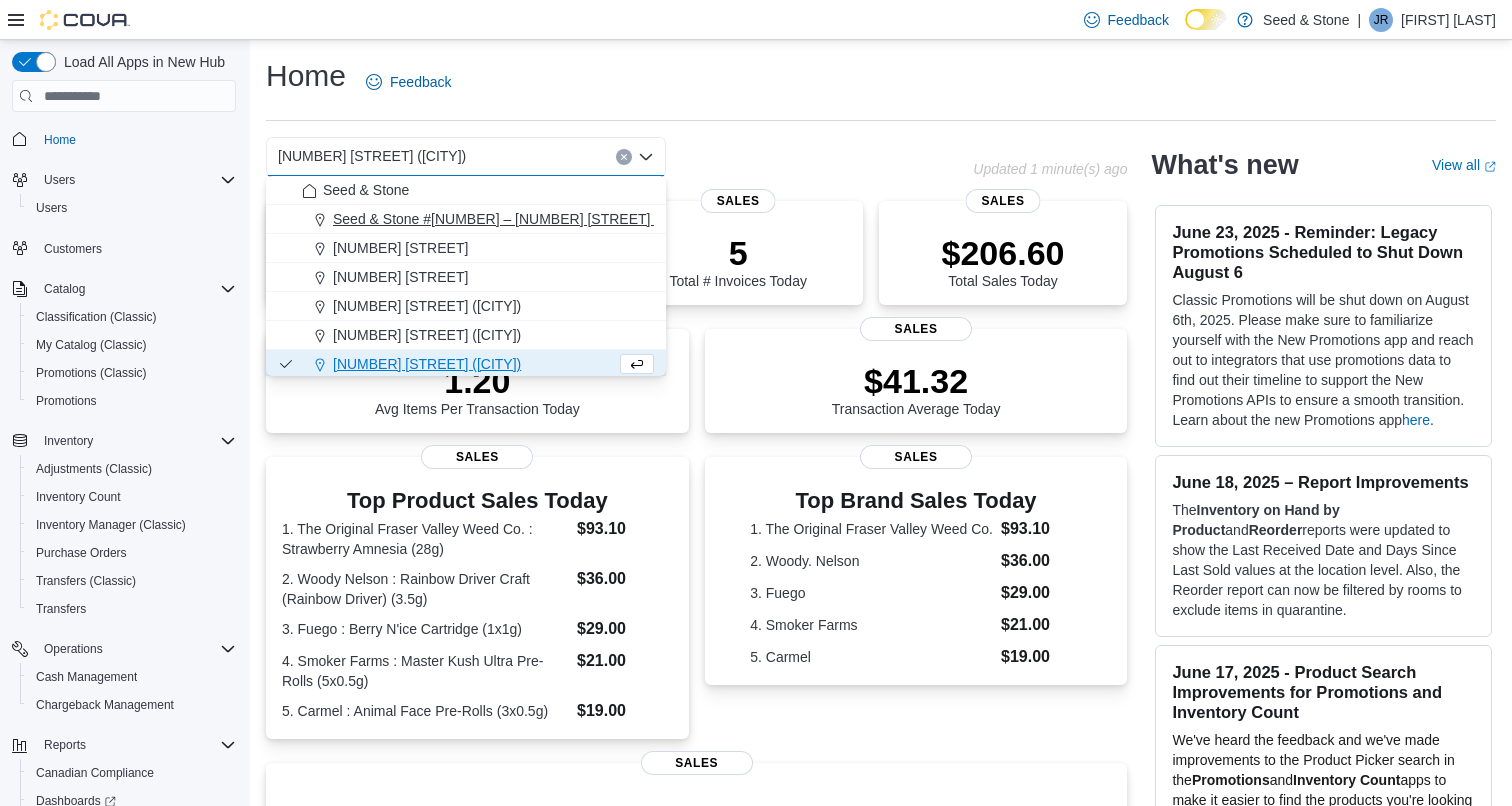 click on "#[NUMBER] – [NUMBER] [STREET] ([CITY])" at bounding box center [518, 219] 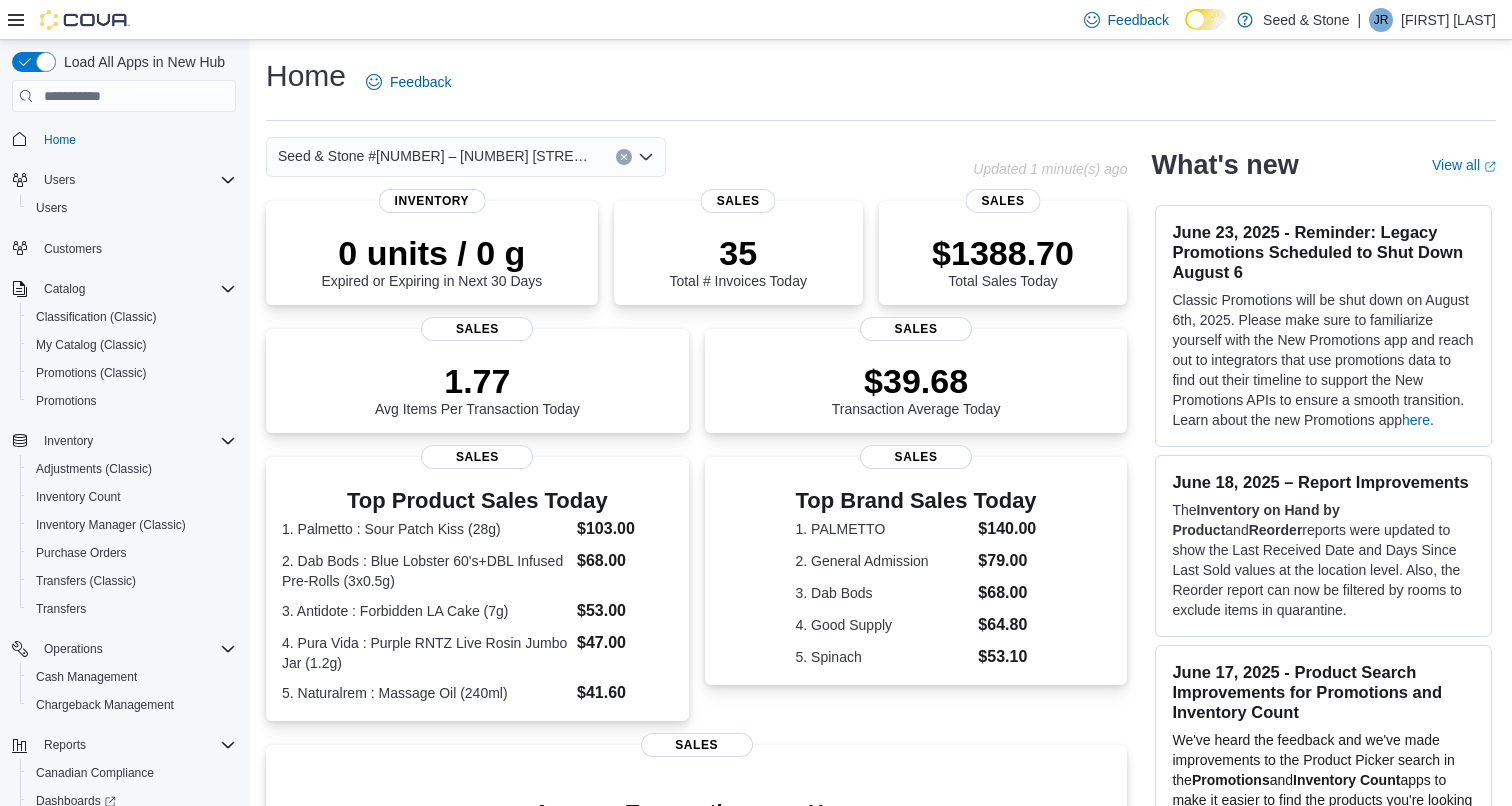 click on "#[NUMBER] – [NUMBER] [STREET] ([CITY]) Combo box. Selected. #[NUMBER] – [NUMBER] [STREET] ([CITY]). Press Backspace to delete #[NUMBER] – [NUMBER] [STREET] ([CITY]). Combo box input. Select a Location. Type some text or, to display a list of choices, press Down Arrow. To exit the list of choices, press Escape." at bounding box center [466, 157] 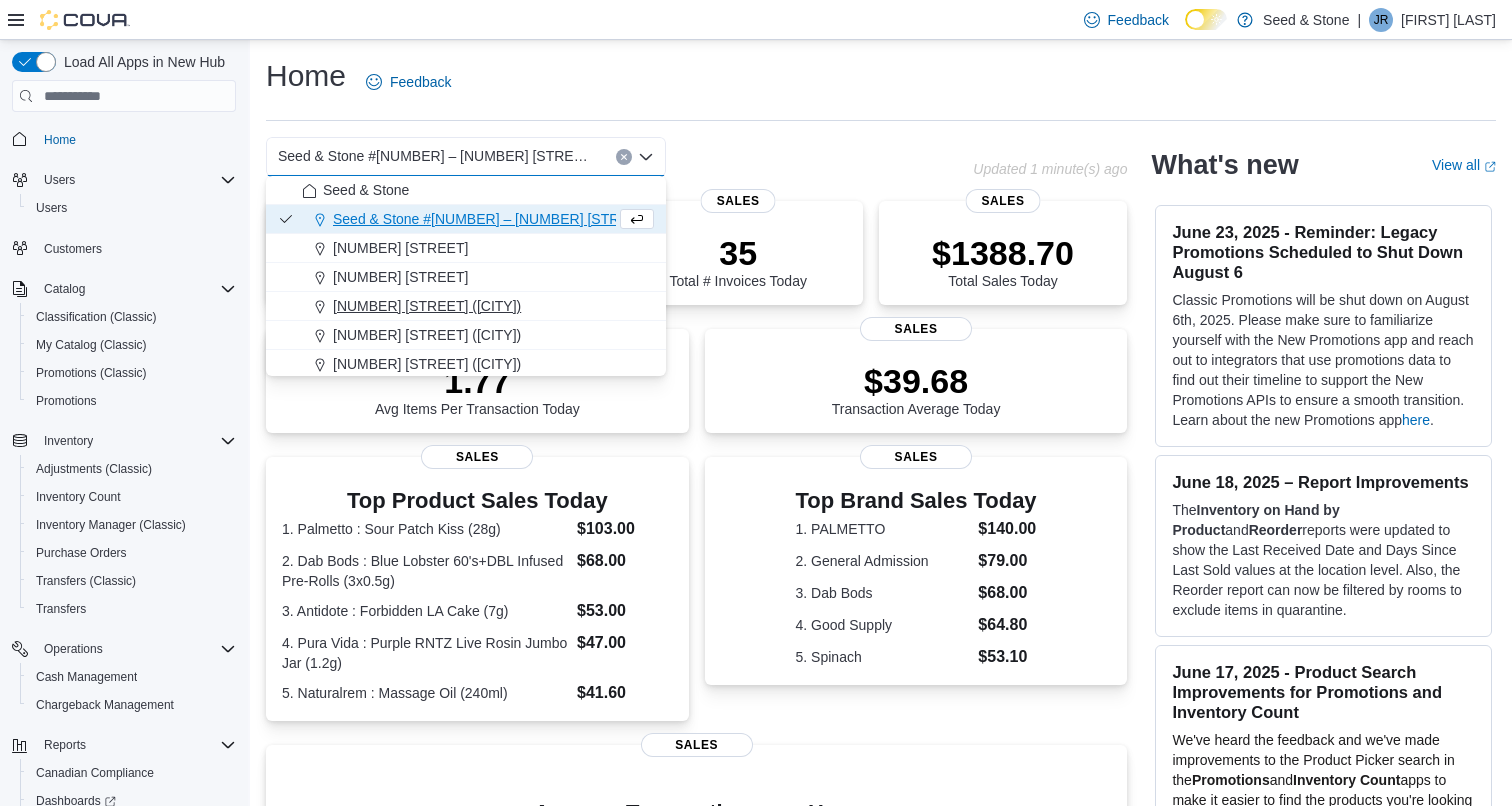 click on "[NUMBER] [STREET] ([CITY])" at bounding box center (427, 306) 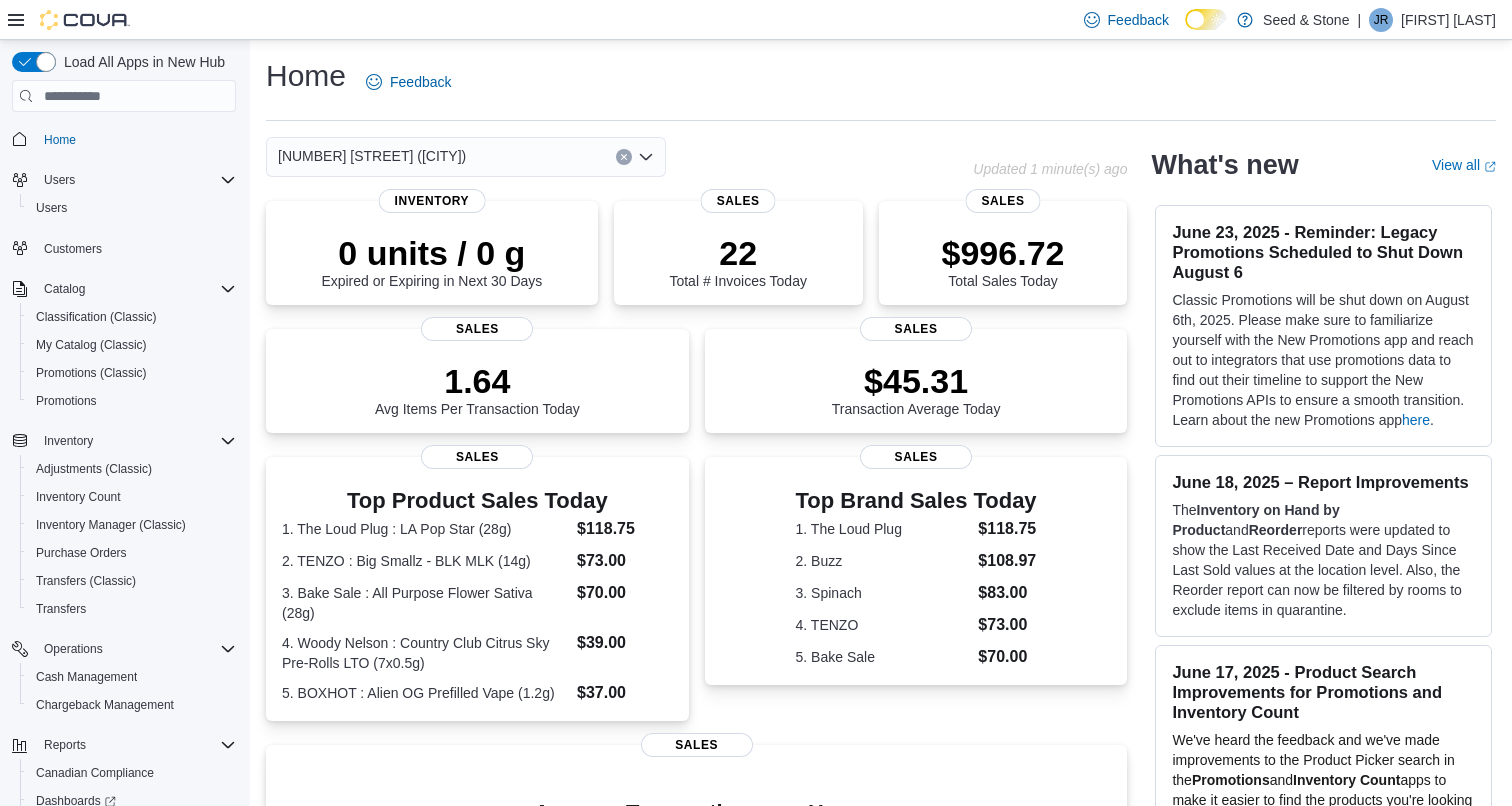 click on "[NUMBER] [STREET] ([CITY]) Combo box. Selected. [NUMBER] [STREET] ([CITY]). Press Backspace to delete [NUMBER] [STREET] ([CITY]). Combo box input. Select a Location. Type some text or, to display a list of choices, press Down Arrow. To exit the list of choices, press Escape." at bounding box center [466, 157] 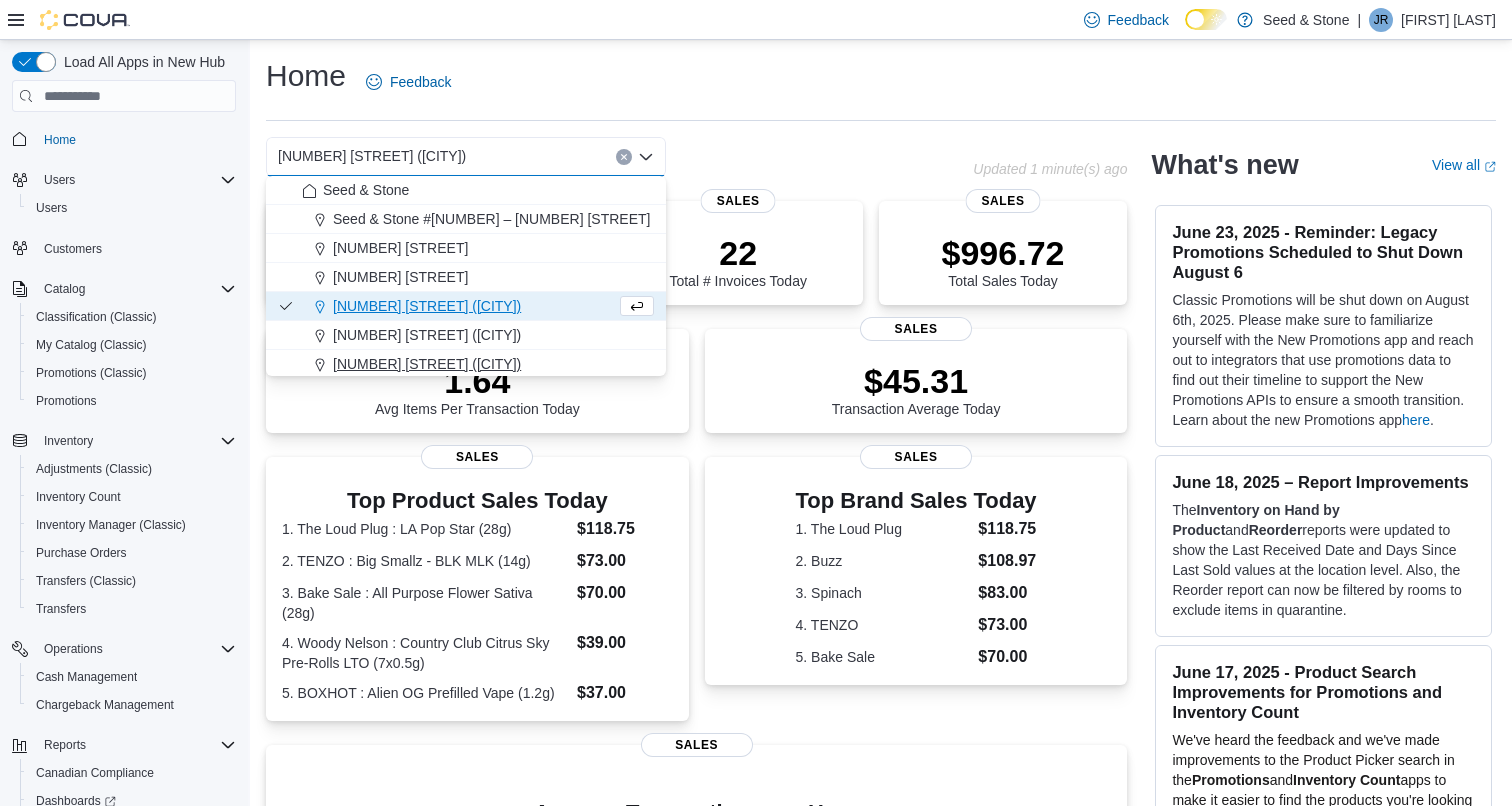 click on "[NUMBER] [STREET] ([CITY])" at bounding box center [427, 364] 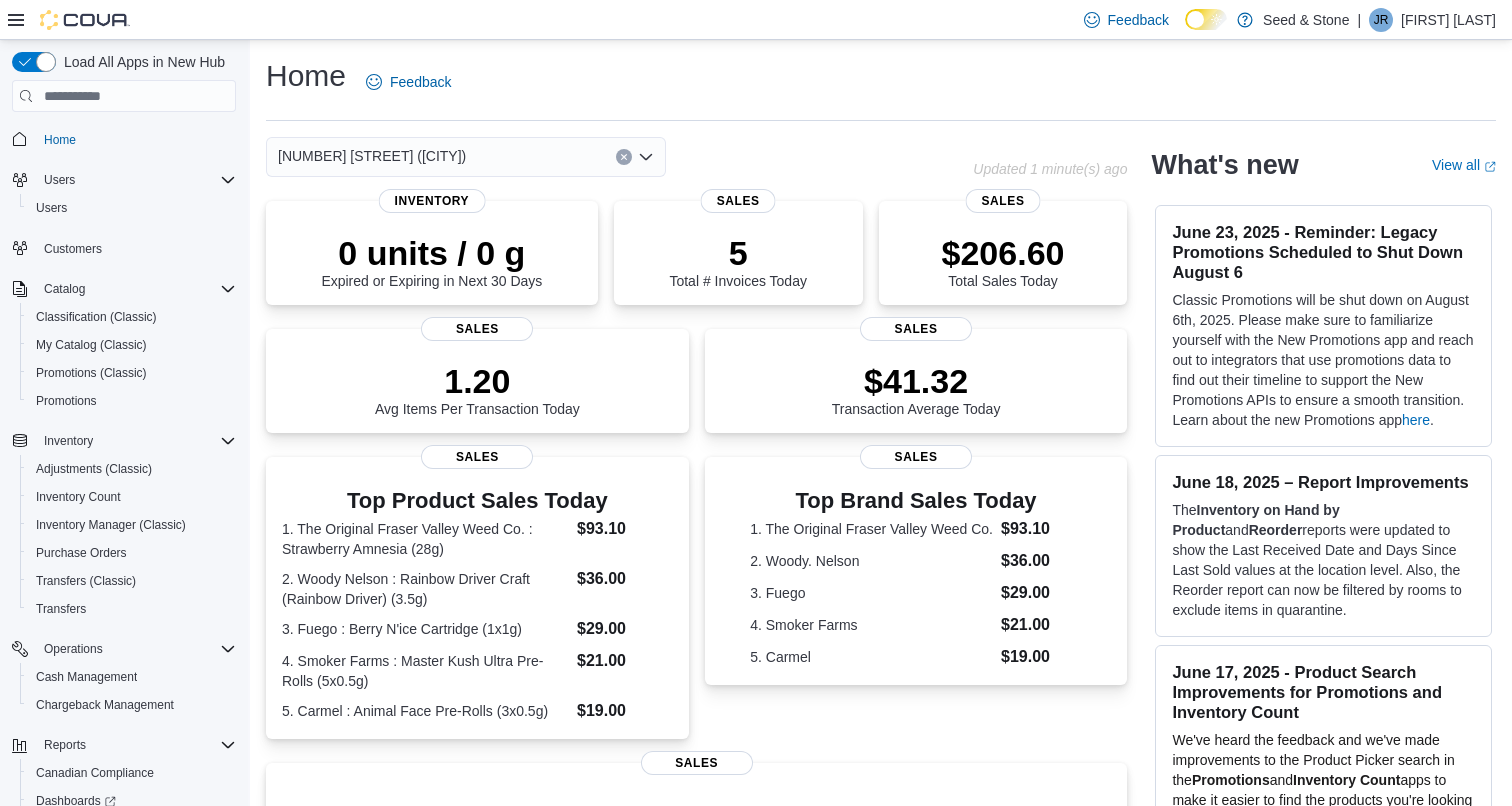 click on "[NUMBER] [STREET] ([CITY]) Combo box. Selected. [NUMBER] [STREET] ([CITY]). Press Backspace to delete [NUMBER] [STREET] ([CITY]). Combo box input. Select a Location. Type some text or, to display a list of choices, press Down Arrow. To exit the list of choices, press Escape." at bounding box center (466, 157) 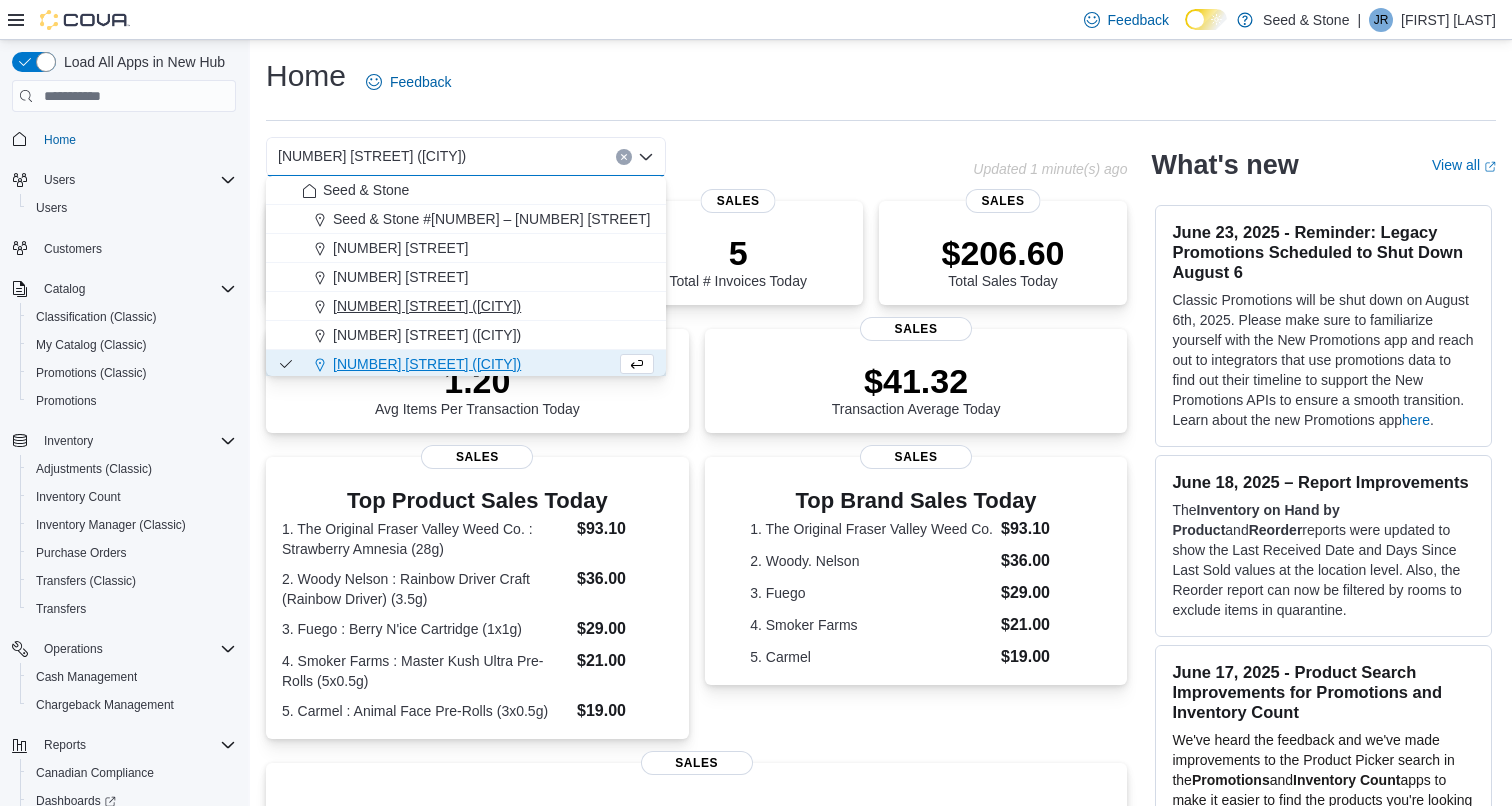 click on "[NUMBER] [STREET] ([CITY])" at bounding box center [427, 306] 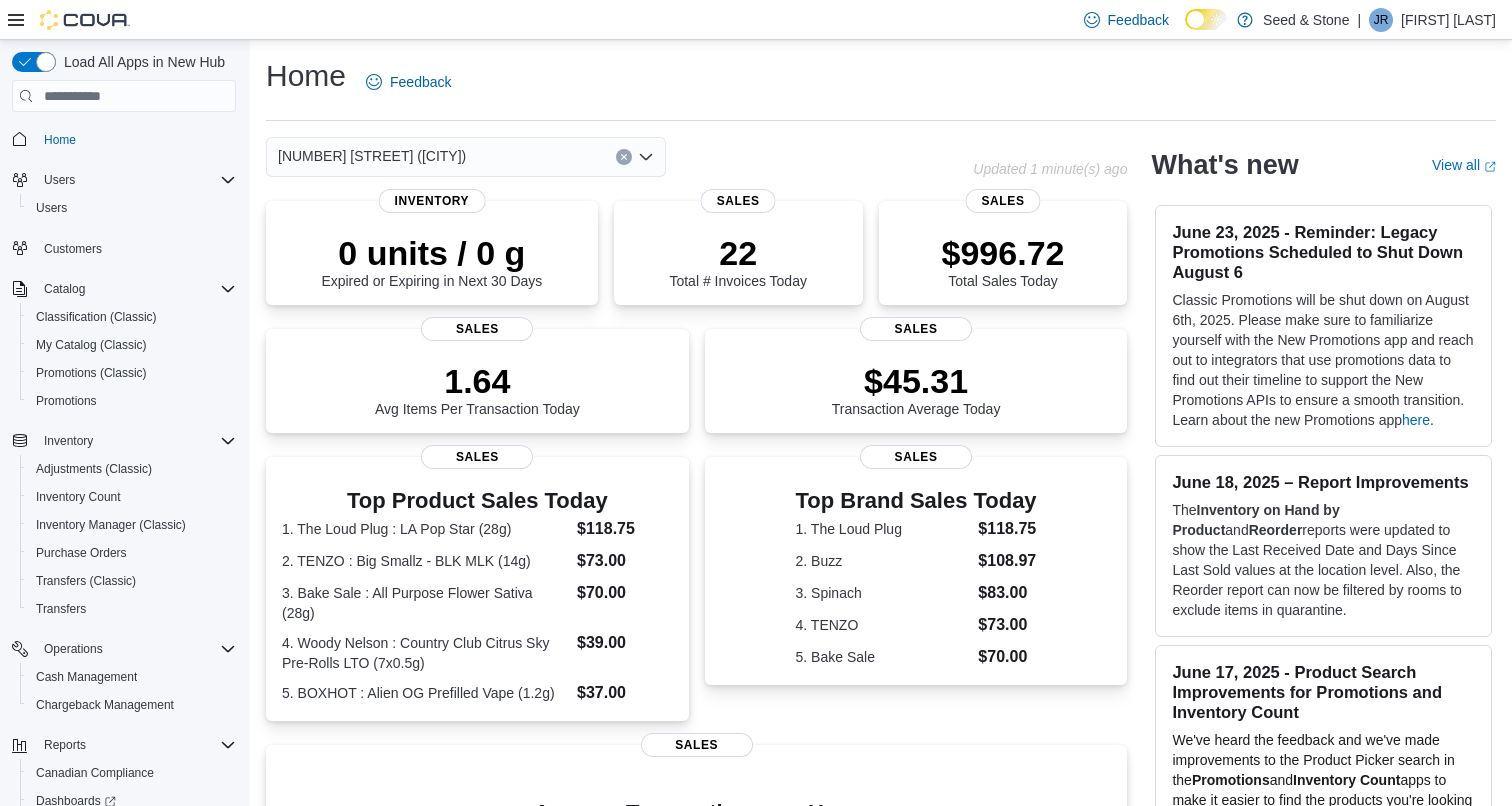 scroll, scrollTop: 0, scrollLeft: 0, axis: both 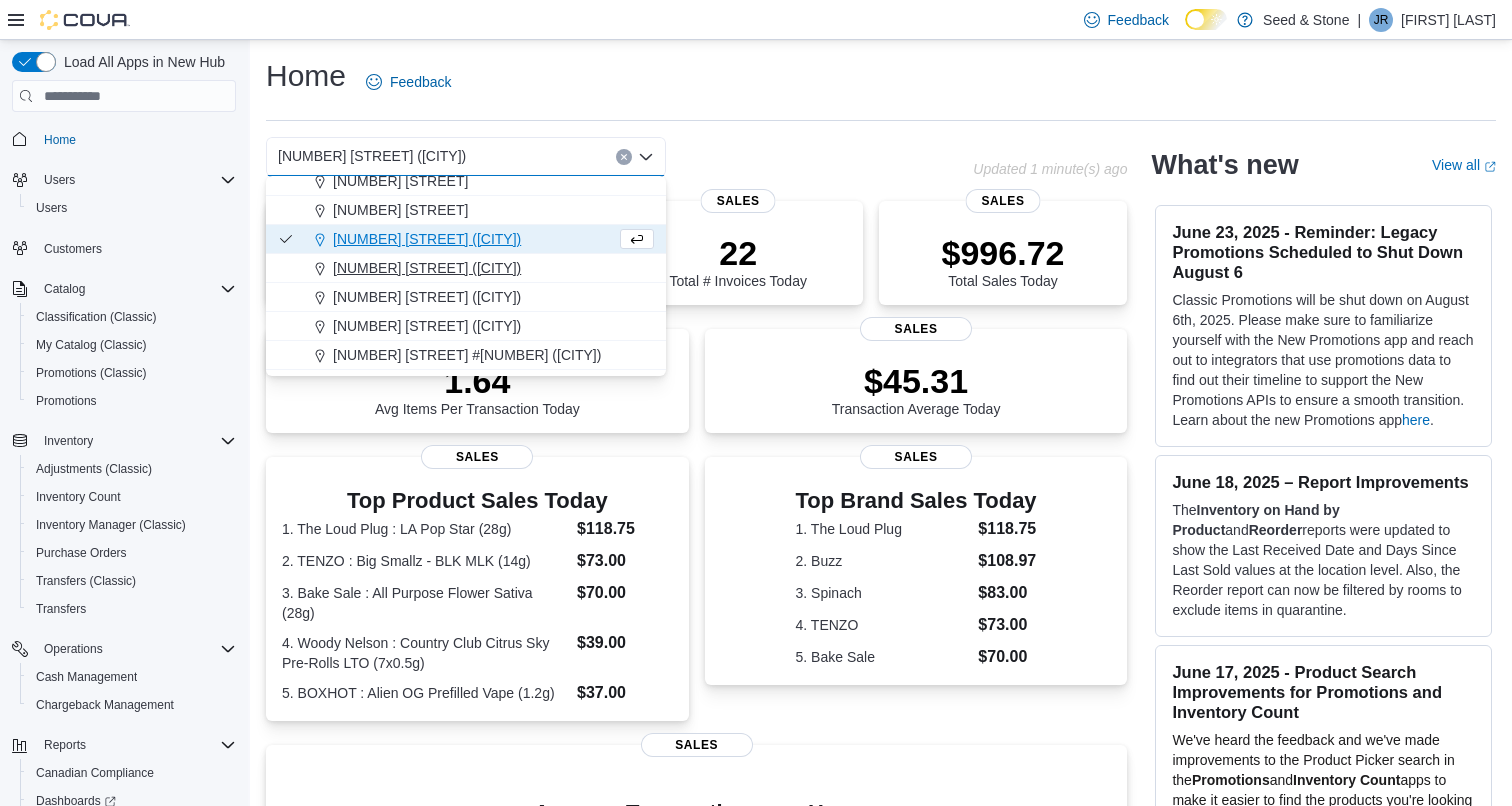 click on "[NUMBER] [STREET] ([CITY])" at bounding box center (427, 268) 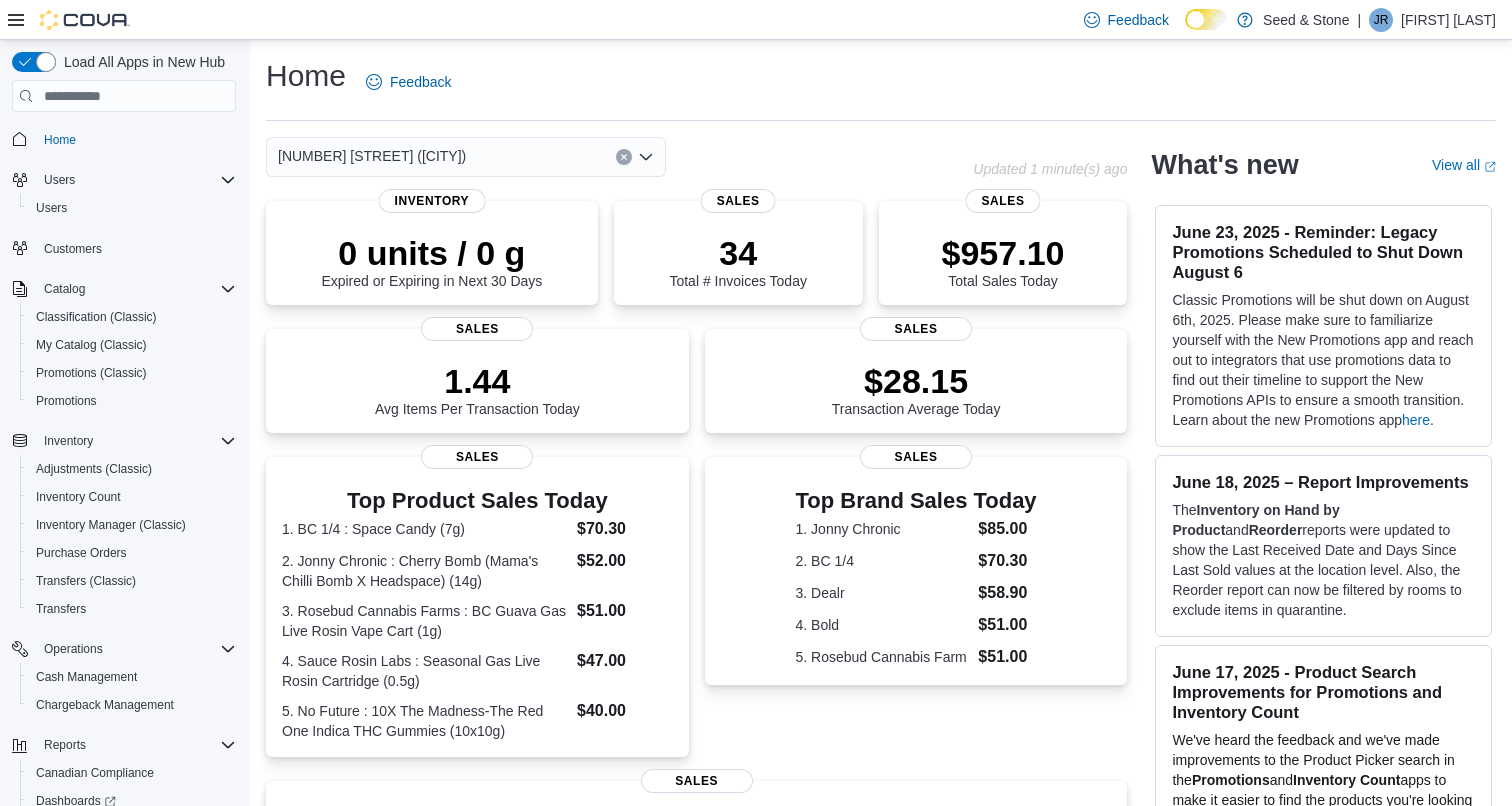 click on "[NUMBER] [STREET] ([CITY]) Combo box. Selected. [NUMBER] [STREET] ([CITY]). Press Backspace to delete [NUMBER] [STREET] ([CITY]). Combo box input. Select a Location. Type some text or, to display a list of choices, press Down Arrow. To exit the list of choices, press Escape." at bounding box center (466, 157) 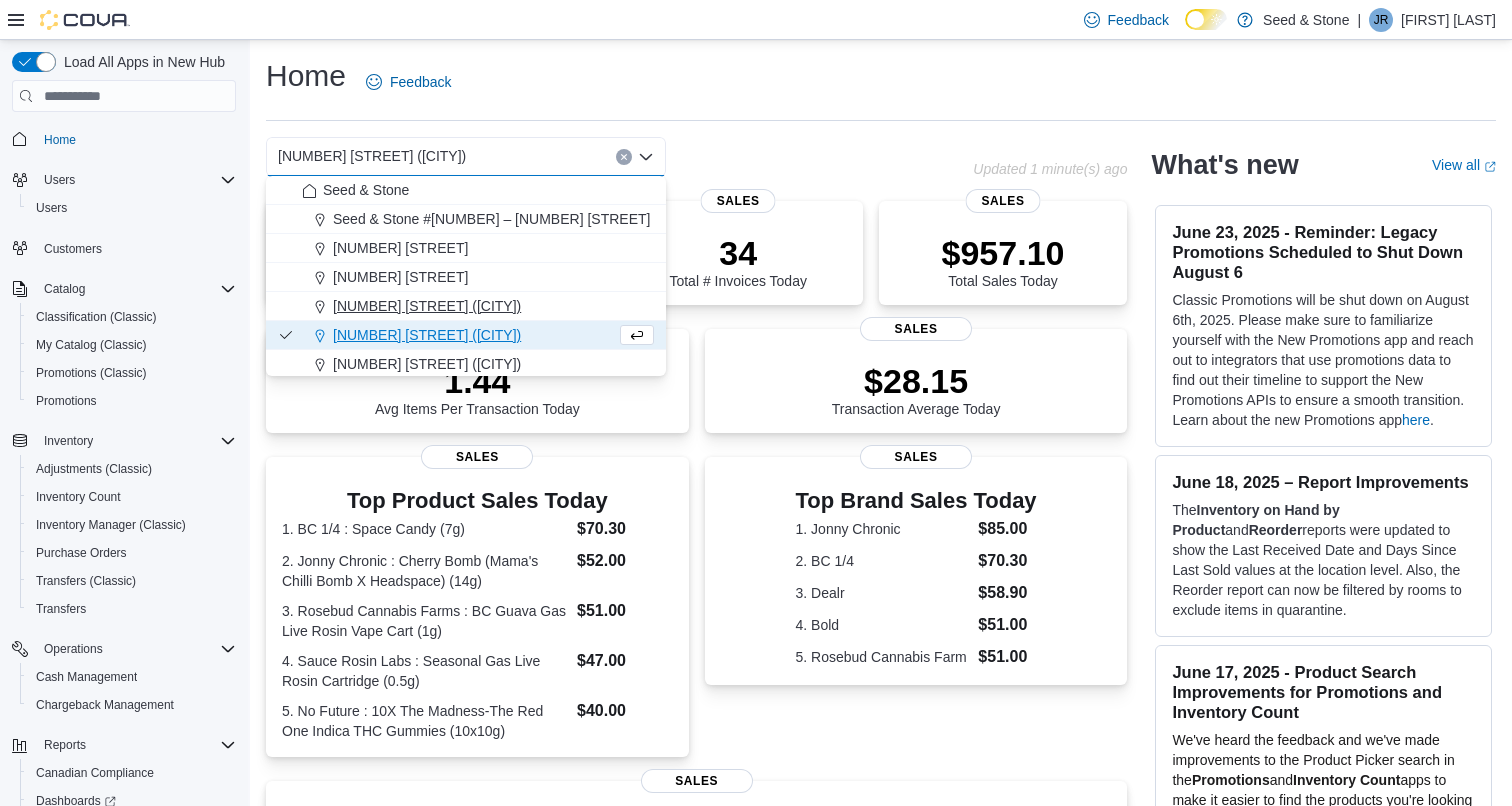 click on "[NUMBER] [STREET] ([CITY])" at bounding box center (427, 306) 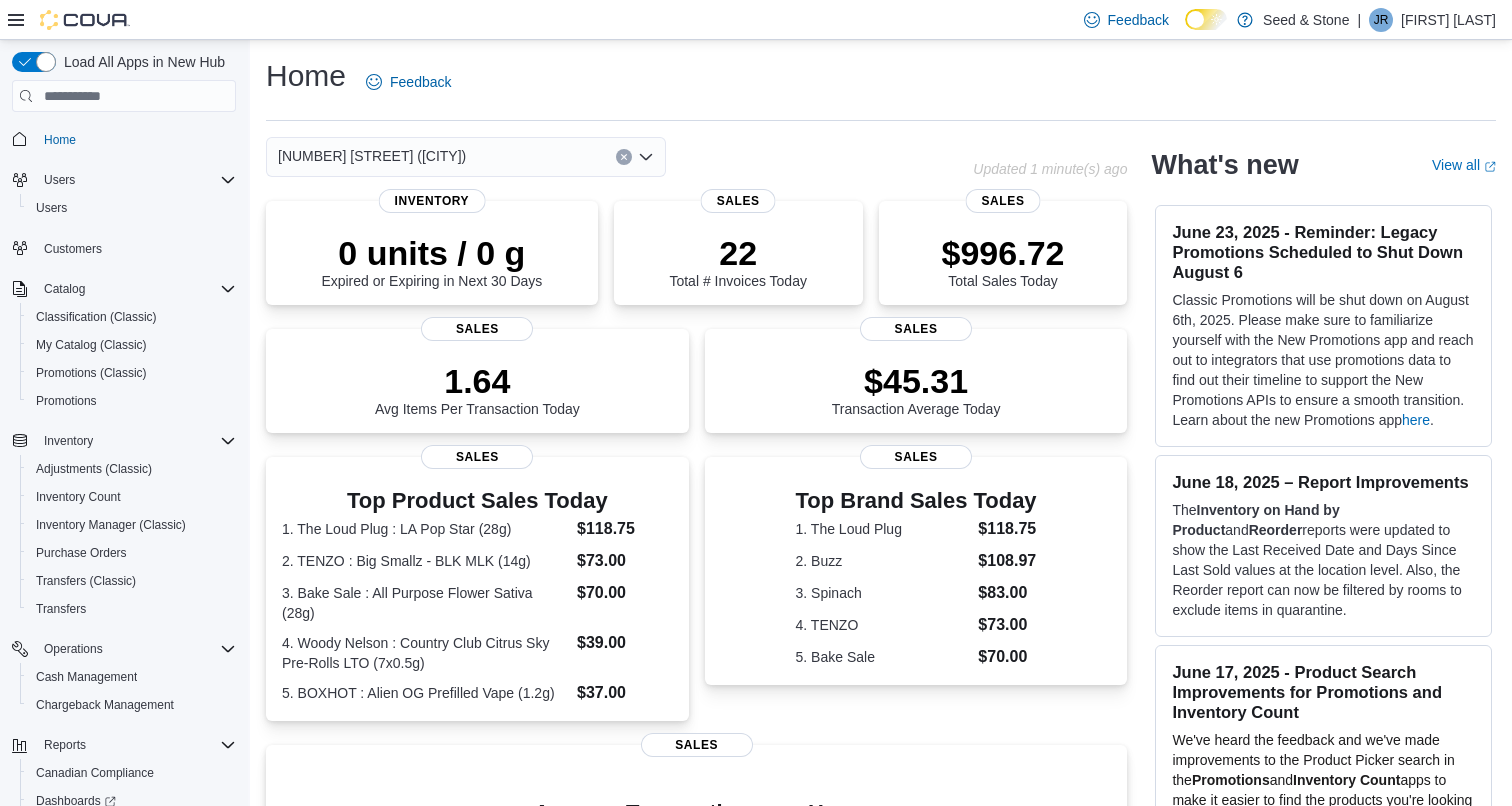 click on "[NUMBER] [STREET] ([CITY]) Combo box. Selected. [NUMBER] [STREET] ([CITY]). Press Backspace to delete [NUMBER] [STREET] ([CITY]). Combo box input. Select a Location. Type some text or, to display a list of choices, press Down Arrow. To exit the list of choices, press Escape." at bounding box center [466, 157] 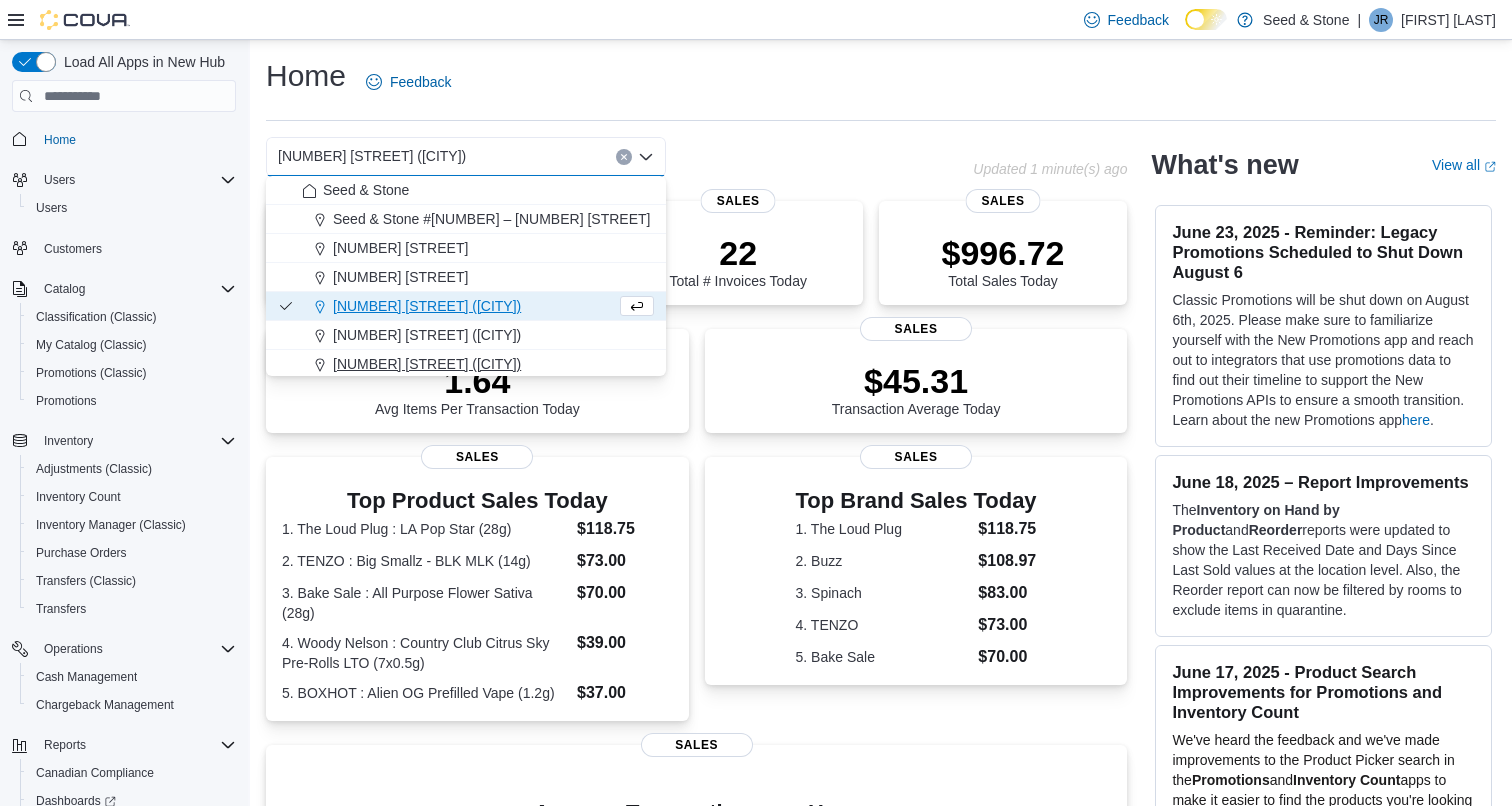 click on "[NUMBER] [STREET] ([CITY])" at bounding box center [478, 364] 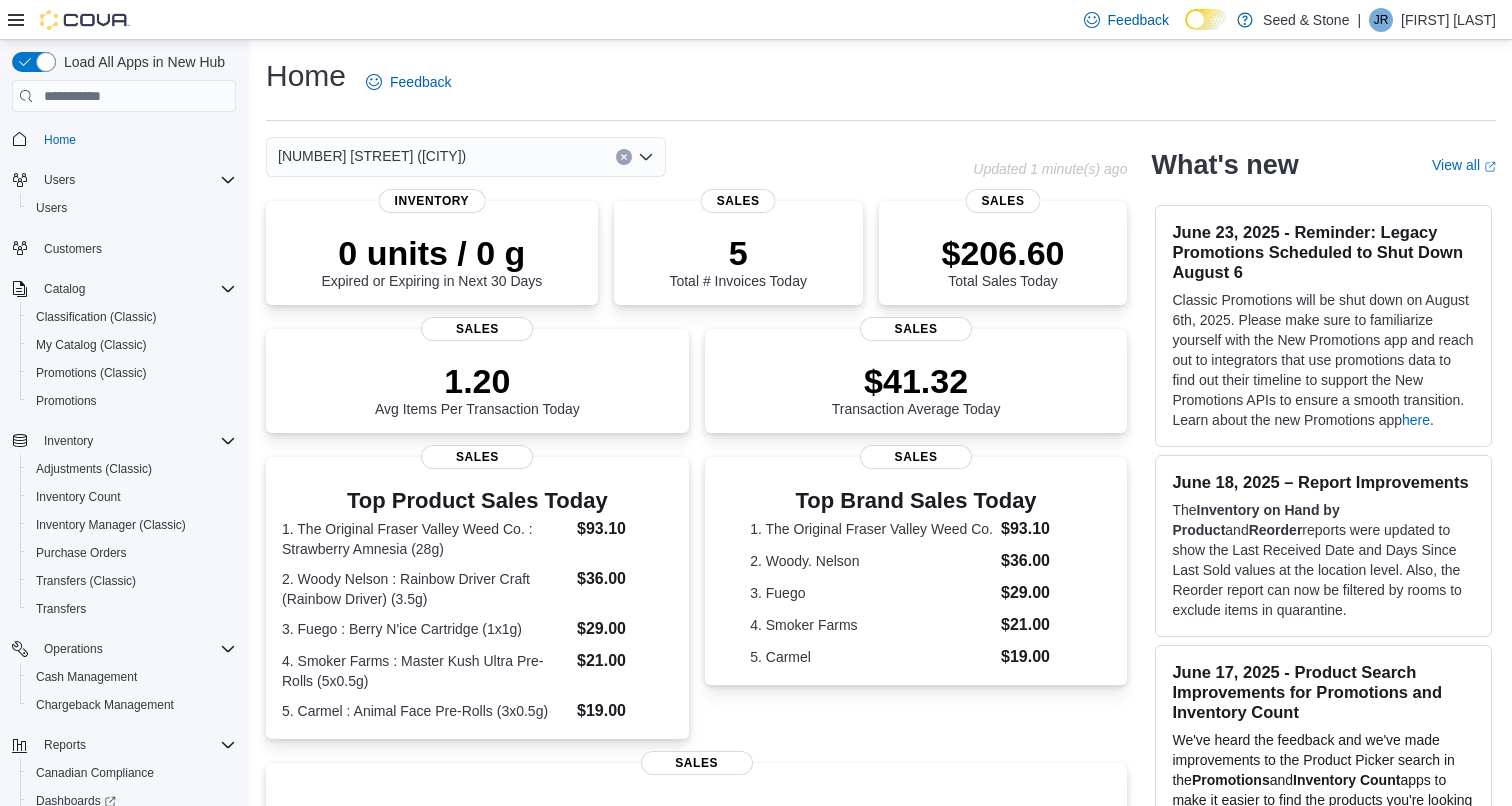 click on "[NUMBER] [STREET] ([CITY]) Combo box. Selected. [NUMBER] [STREET] ([CITY]). Press Backspace to delete [NUMBER] [STREET] ([CITY]). Combo box input. Select a Location. Type some text or, to display a list of choices, press Down Arrow. To exit the list of choices, press Escape." at bounding box center (466, 157) 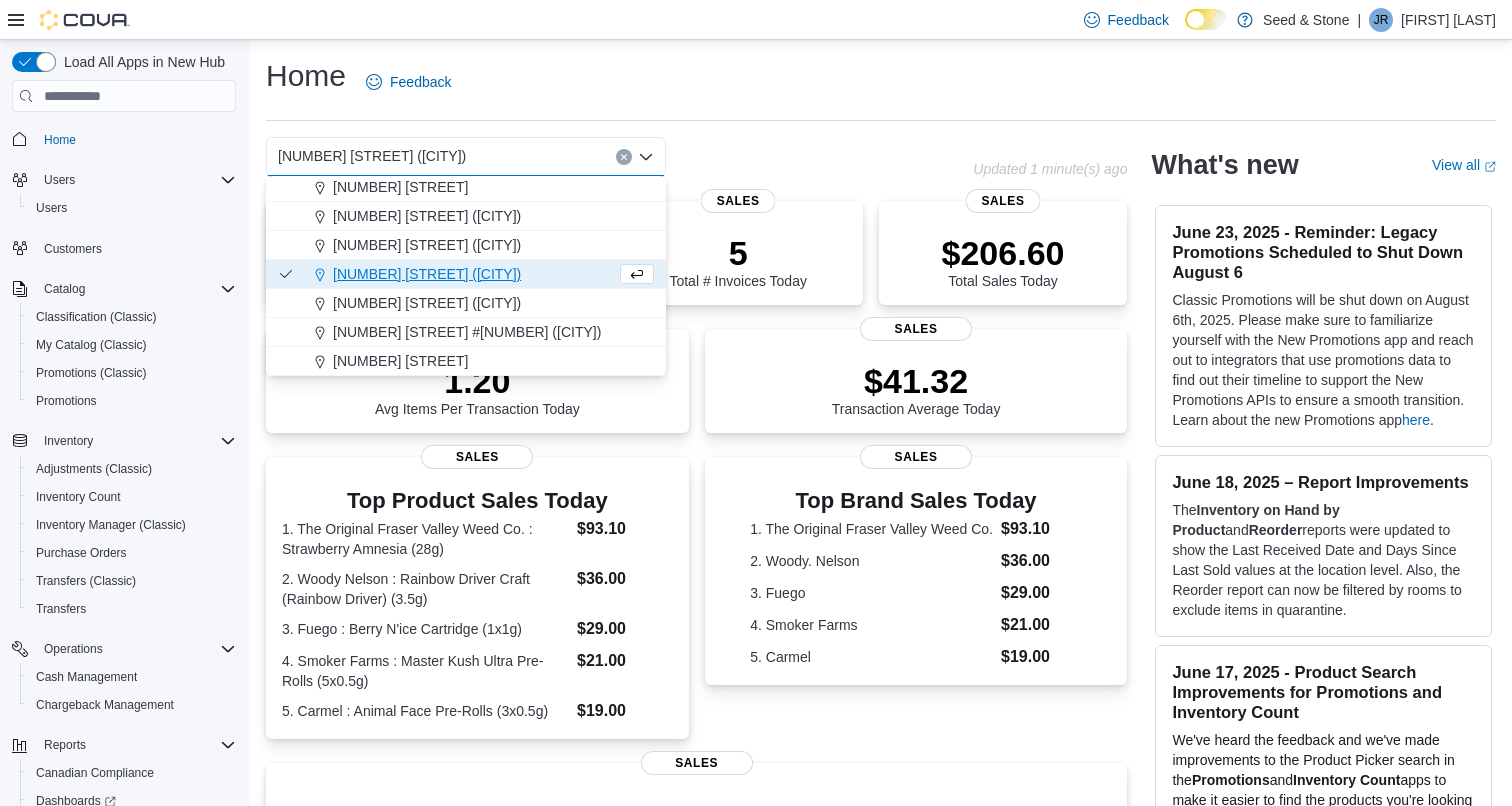 scroll, scrollTop: 90, scrollLeft: 0, axis: vertical 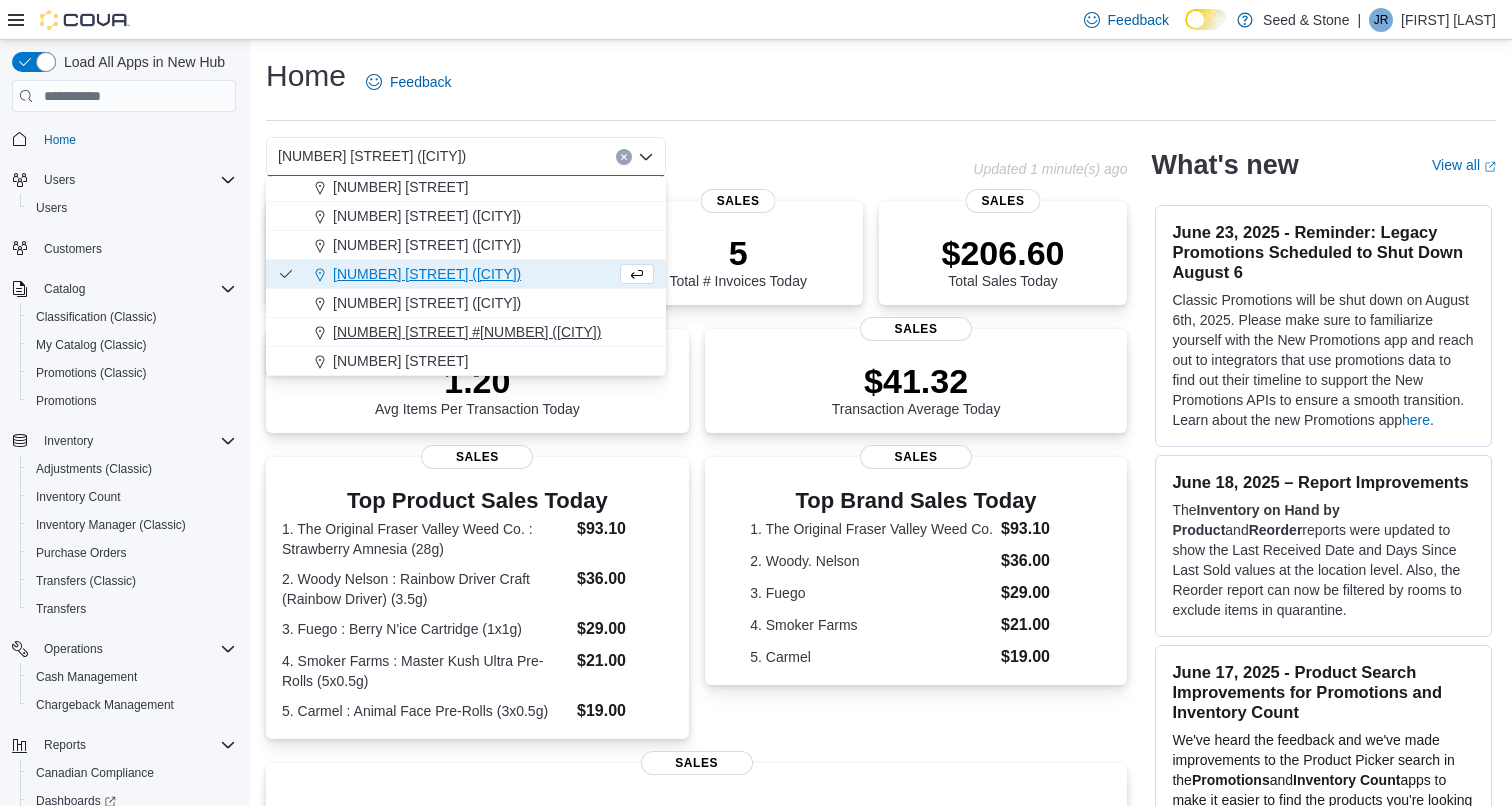 click on "[NUMBER] [STREET] # [NUMBER] ([CITY])" at bounding box center [467, 332] 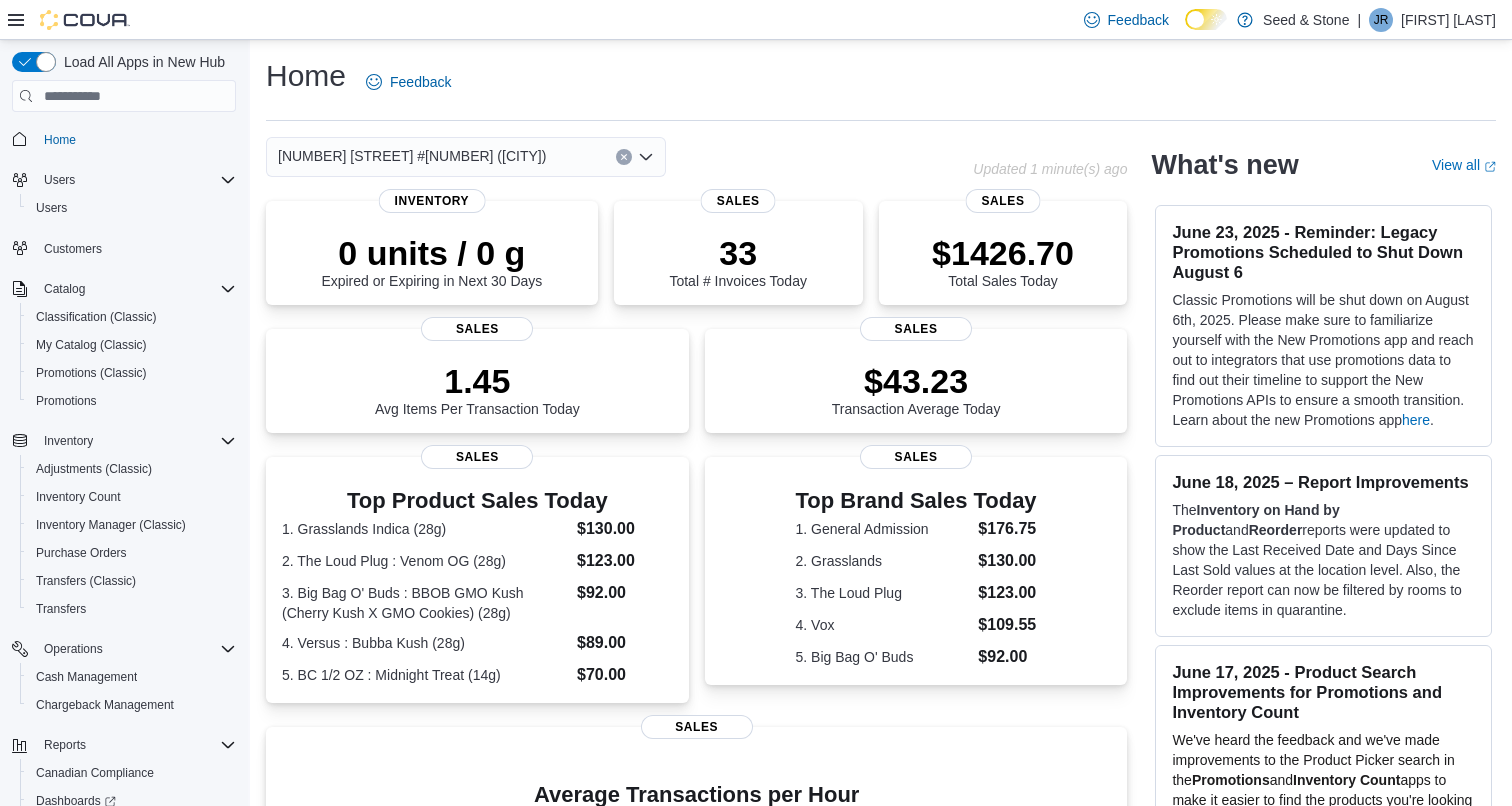 click on "[NUMBER] [STREET] # [NUMBER] ([CITY])" at bounding box center [412, 156] 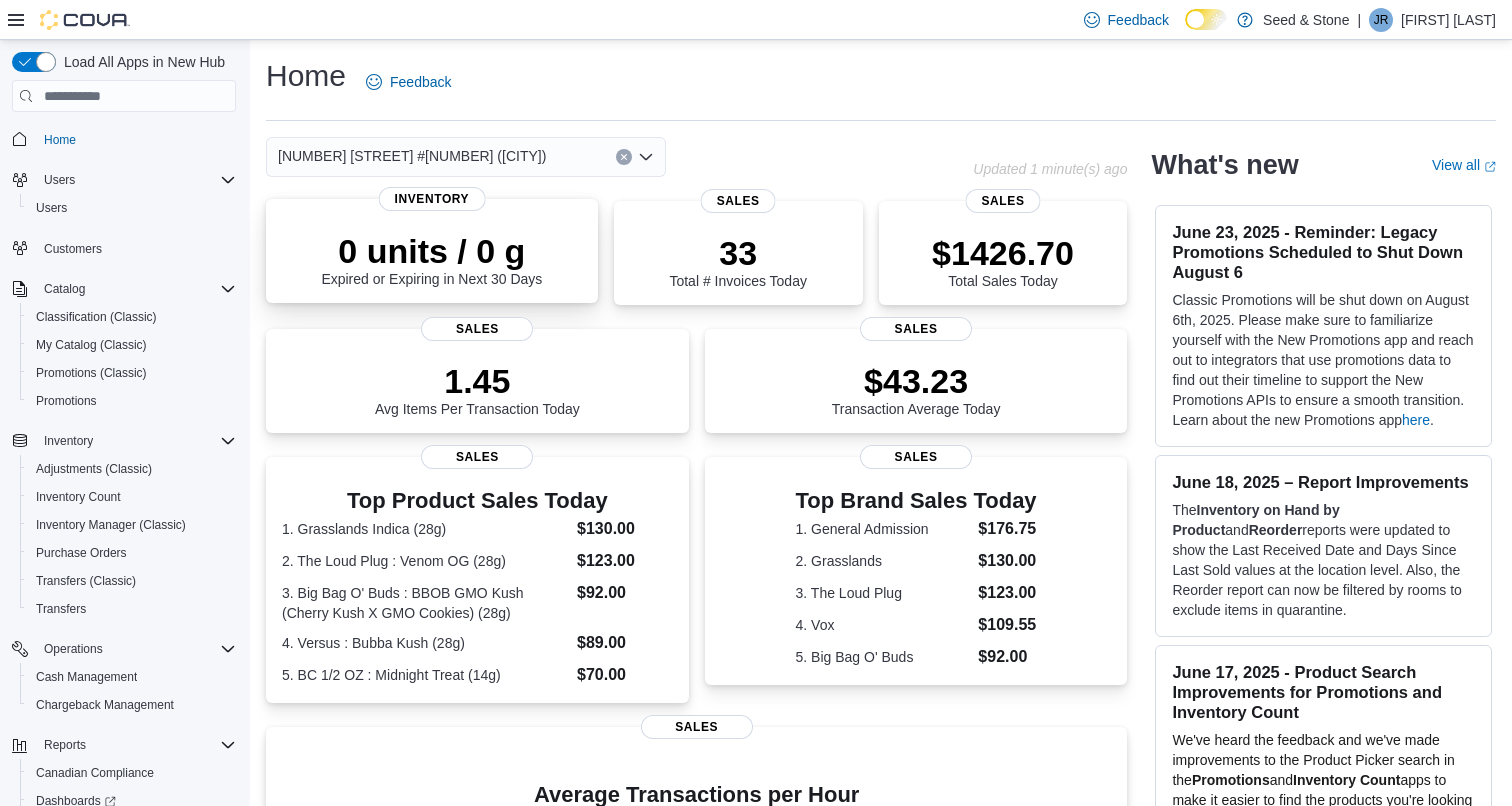 scroll, scrollTop: 0, scrollLeft: 0, axis: both 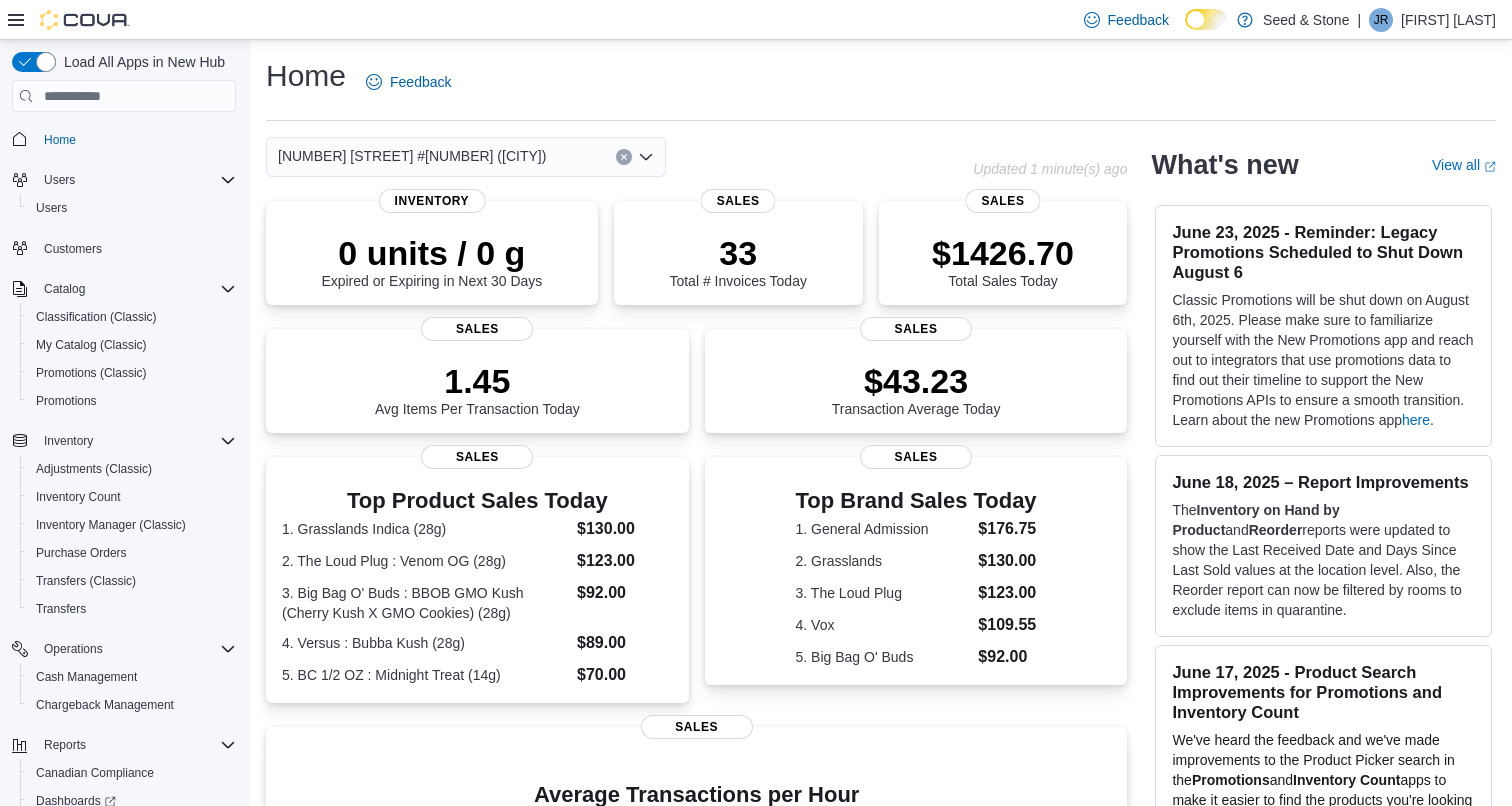 click on "[NUMBER] [STREET] # [NUMBER] ([CITY]) Combo box. Selected. [NUMBER] [STREET] # [NUMBER] ([CITY]). Press Backspace to delete [NUMBER] [STREET] # [NUMBER] ([CITY]). Combo box input. Select a Location. Type some text or, to display a list of choices, press Down Arrow. To exit the list of choices, press Escape." at bounding box center [466, 157] 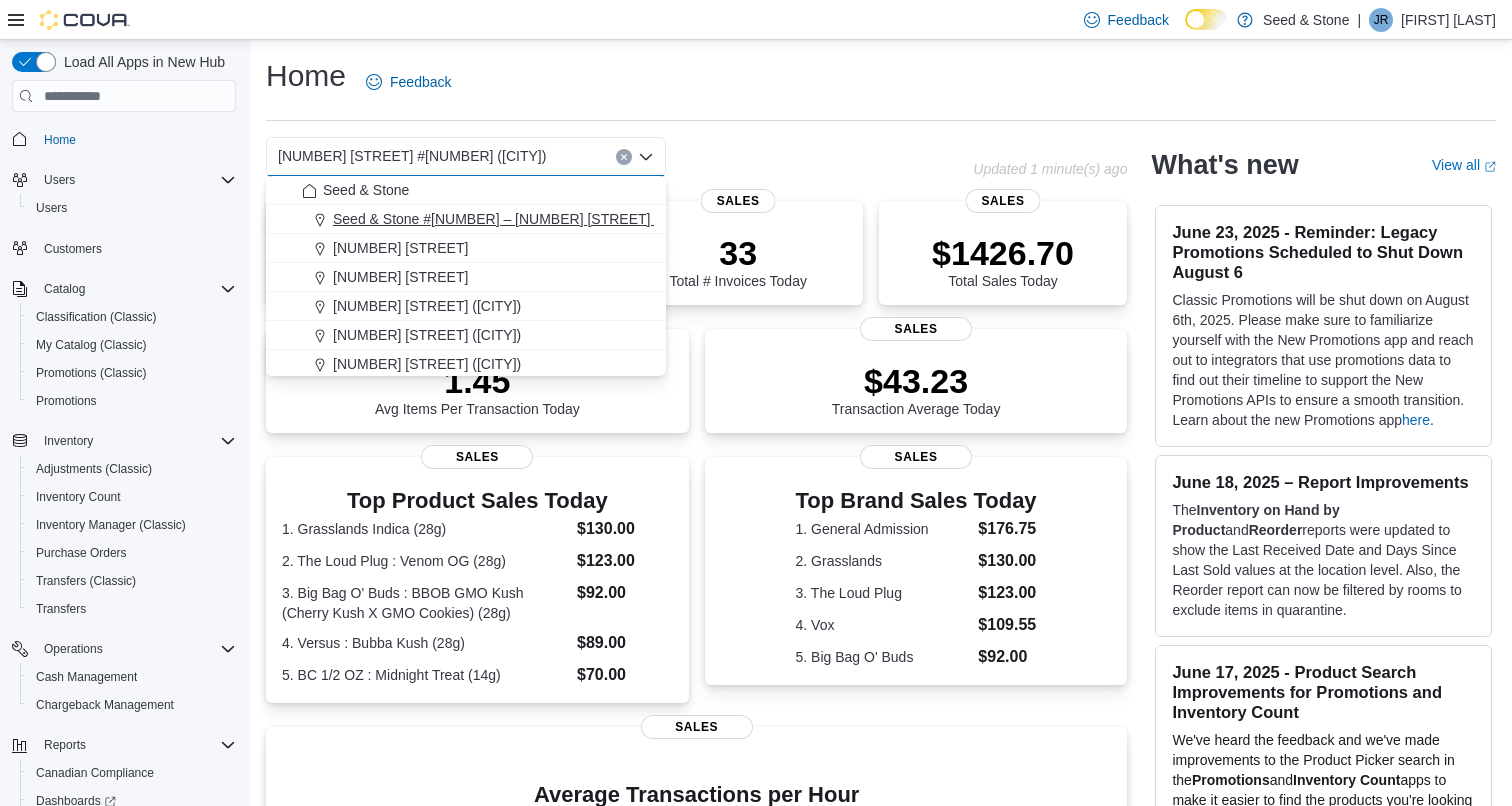 click on "#[NUMBER] – [NUMBER] [STREET] ([CITY])" at bounding box center [518, 219] 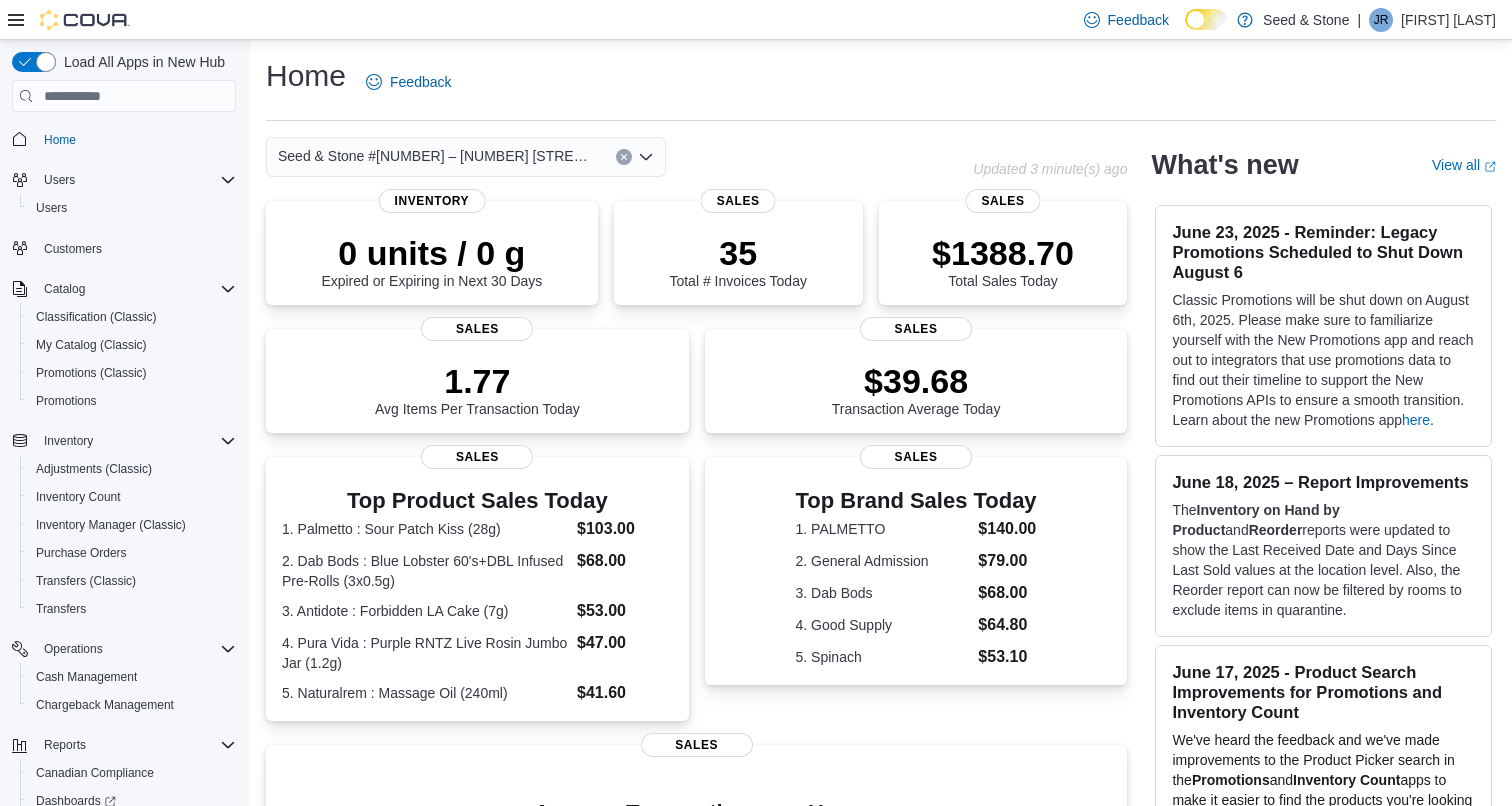 click on "#[NUMBER] – [NUMBER] [STREET] ([CITY])" at bounding box center [437, 156] 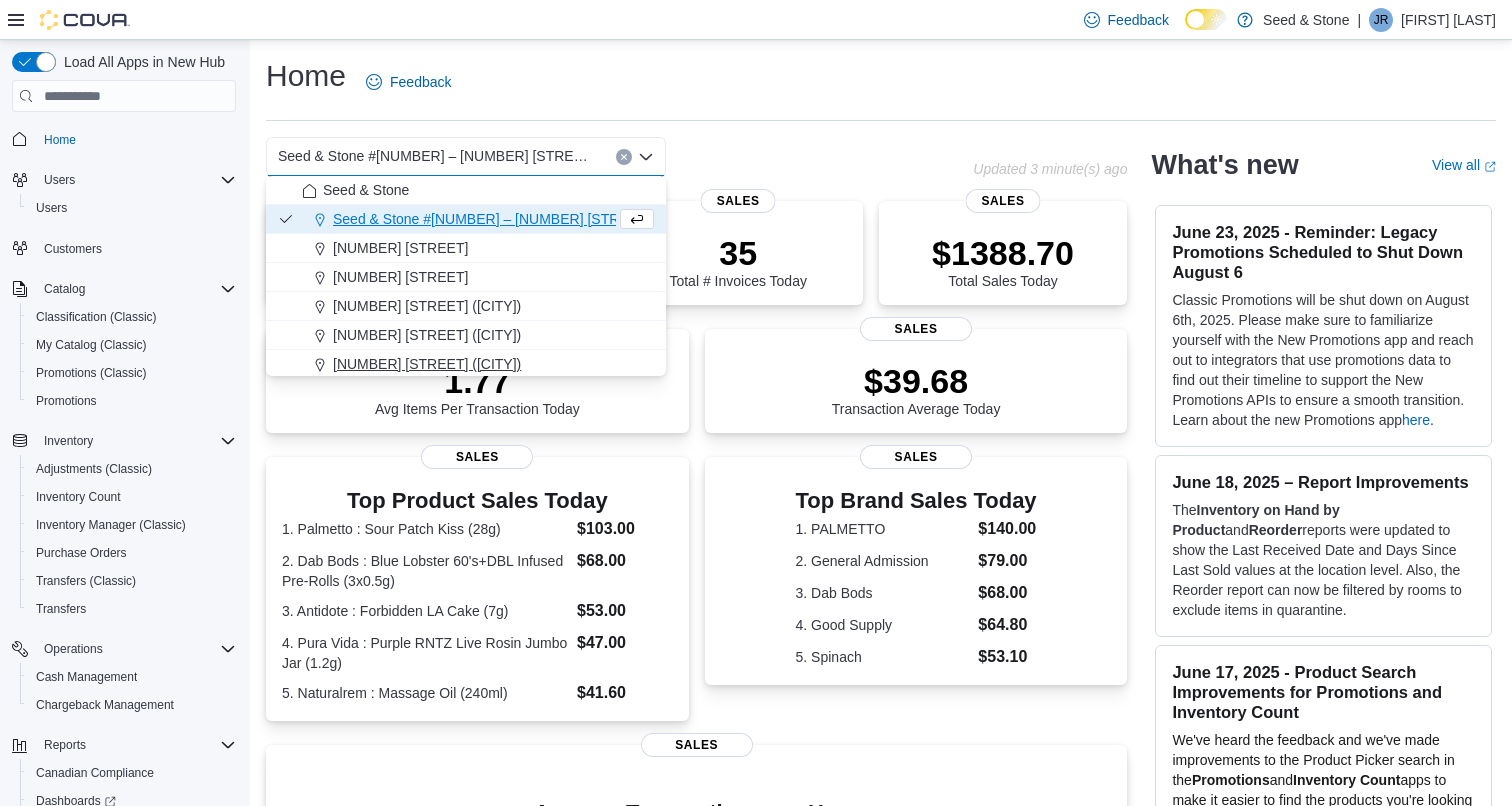 click on "[NUMBER] [STREET] ([CITY])" at bounding box center (427, 364) 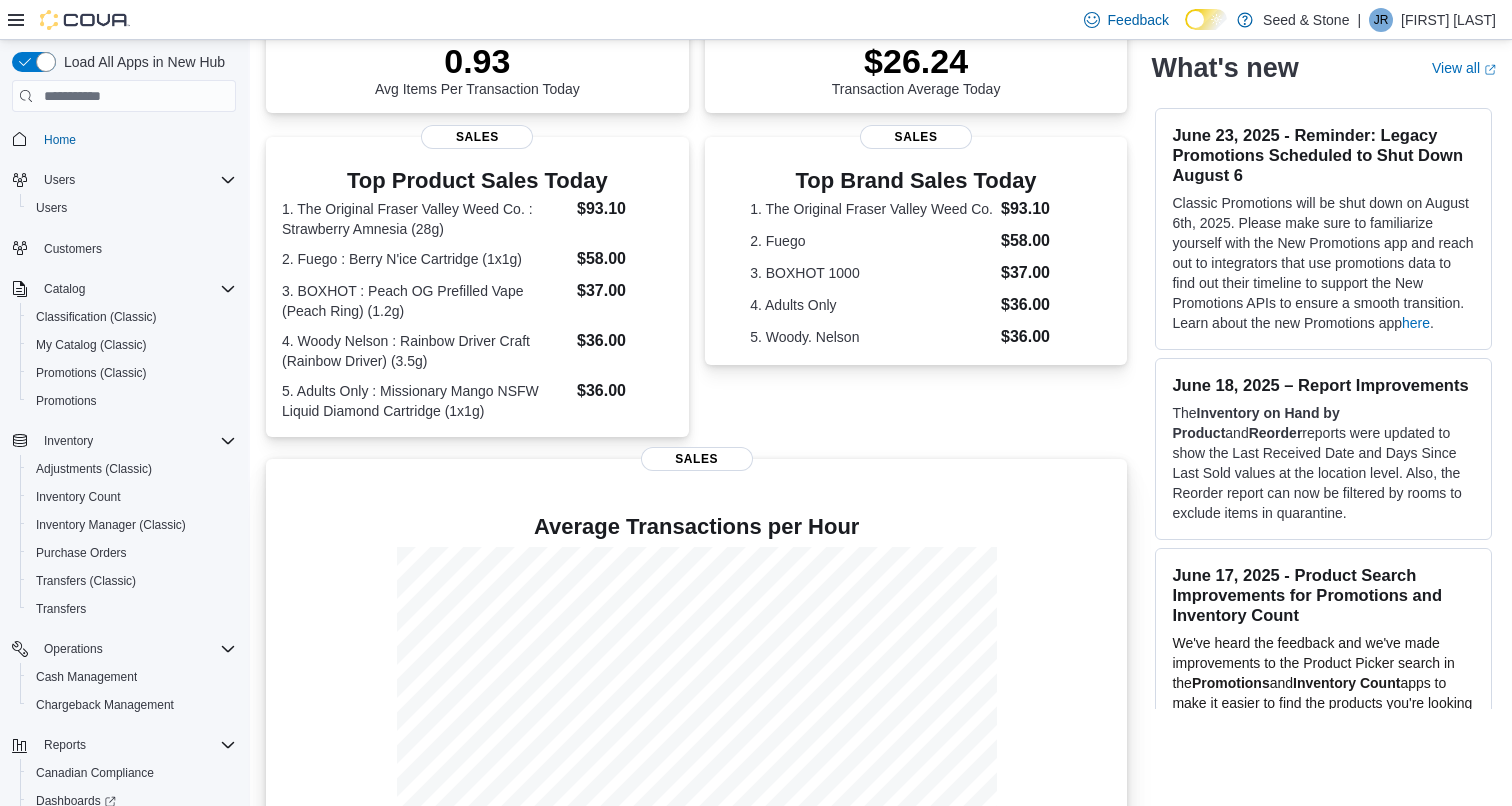 scroll, scrollTop: 345, scrollLeft: 0, axis: vertical 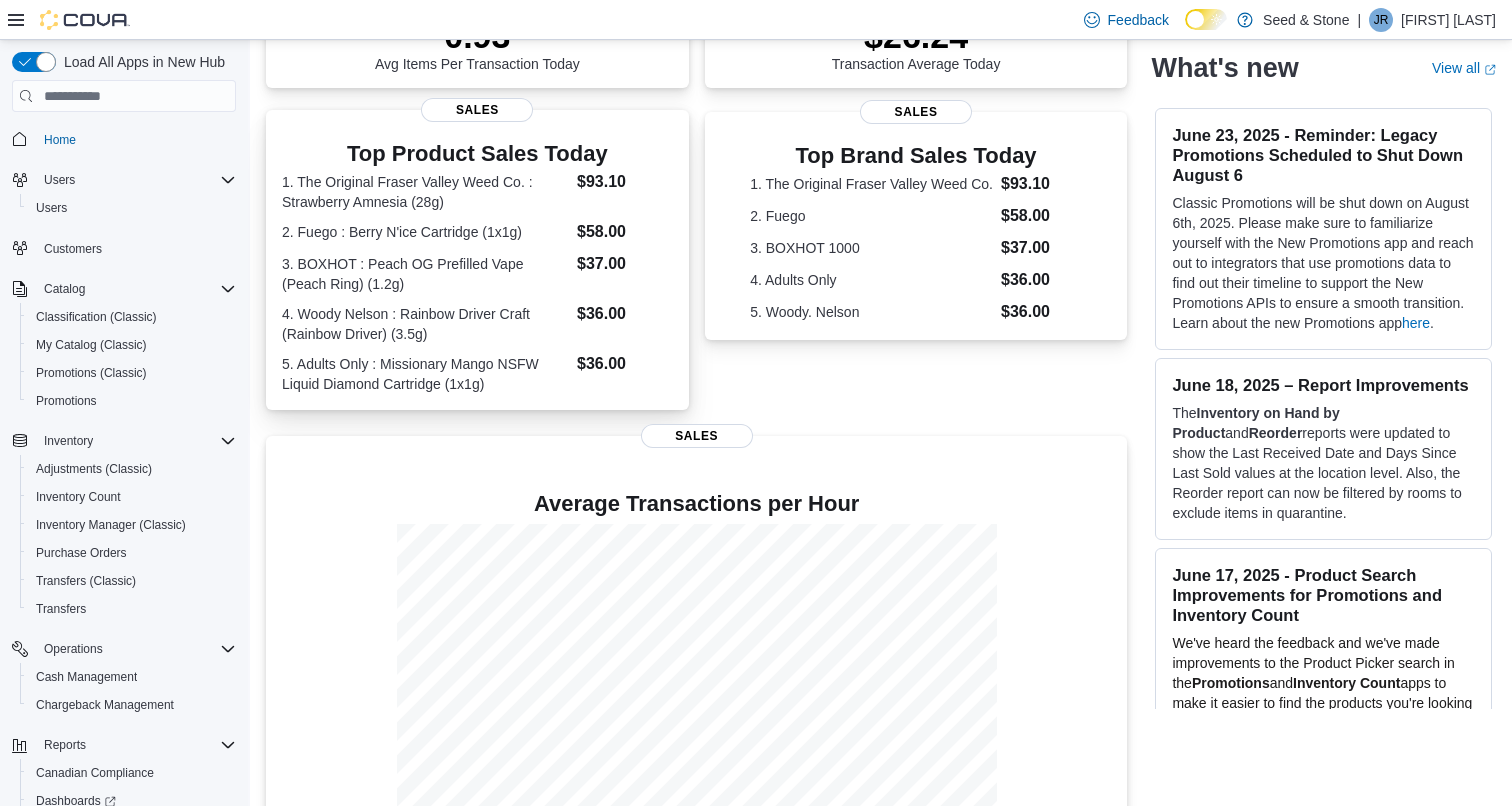 click on "1. The Original Fraser Valley Weed Co. : Strawberry Amnesia (28g) $93.10 2. Fuego : Berry N'ice Cartridge (1x1g) $58.00 3. BOXHOT : Peach OG Prefilled Vape (Peach Ring) (1.2g) $37.00 4. Woody Nelson : Rainbow Driver Craft (Rainbow Driver) (3.5g) $36.00 5. Adults Only : Missionary Mango NSFW Liquid Diamond Cartridge (1x1g) $36.00" at bounding box center (477, 282) 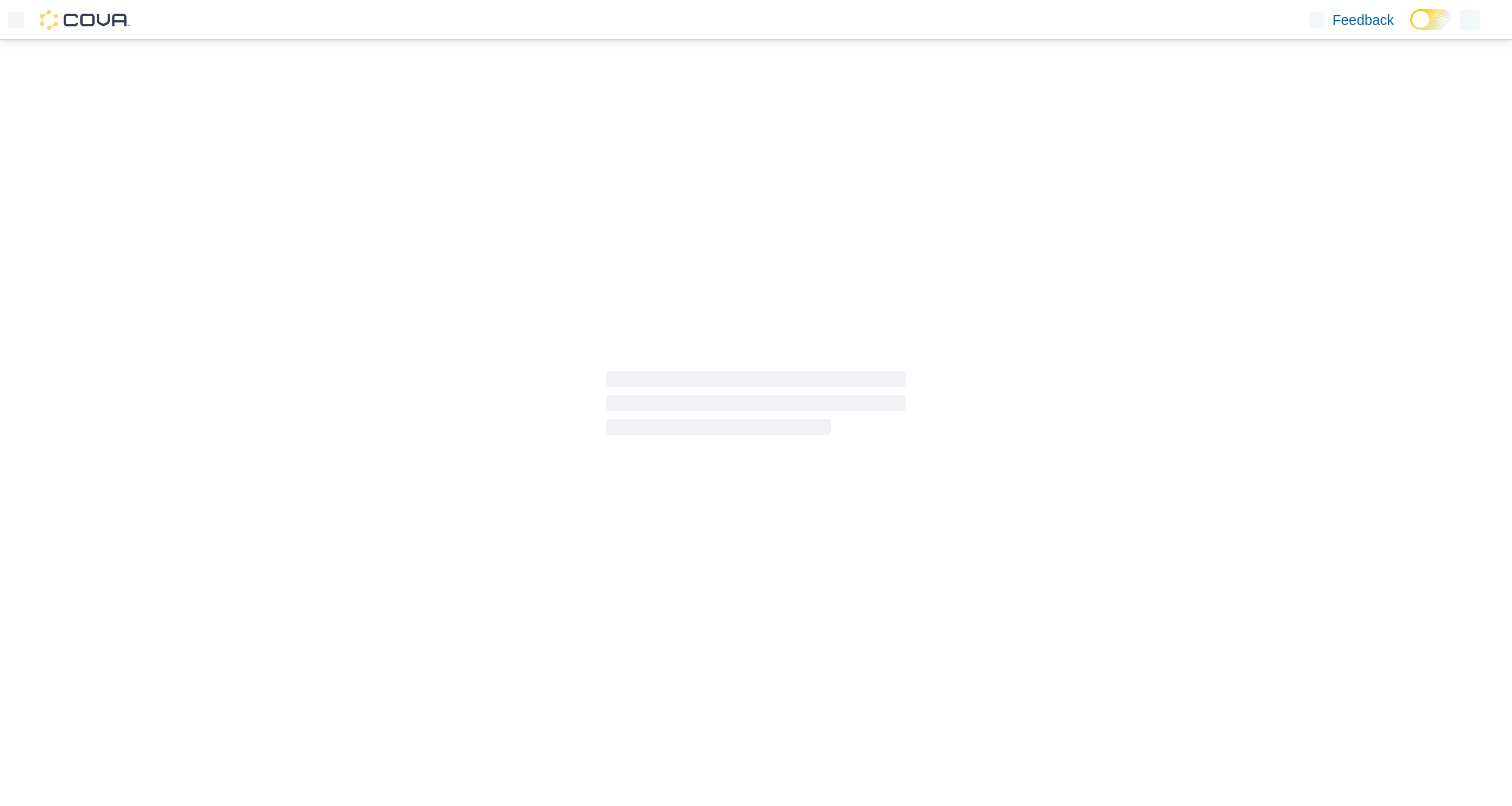 scroll, scrollTop: 0, scrollLeft: 0, axis: both 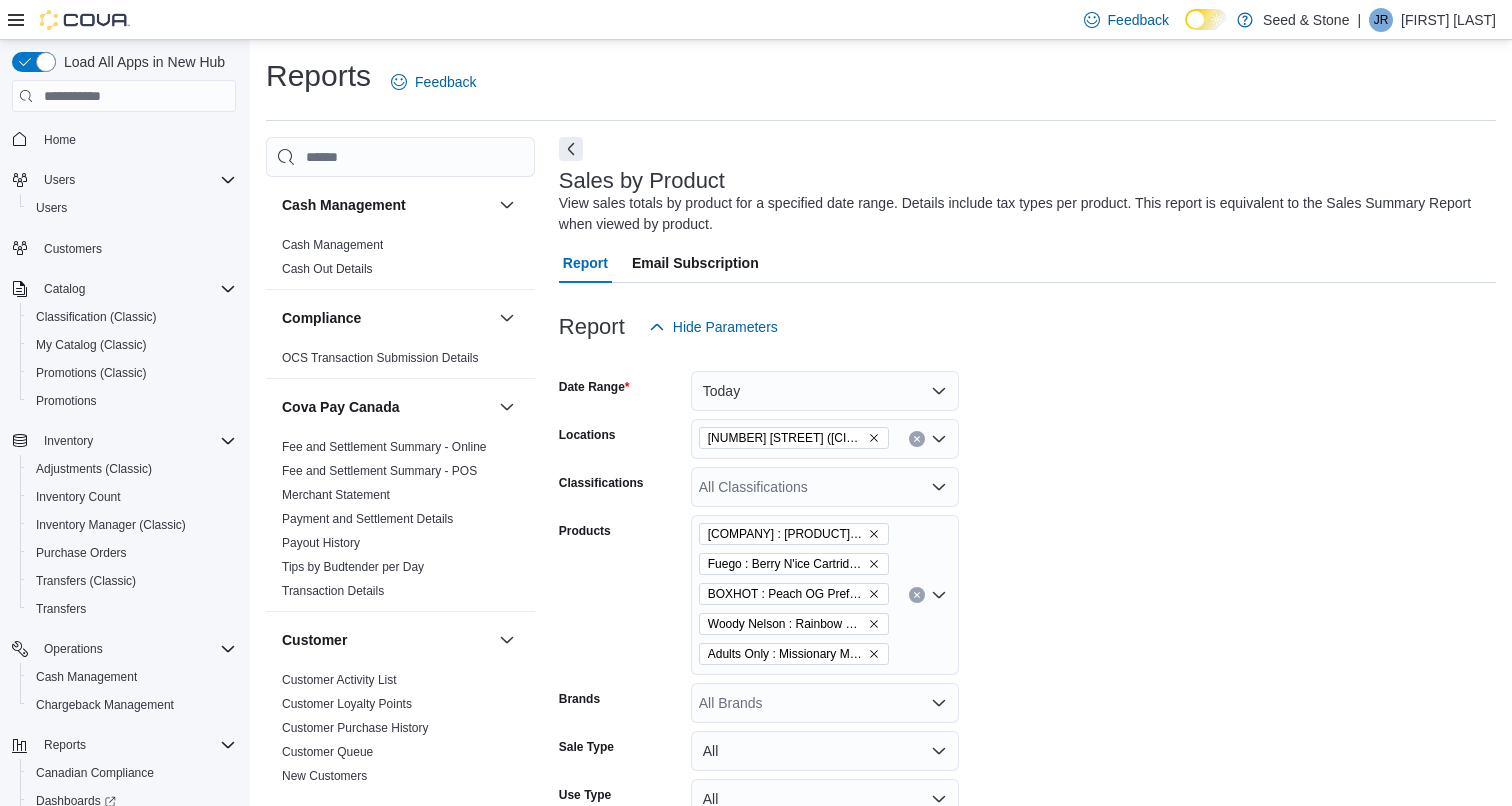 click 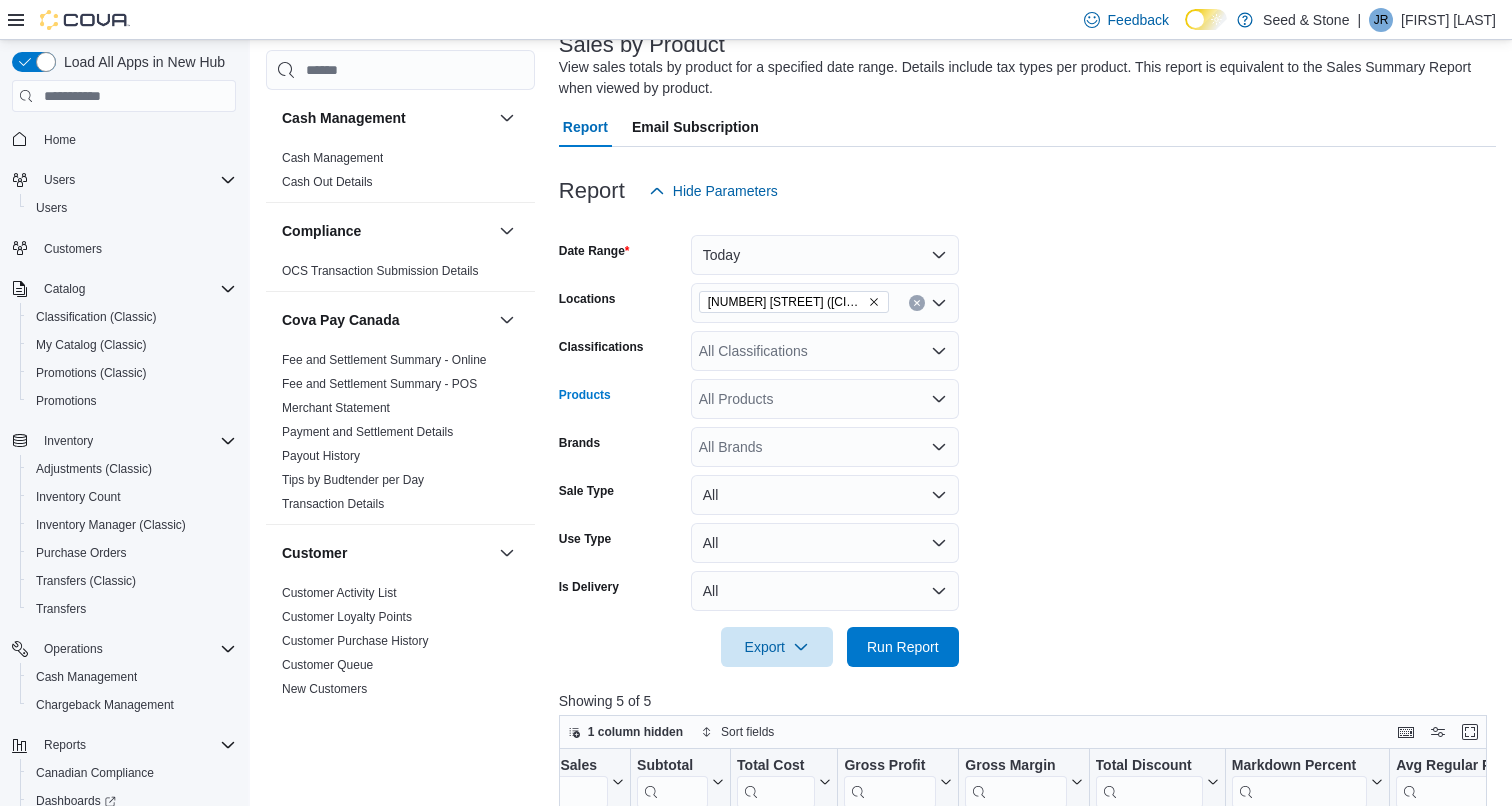 scroll, scrollTop: 139, scrollLeft: 0, axis: vertical 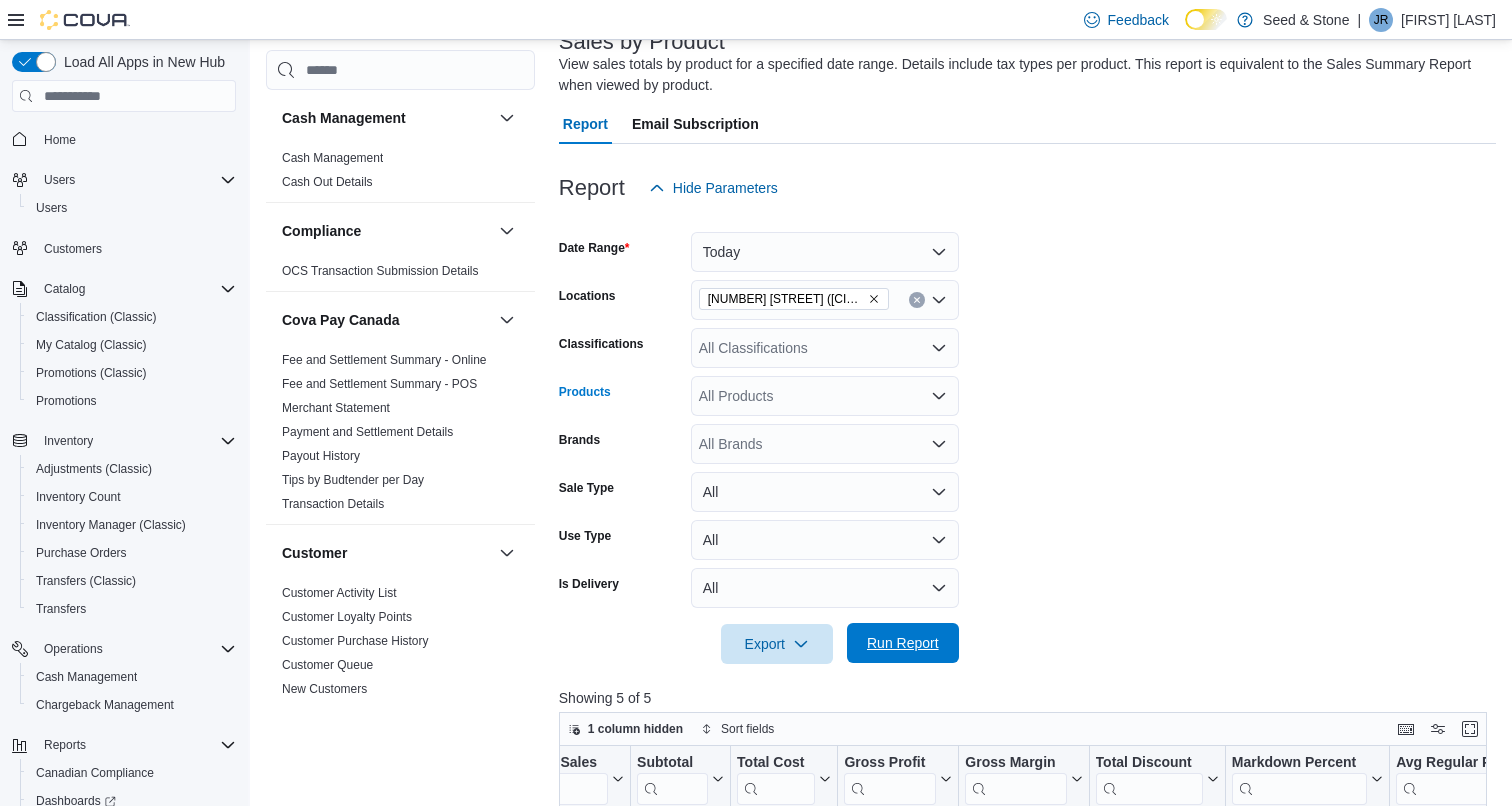 click on "Run Report" at bounding box center (903, 643) 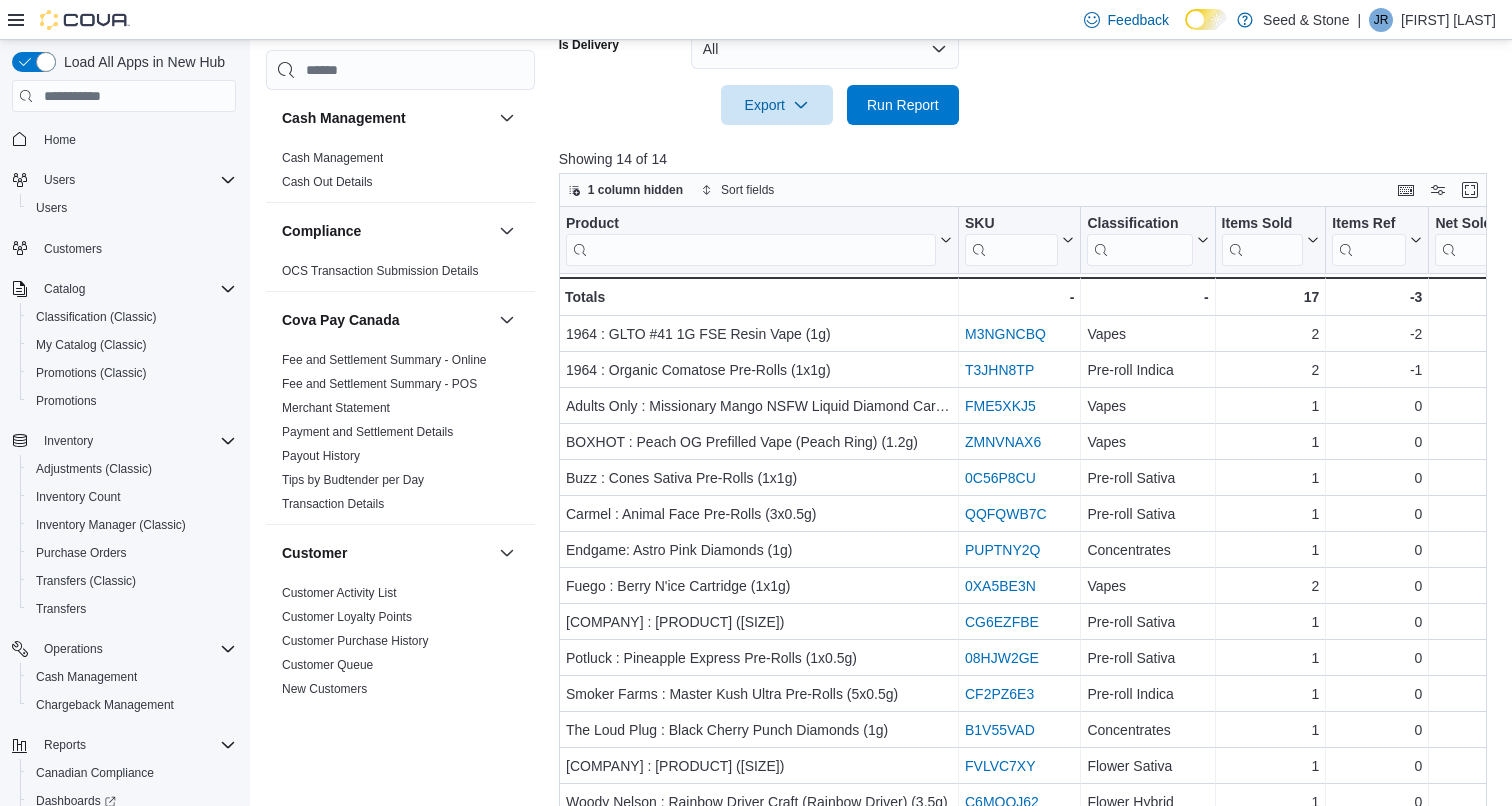scroll, scrollTop: 705, scrollLeft: 0, axis: vertical 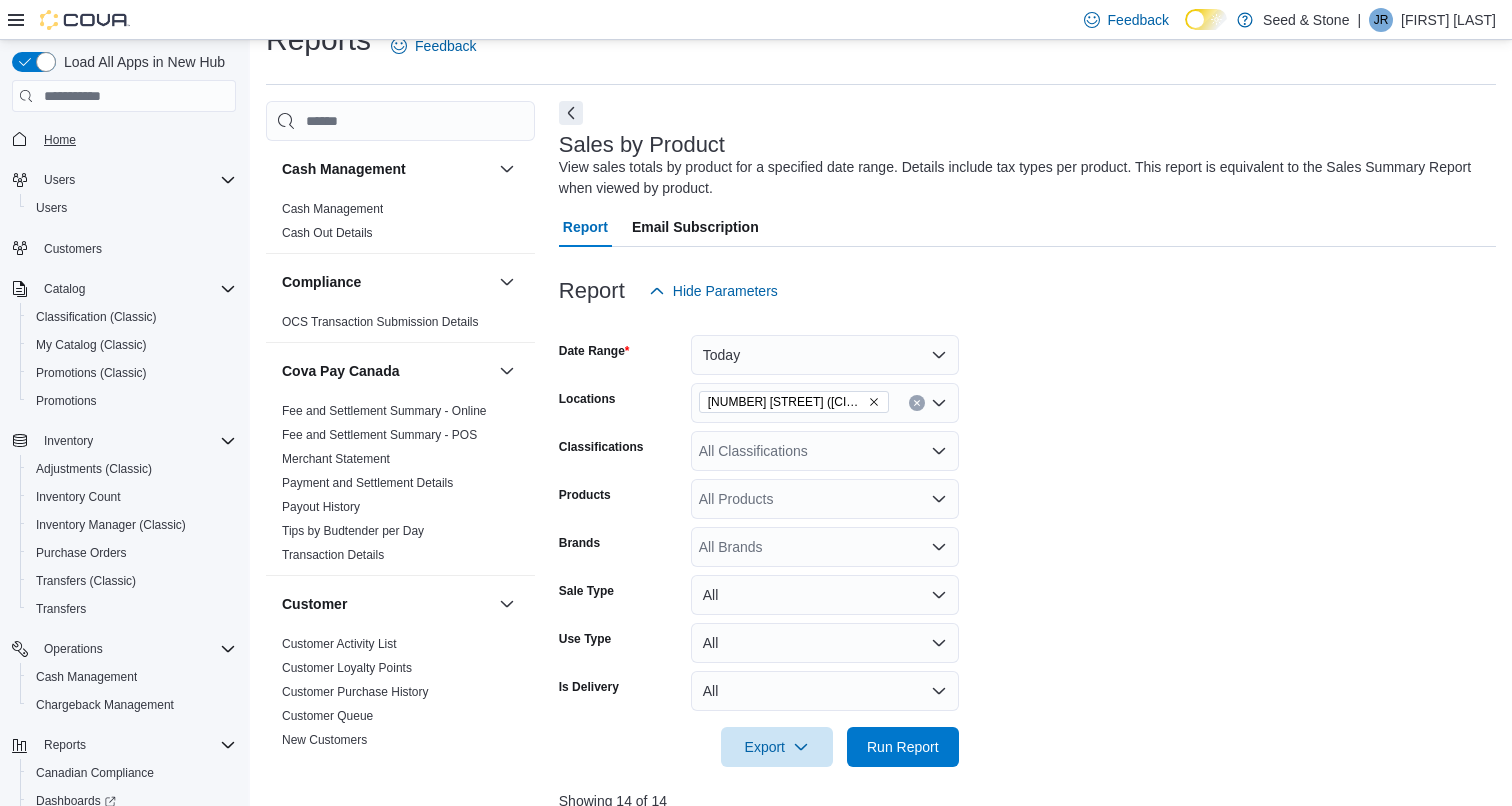 click on "Home" at bounding box center (60, 140) 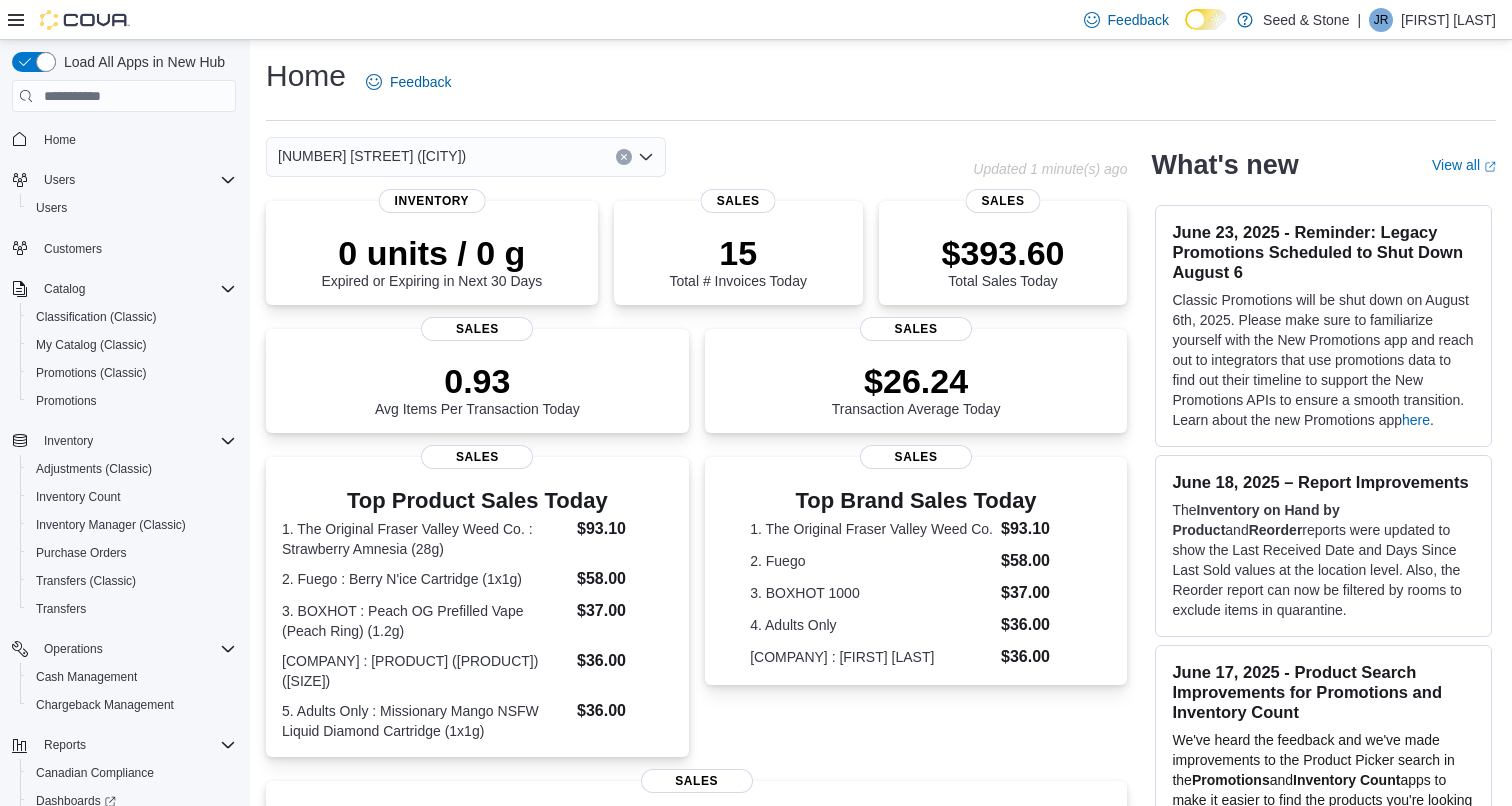 scroll, scrollTop: 0, scrollLeft: 0, axis: both 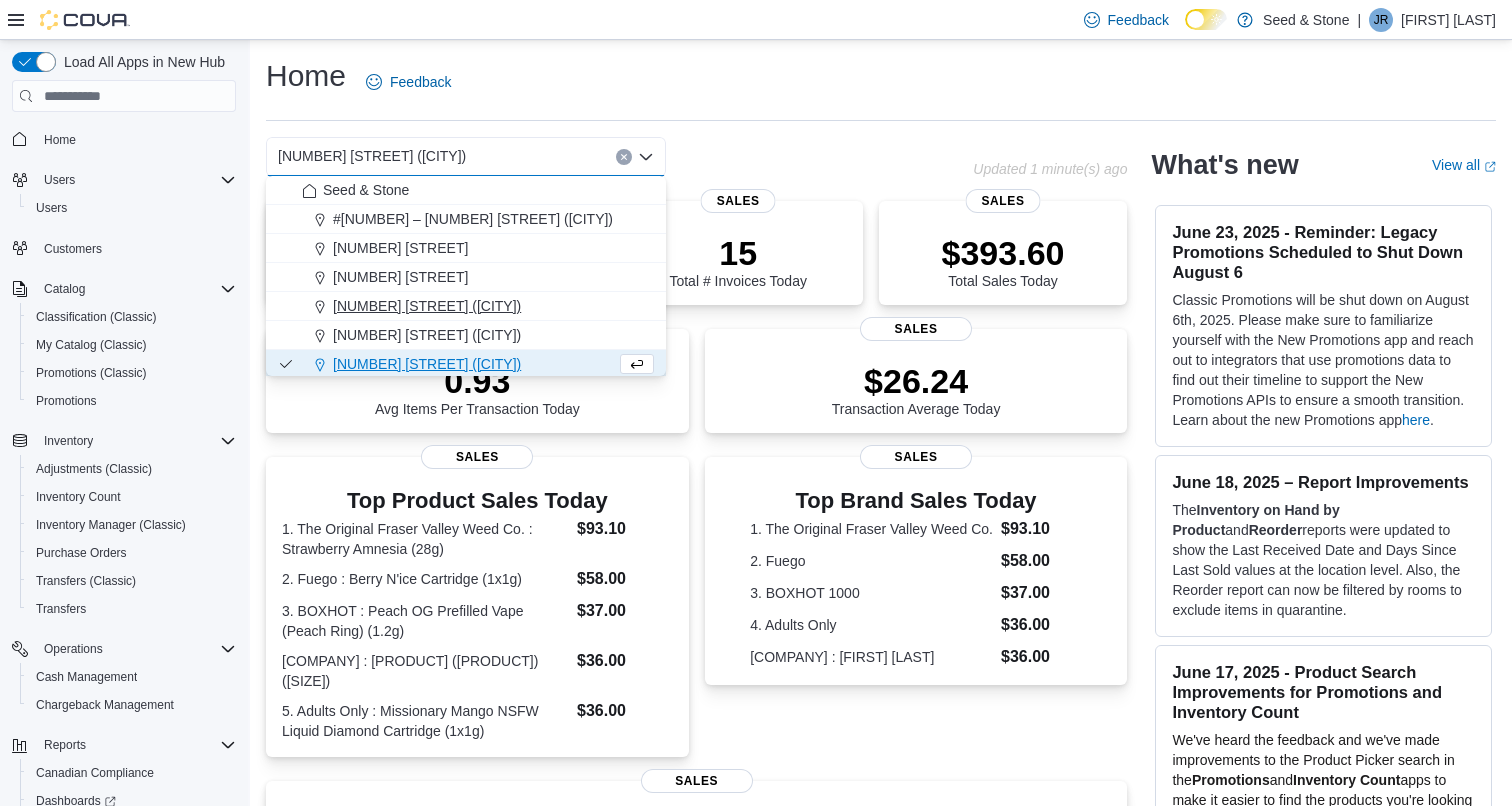 click on "[NUMBER] [STREET] ([CITY])" at bounding box center [427, 306] 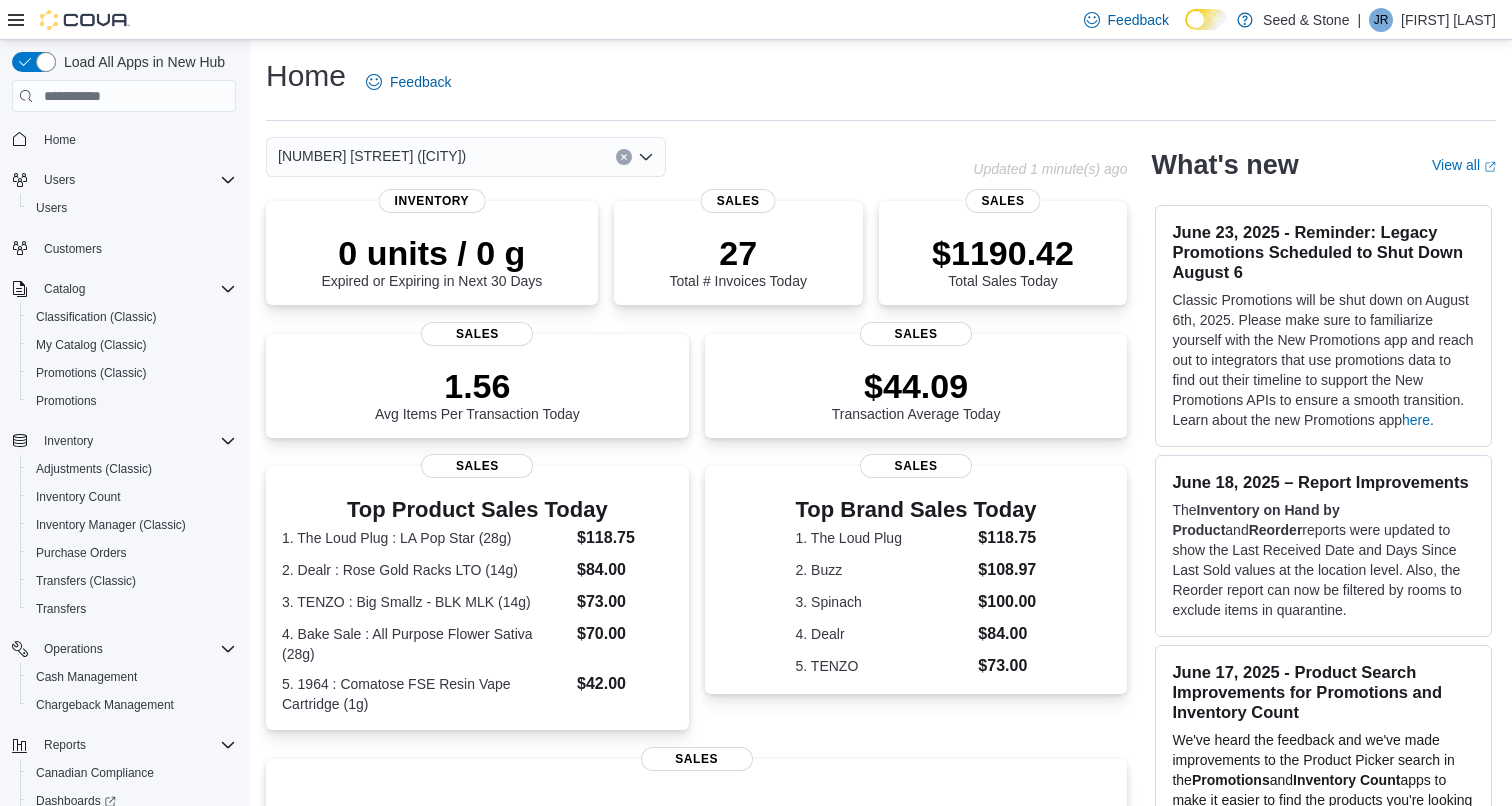 click on "[NUMBER] [STREET] ([CITY]) Combo box. Selected. [NUMBER] [STREET] ([CITY]). Press Backspace to delete [NUMBER] [STREET] ([CITY]). Combo box input. Select a Location. Type some text or, to display a list of choices, press Down Arrow. To exit the list of choices, press Escape." at bounding box center (466, 157) 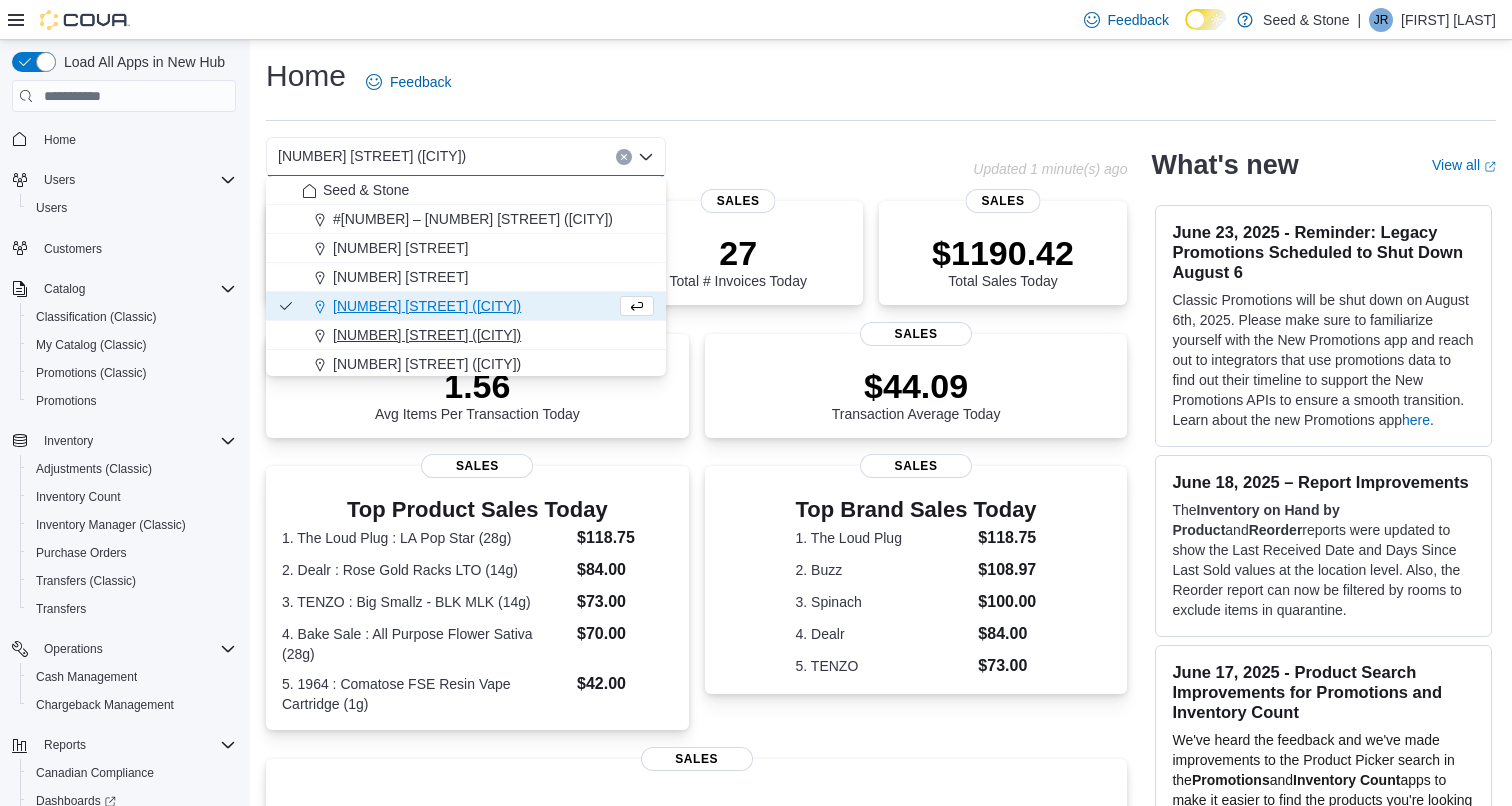 click on "[NUMBER] [STREET] ([CITY])" at bounding box center [427, 335] 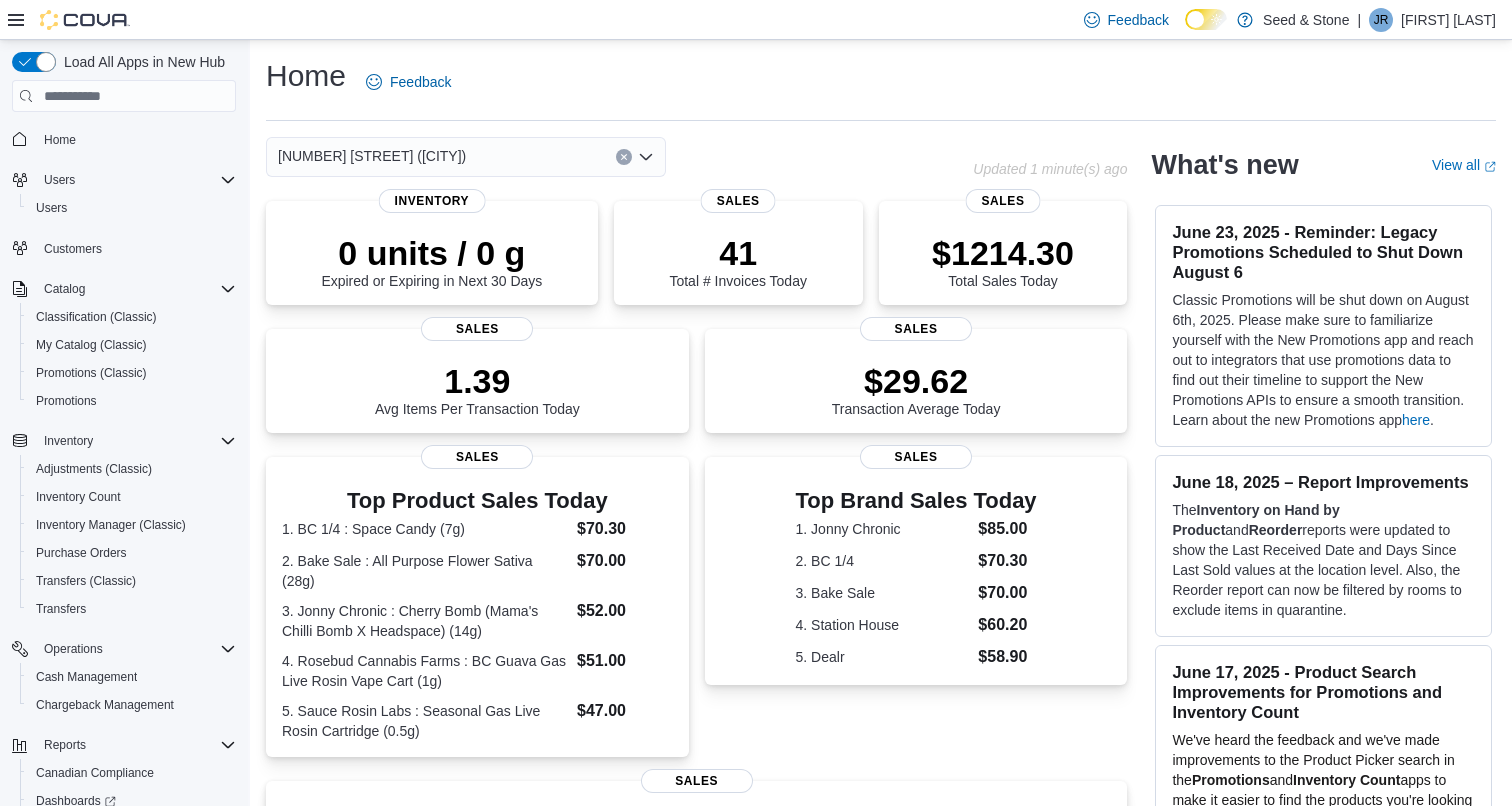 click on "[NUMBER] [STREET] ([CITY]) Combo box. Selected. [NUMBER] [STREET] ([CITY]). Press Backspace to delete [NUMBER] [STREET] ([CITY]). Combo box input. Select a Location. Type some text or, to display a list of choices, press Down Arrow. To exit the list of choices, press Escape." at bounding box center [466, 157] 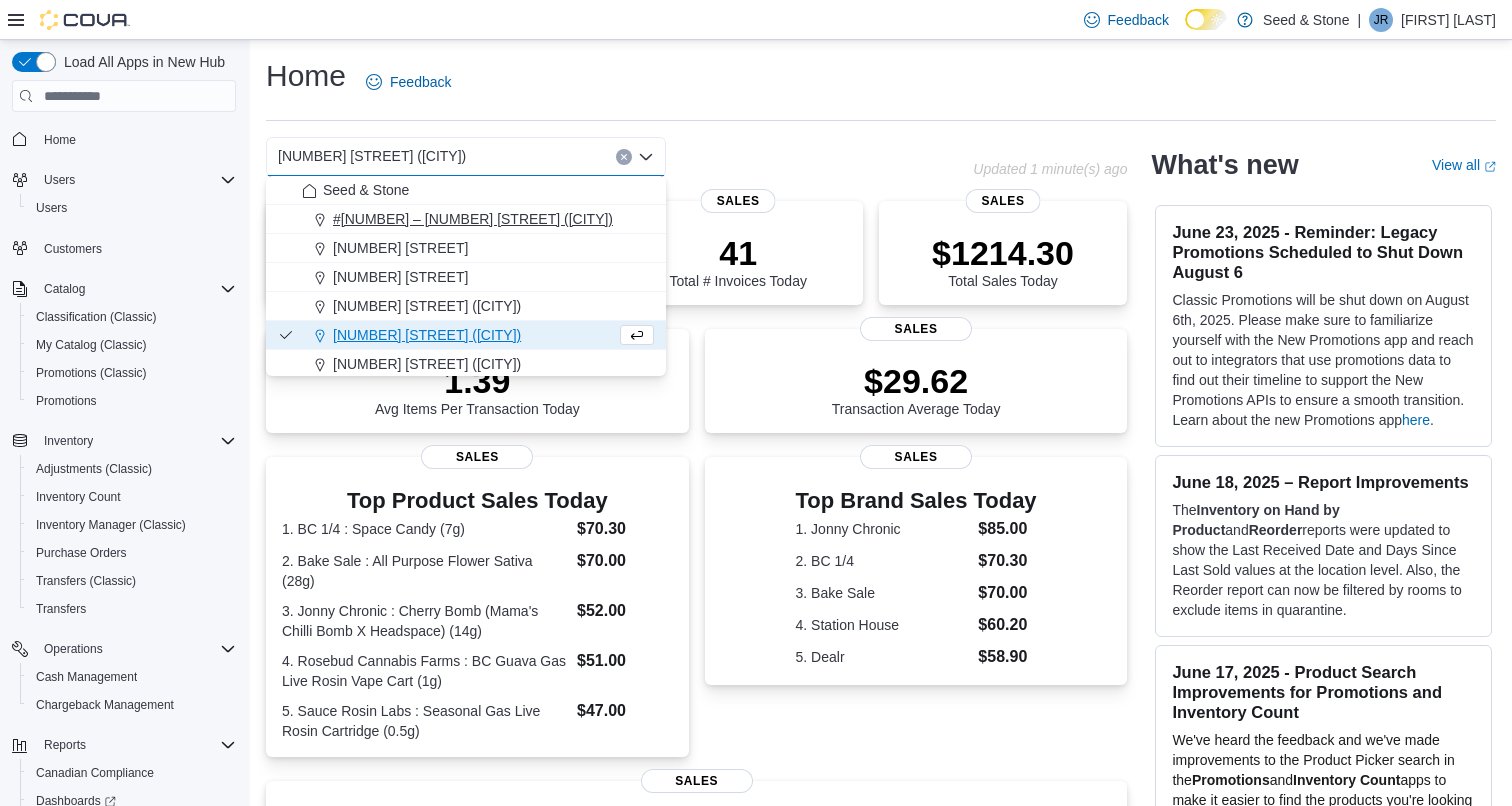 click on "#[NUMBER] – [NUMBER] [STREET] ([CITY])" at bounding box center (473, 219) 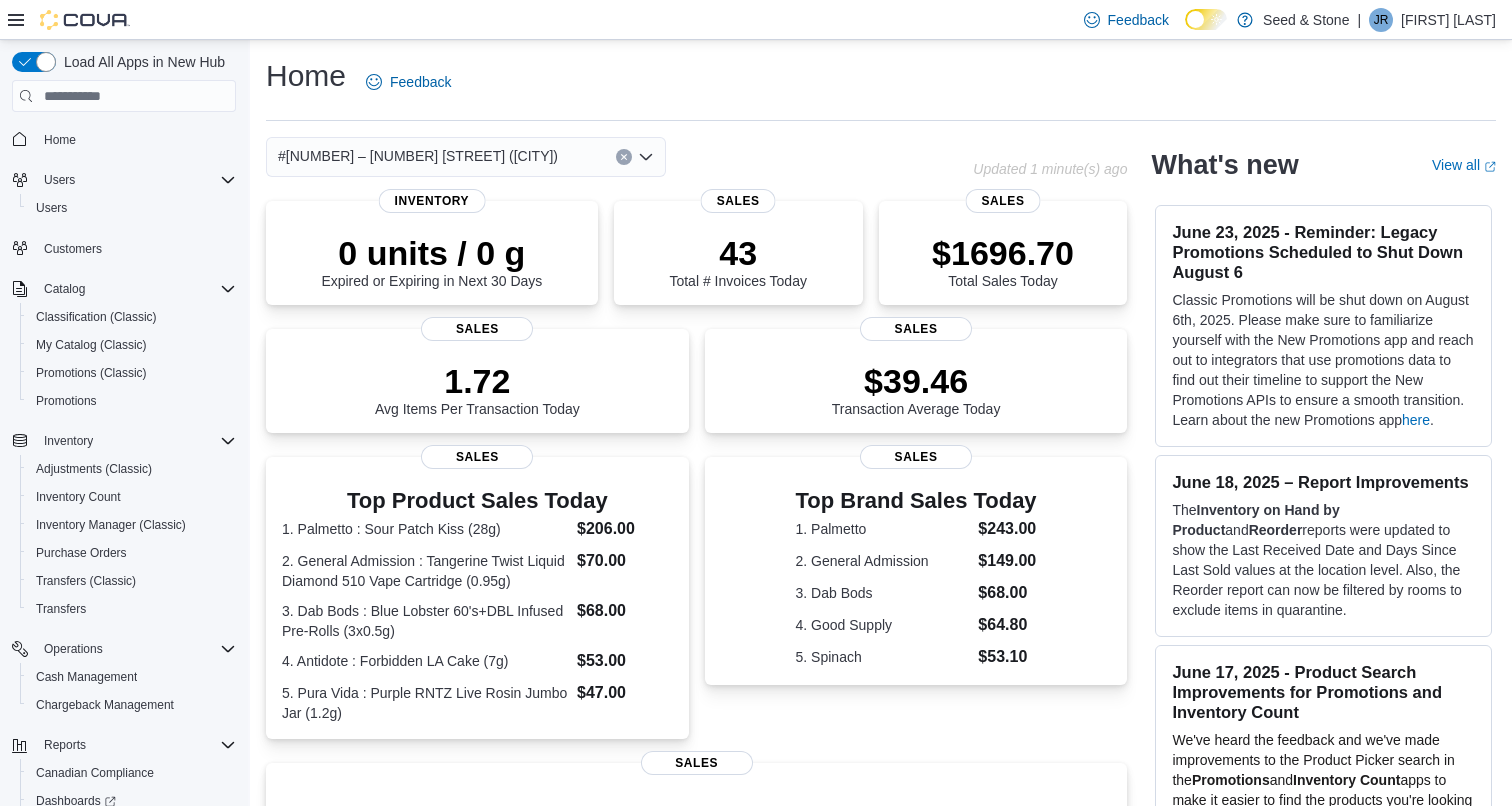 click on "#[NUMBER] – [NUMBER] [STREET] ([CITY])" at bounding box center (418, 156) 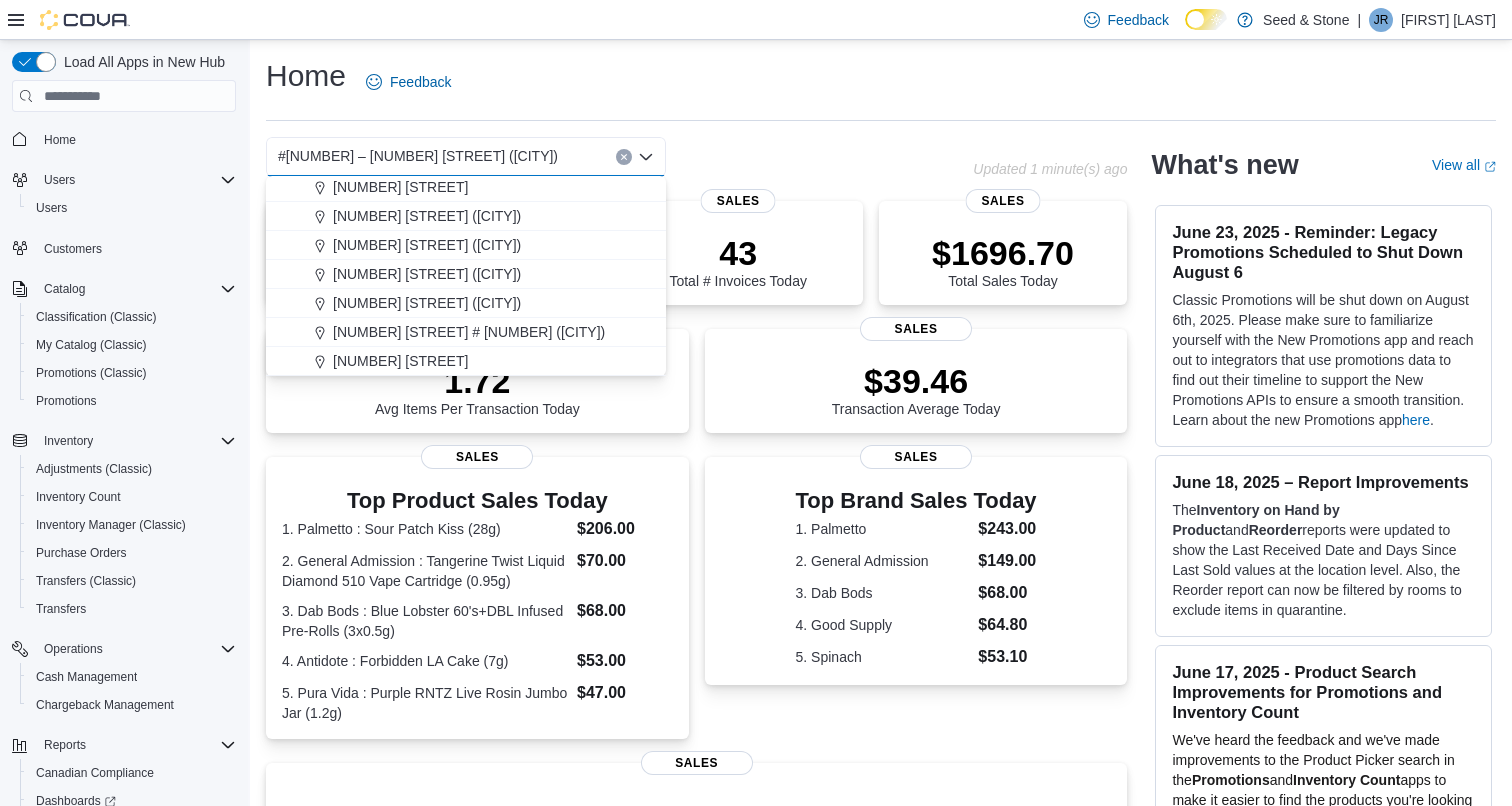 scroll, scrollTop: 90, scrollLeft: 0, axis: vertical 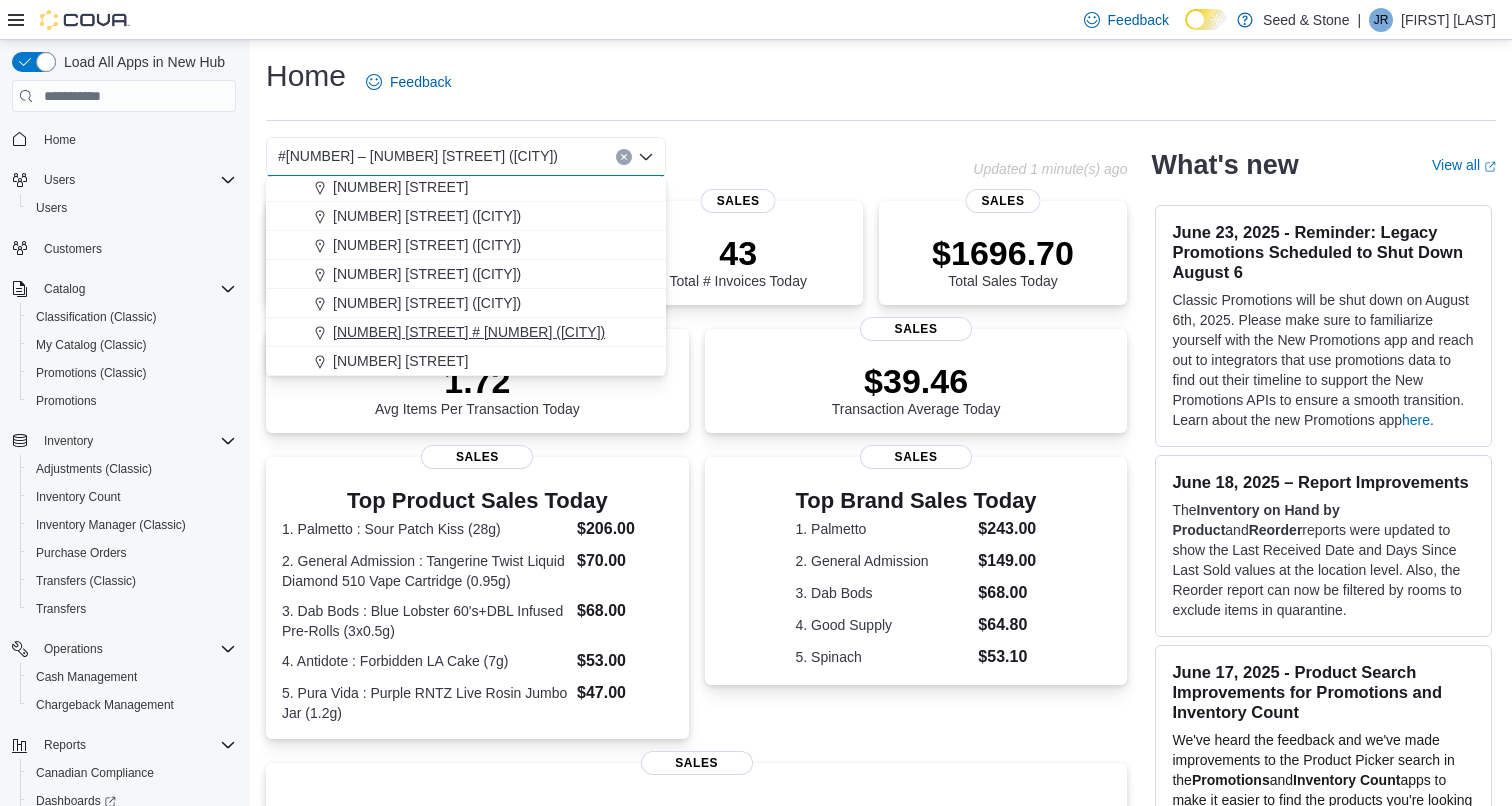 click on "[NUMBER] [STREET] # [NUMBER] ([CITY])" at bounding box center (469, 332) 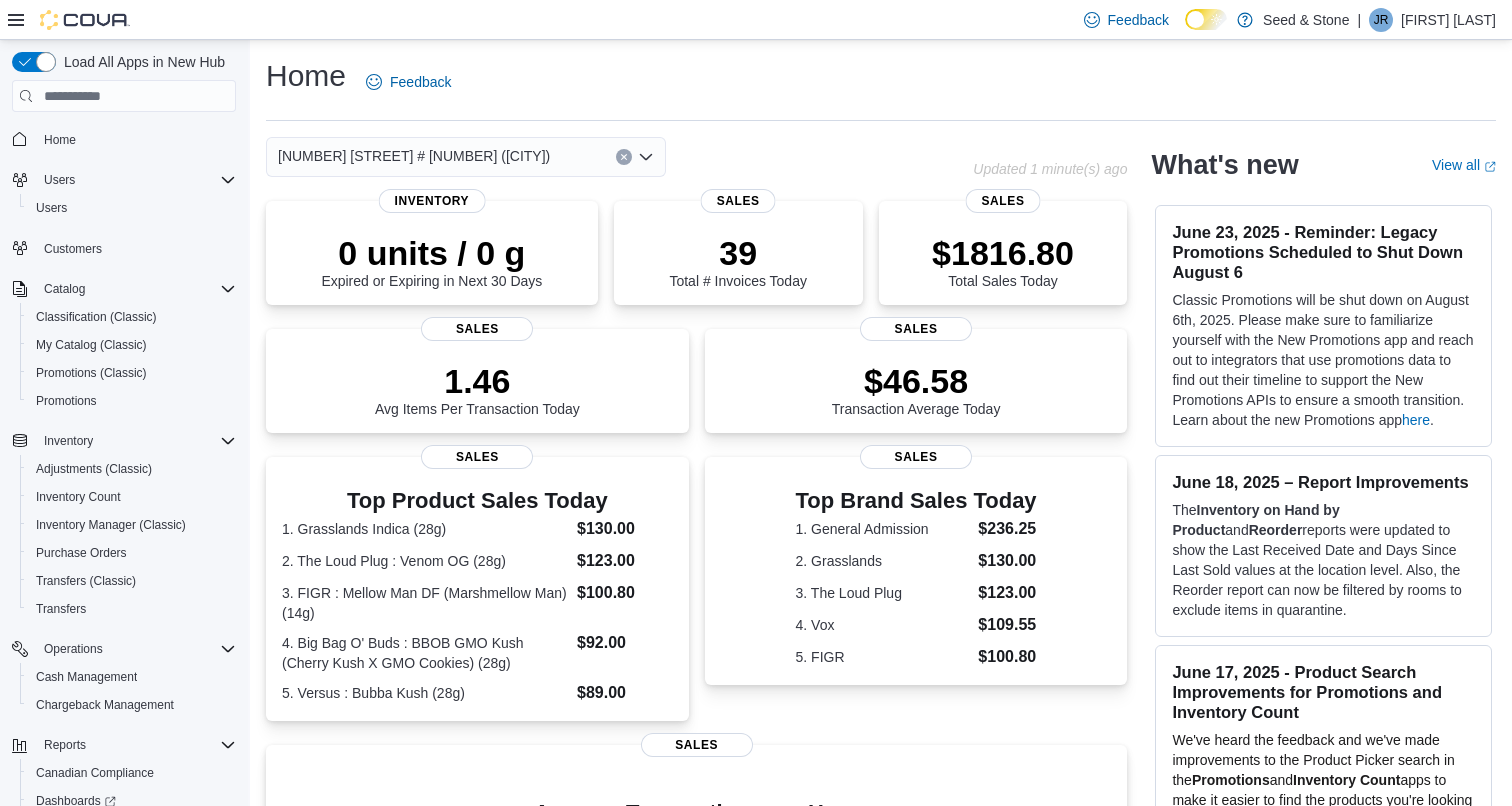 click on "[NUMBER] [STREET] # [NUMBER] ([CITY]) Combo box. Selected. [NUMBER] [STREET] # [NUMBER] ([CITY]). Press Backspace to delete [NUMBER] [STREET] # [NUMBER] ([CITY]). Combo box input. Select a Location. Type some text or, to display a list of choices, press Down Arrow. To exit the list of choices, press Escape." at bounding box center [466, 157] 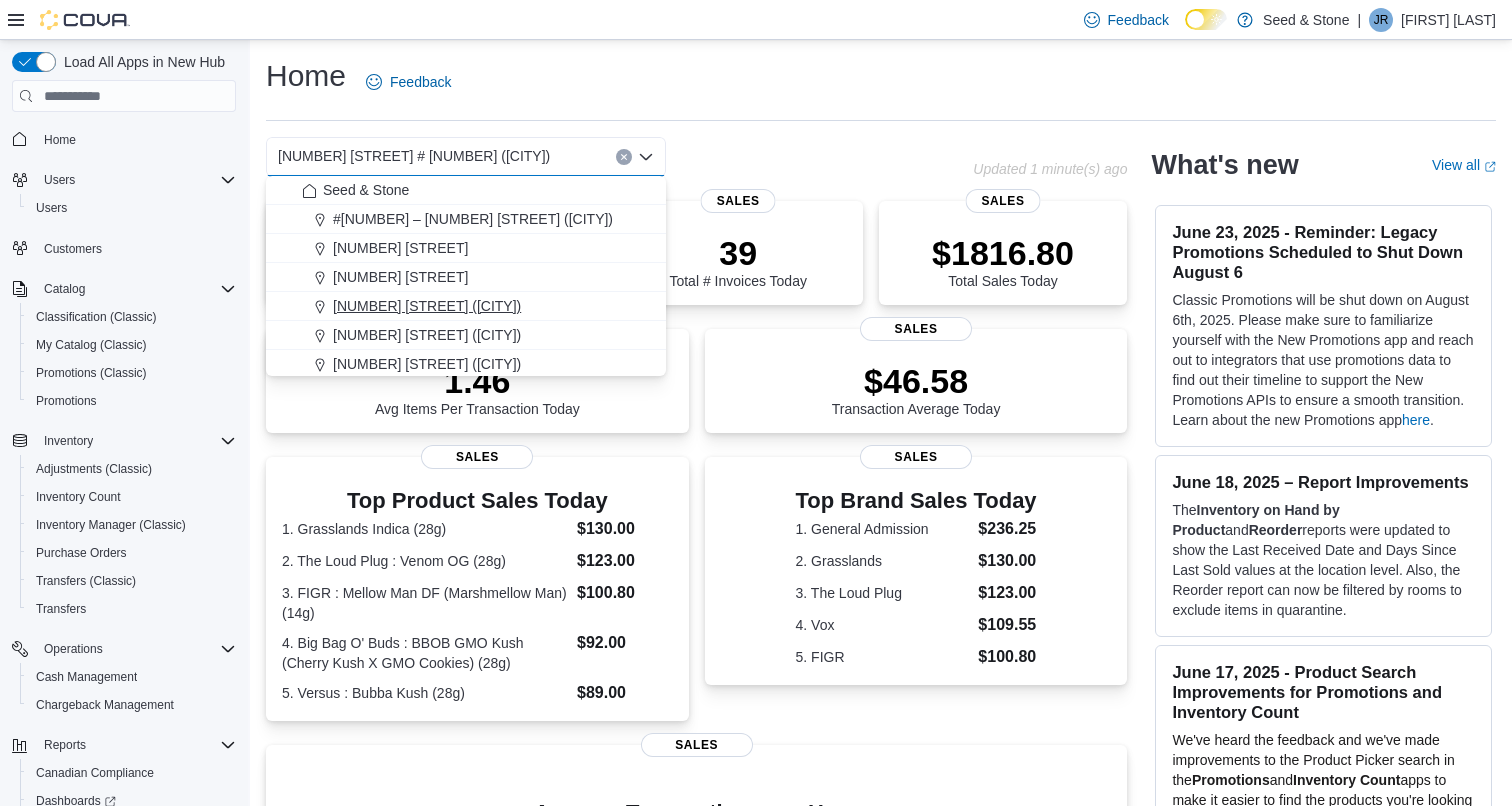 click on "[NUMBER] [STREET] ([CITY])" at bounding box center [427, 306] 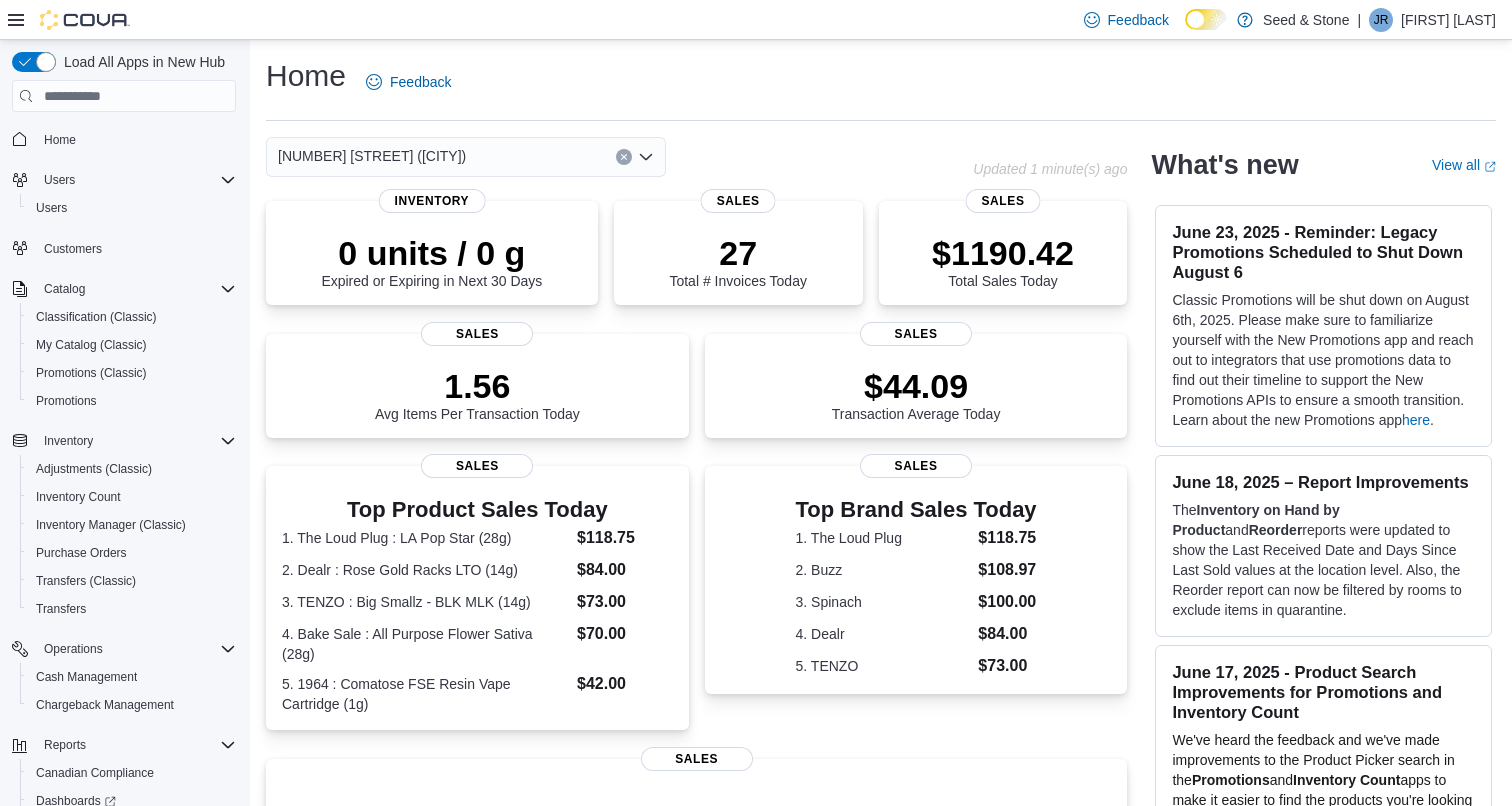 click on "[NUMBER] [STREET] ([CITY]) Combo box. Selected. [NUMBER] [STREET] ([CITY]). Press Backspace to delete [NUMBER] [STREET] ([CITY]). Combo box input. Select a Location. Type some text or, to display a list of choices, press Down Arrow. To exit the list of choices, press Escape." at bounding box center [466, 157] 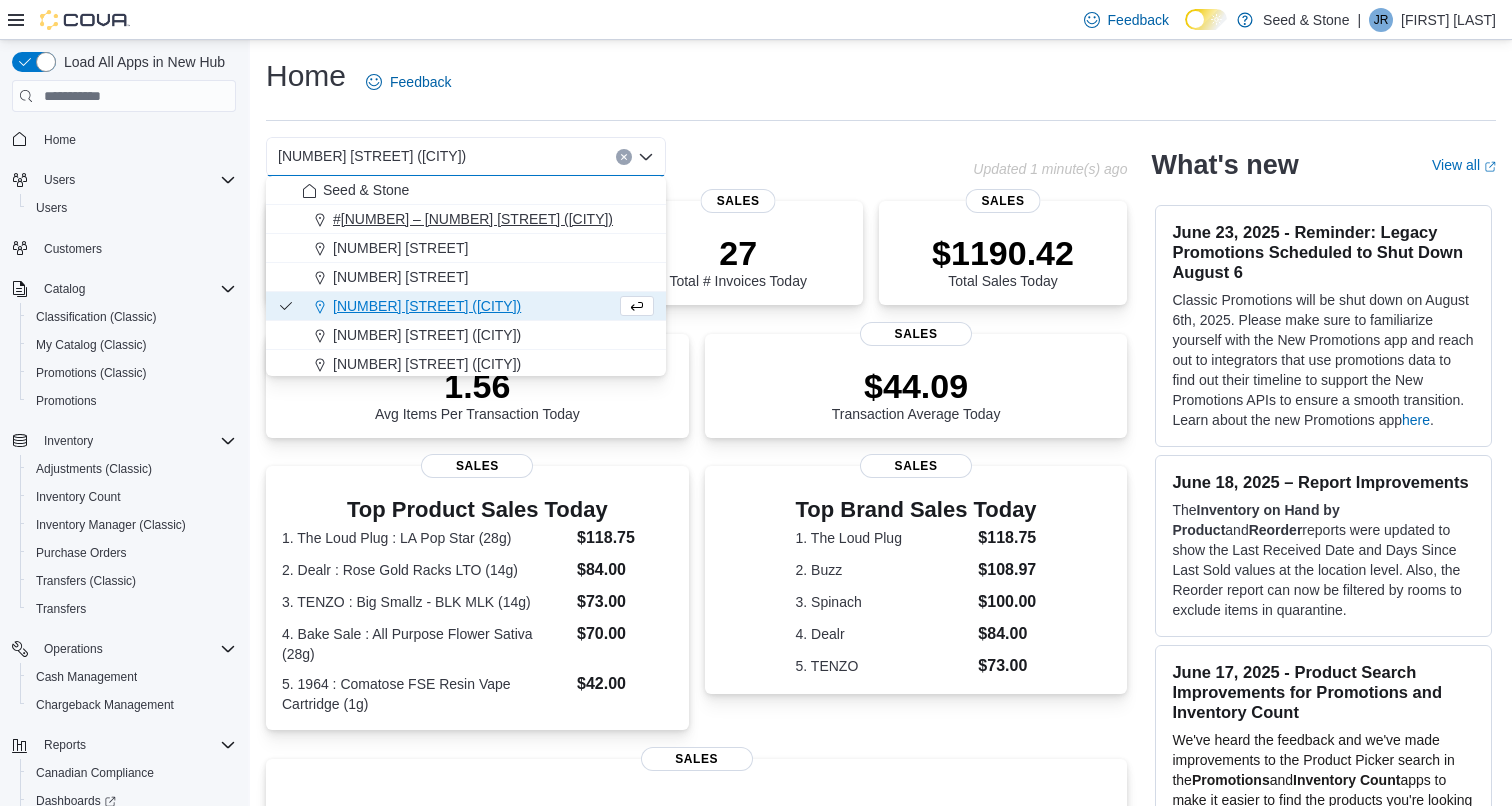 click on "#[NUMBER] – [NUMBER] [STREET] ([CITY])" at bounding box center [473, 219] 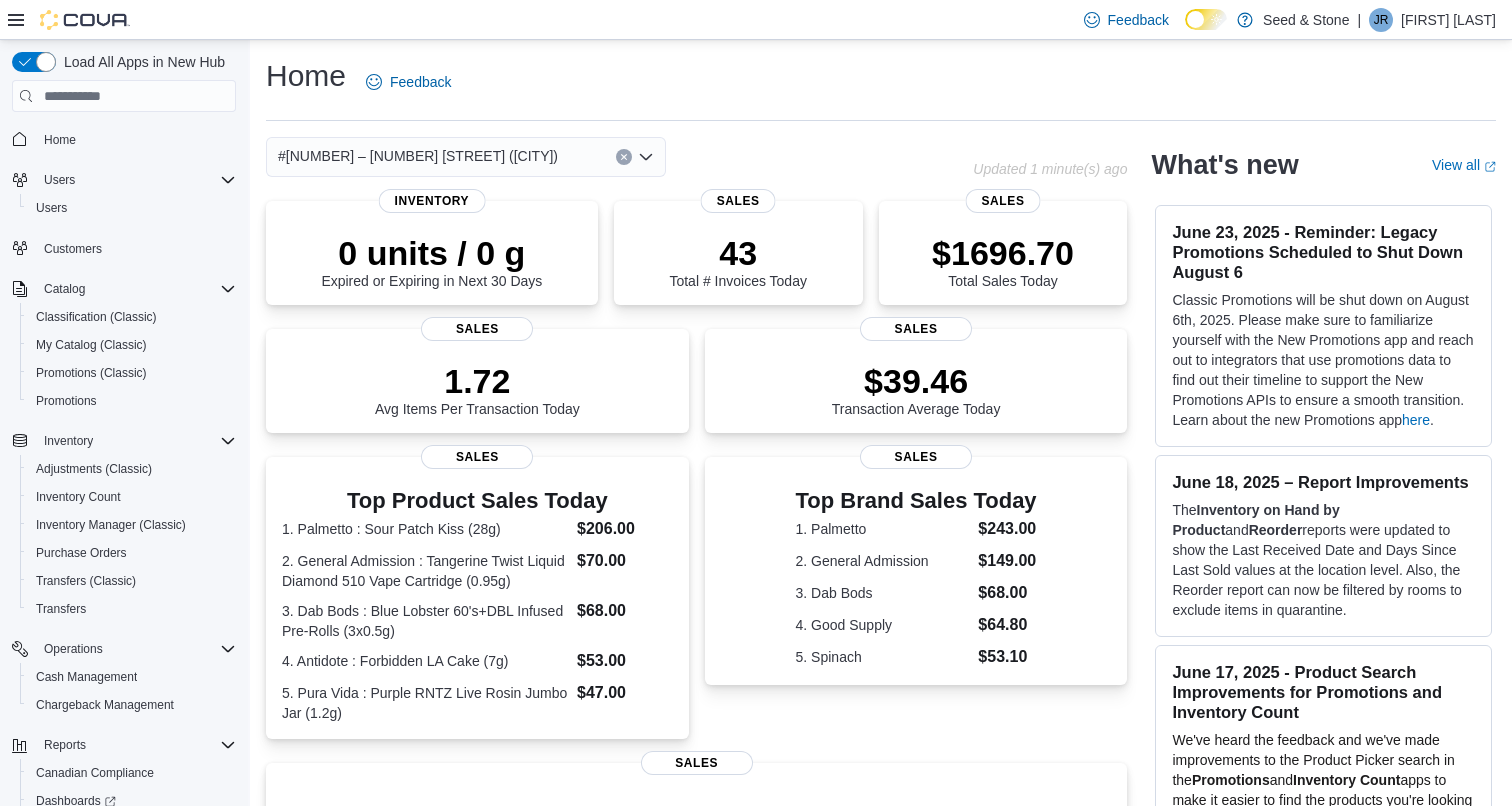 click on "#[NUMBER] – [NUMBER] [STREET] ([CITY])" at bounding box center (418, 156) 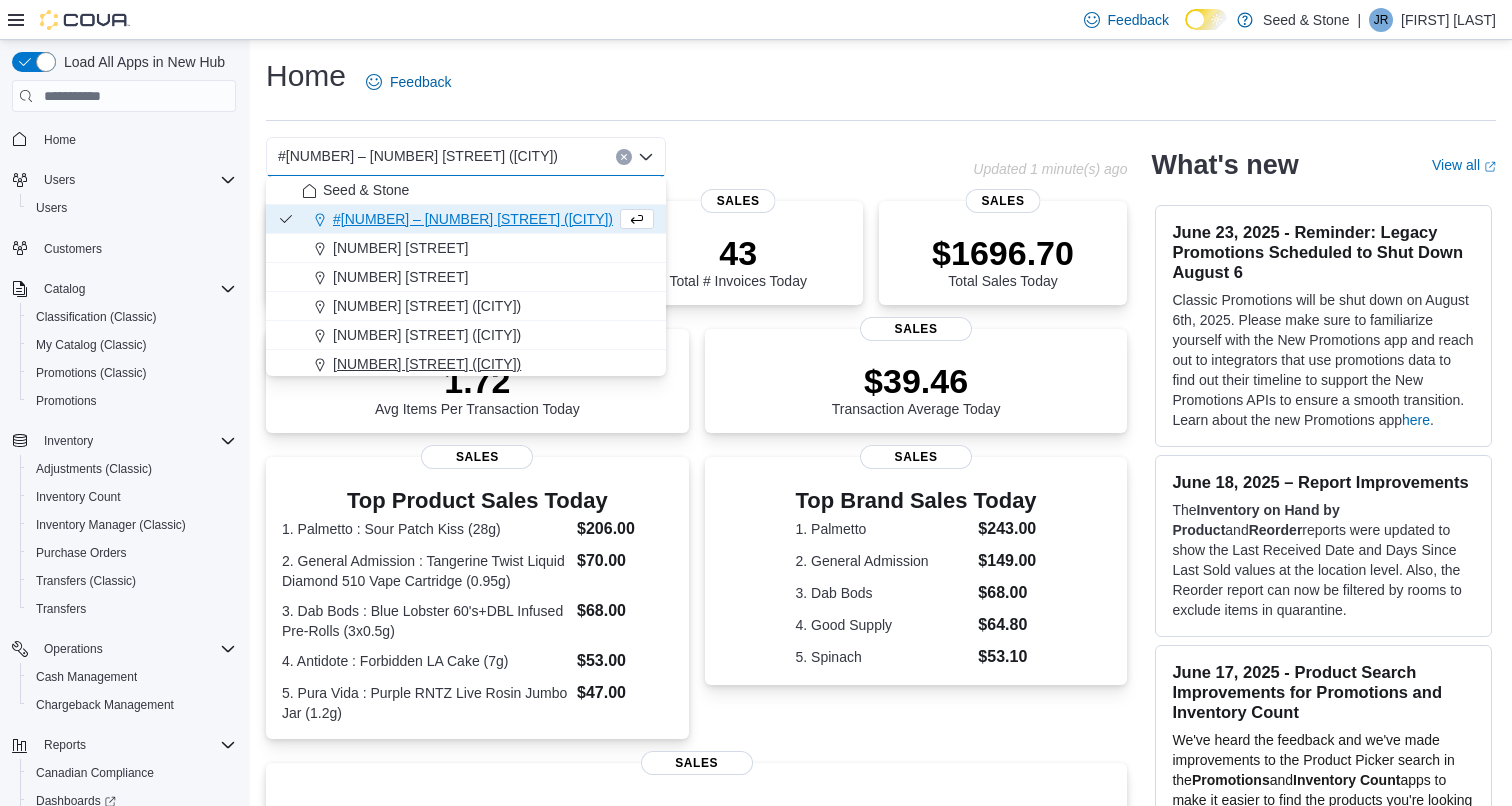 click on "[NUMBER] [STREET] ([CITY])" at bounding box center [466, 364] 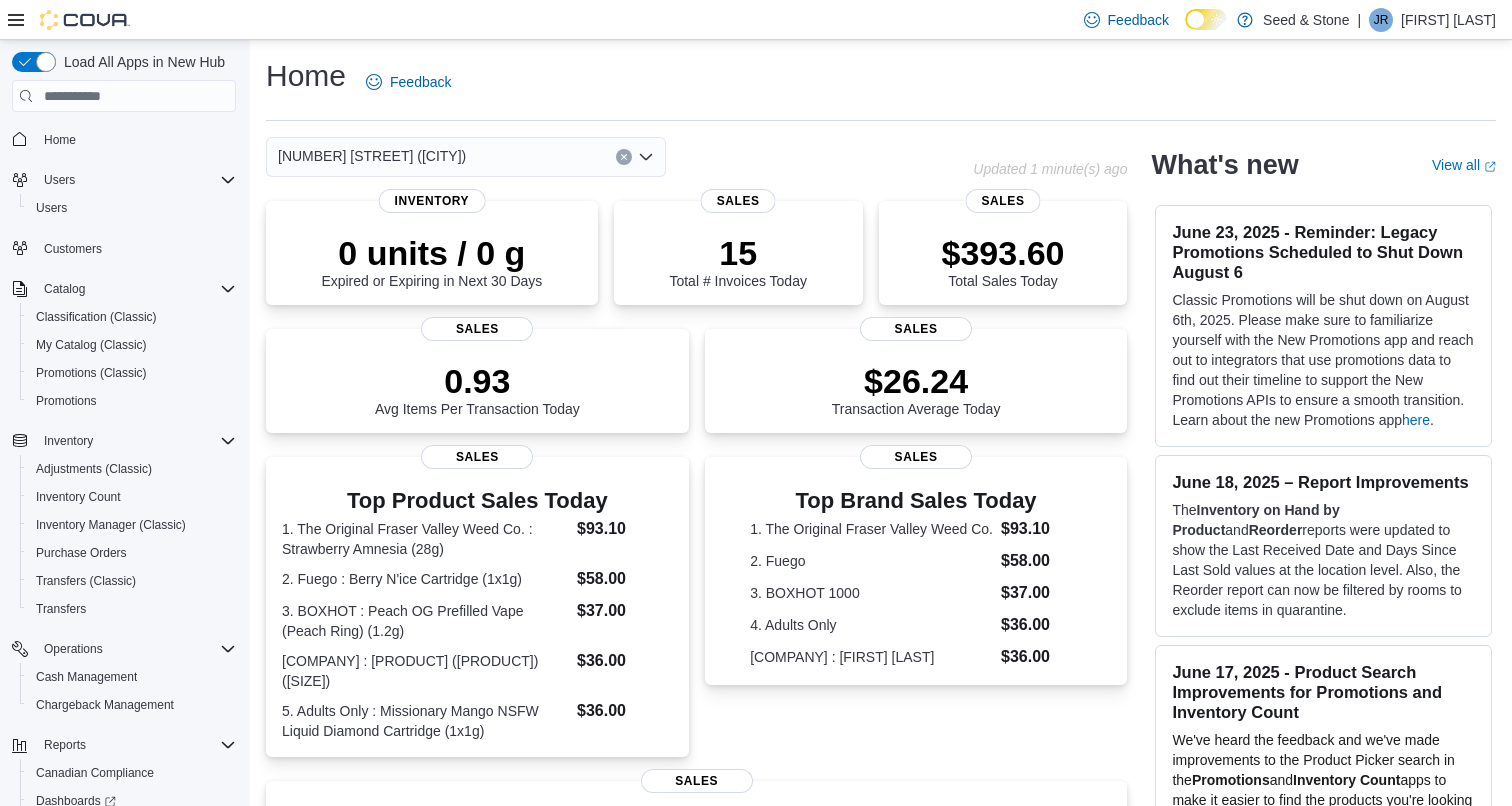 click on "[NUMBER] [STREET] ([CITY]) Combo box. Selected. [NUMBER] [STREET] ([CITY]). Press Backspace to delete [NUMBER] [STREET] ([CITY]). Combo box input. Select a Location. Type some text or, to display a list of choices, press Down Arrow. To exit the list of choices, press Escape." at bounding box center [466, 157] 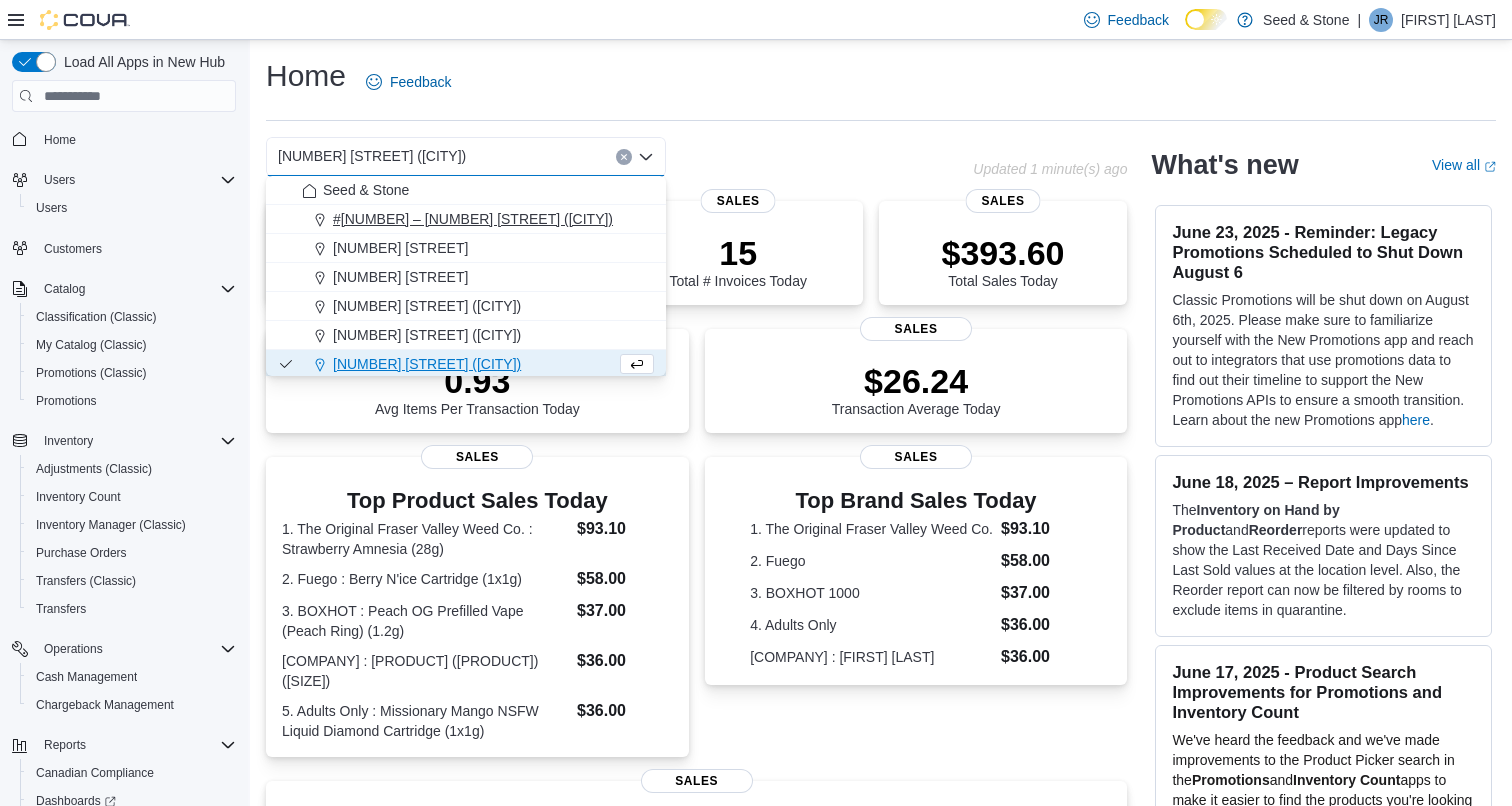 click on "#[NUMBER] – [NUMBER] [STREET] ([CITY])" at bounding box center (473, 219) 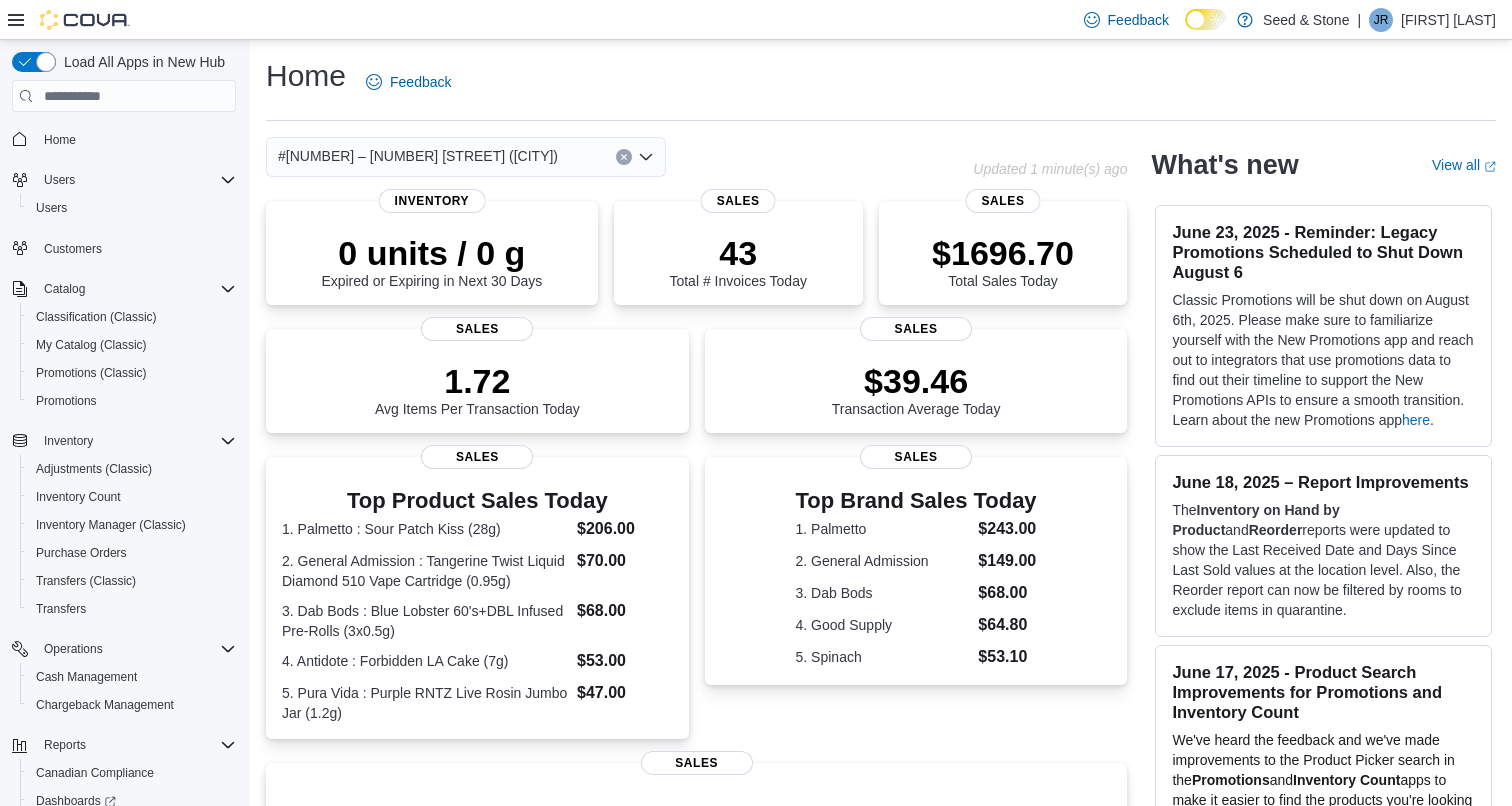 click on "#[NUMBER] – [NUMBER] [STREET] ([CITY])" at bounding box center (418, 156) 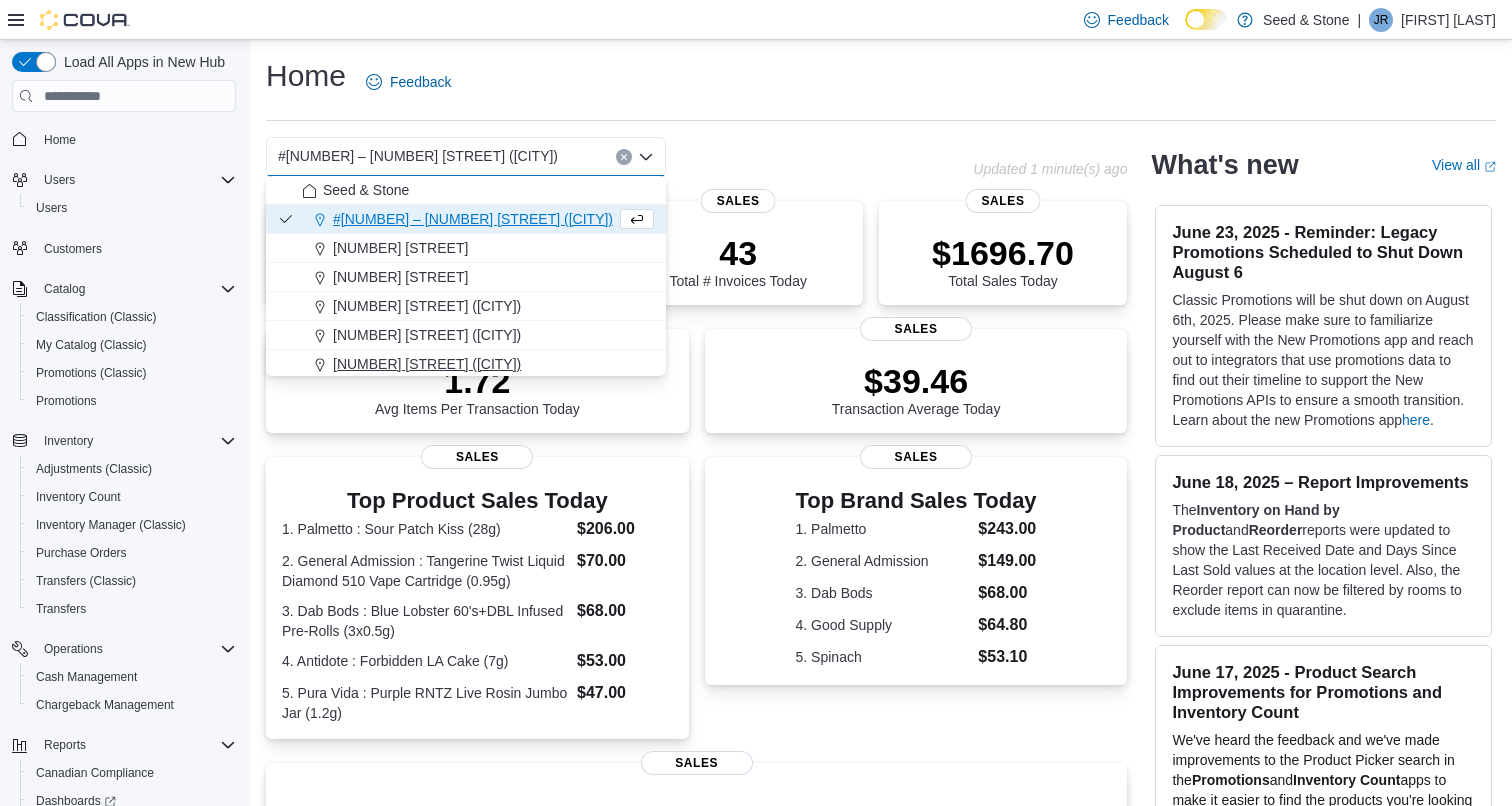click on "[NUMBER] [STREET] ([CITY])" at bounding box center [427, 364] 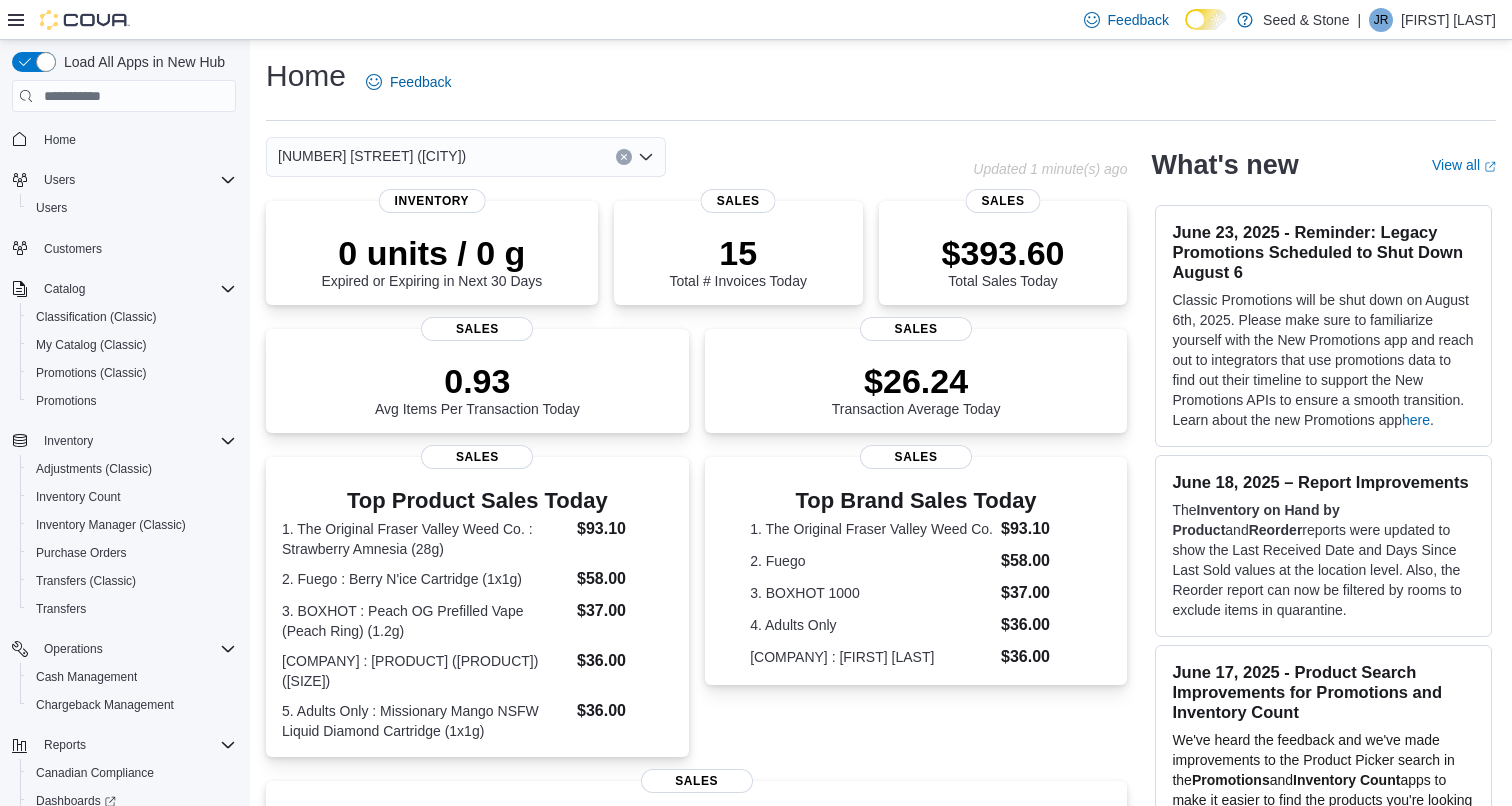 scroll, scrollTop: 0, scrollLeft: 0, axis: both 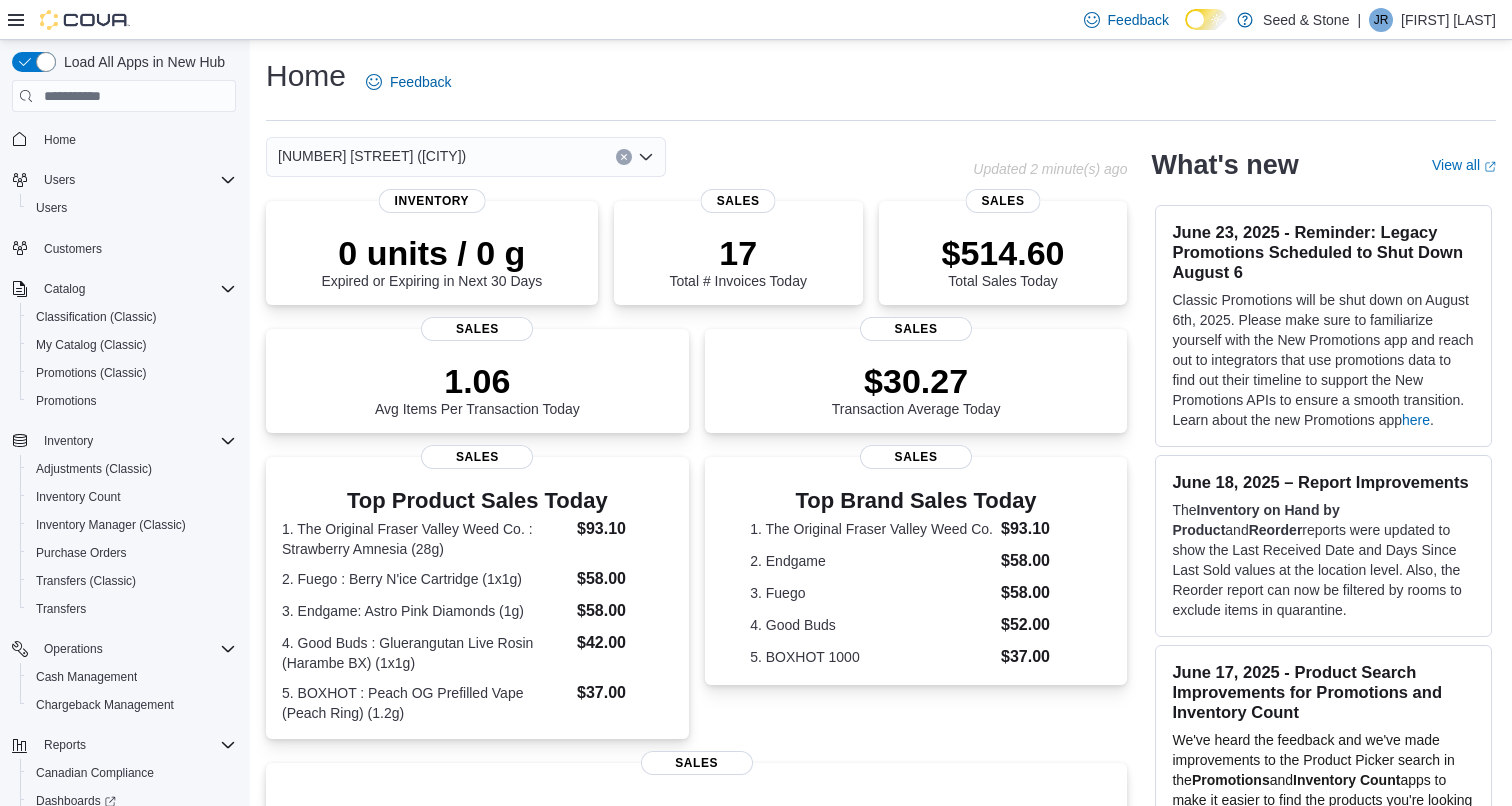 click on "[NUMBER] [STREET] ([CITY]) Combo box. Selected. [NUMBER] [STREET] ([CITY]). Press Backspace to delete [NUMBER] [STREET] ([CITY]). Combo box input. Select a Location. Type some text or, to display a list of choices, press Down Arrow. To exit the list of choices, press Escape." at bounding box center (466, 157) 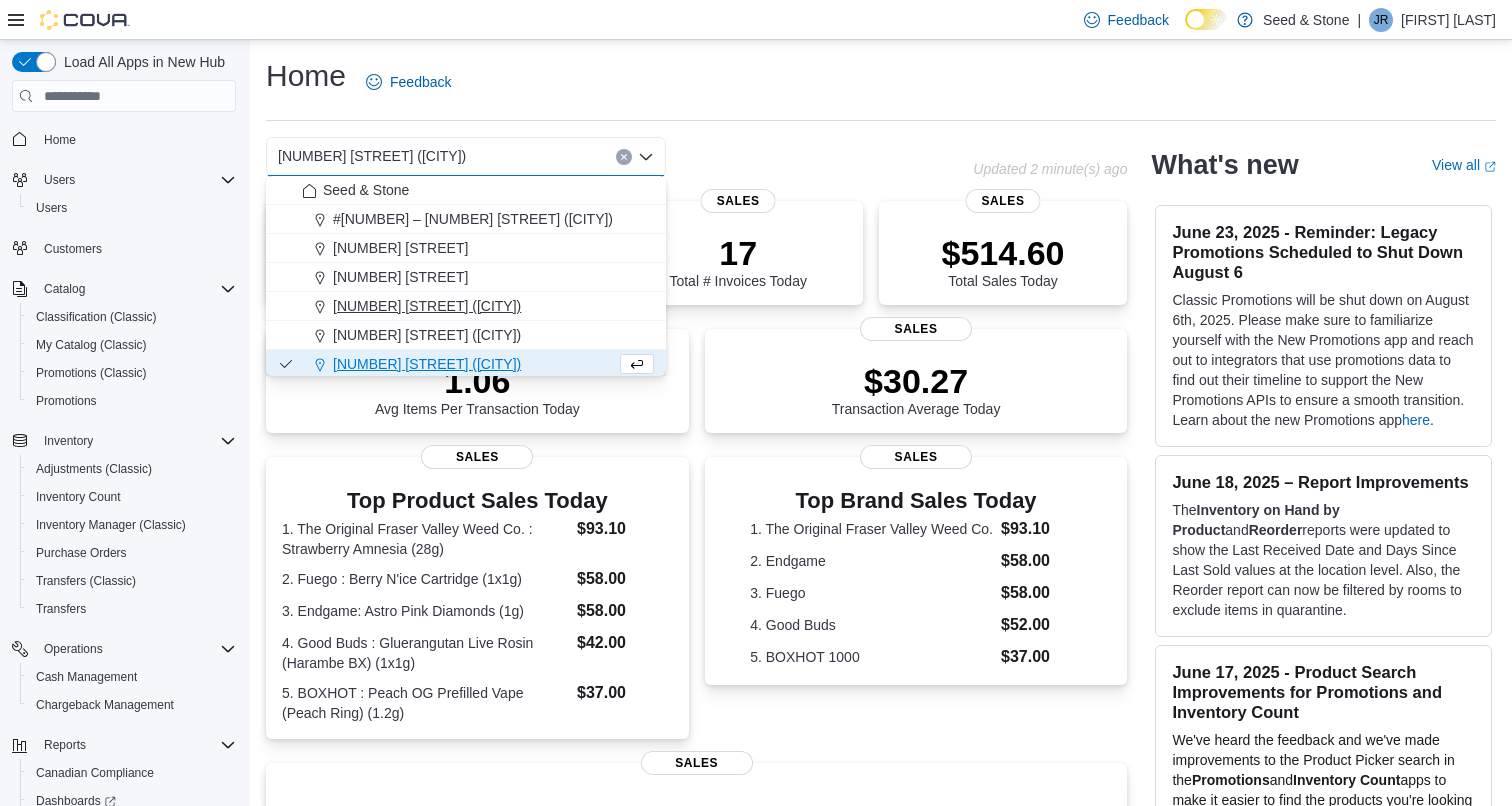click on "[NUMBER] [STREET] ([CITY])" at bounding box center [427, 306] 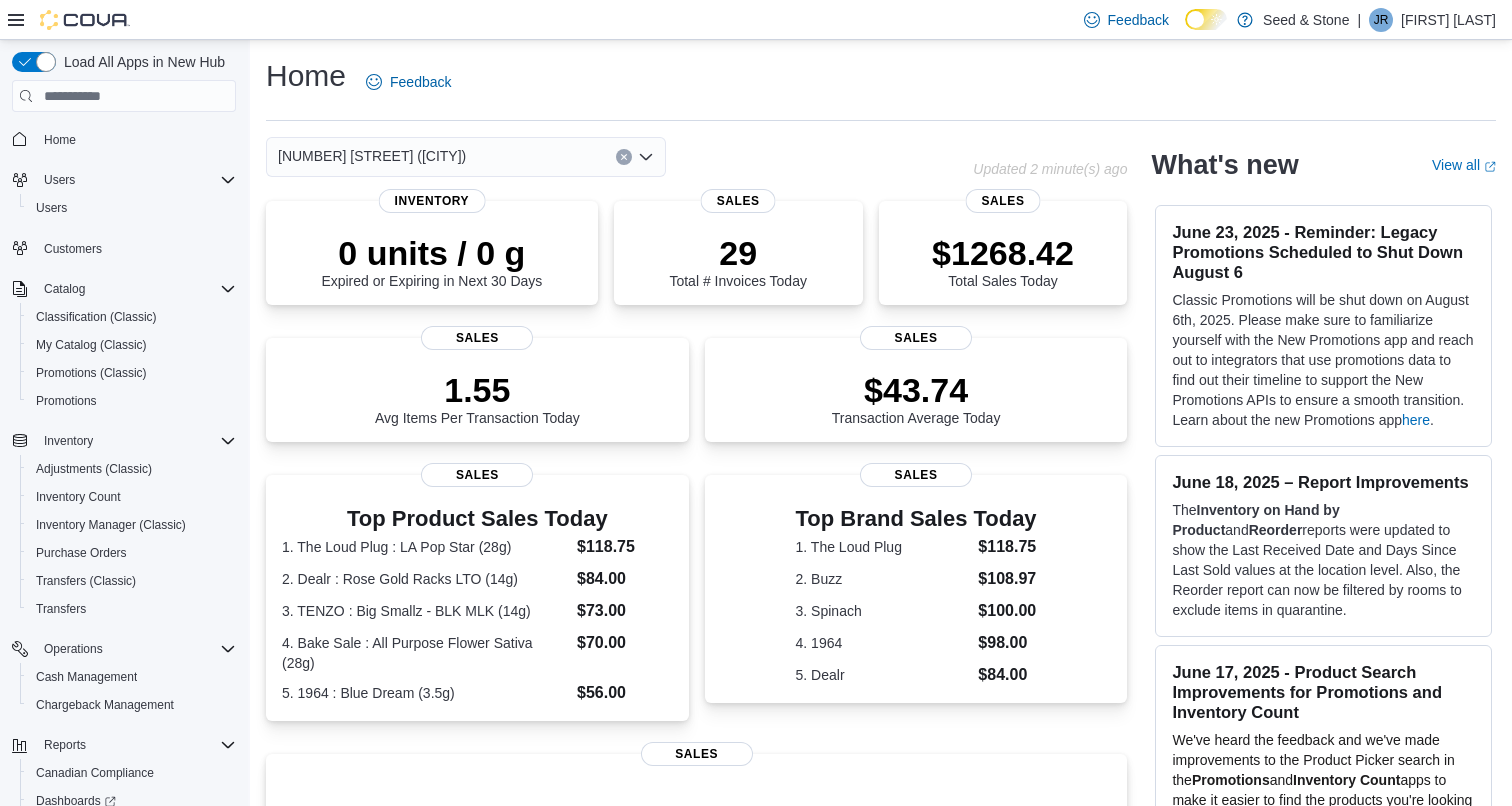 click on "[NUMBER] [STREET] ([CITY]) Combo box. Selected. [NUMBER] [STREET] ([CITY]). Press Backspace to delete [NUMBER] [STREET] ([CITY]). Combo box input. Select a Location. Type some text or, to display a list of choices, press Down Arrow. To exit the list of choices, press Escape." at bounding box center [466, 157] 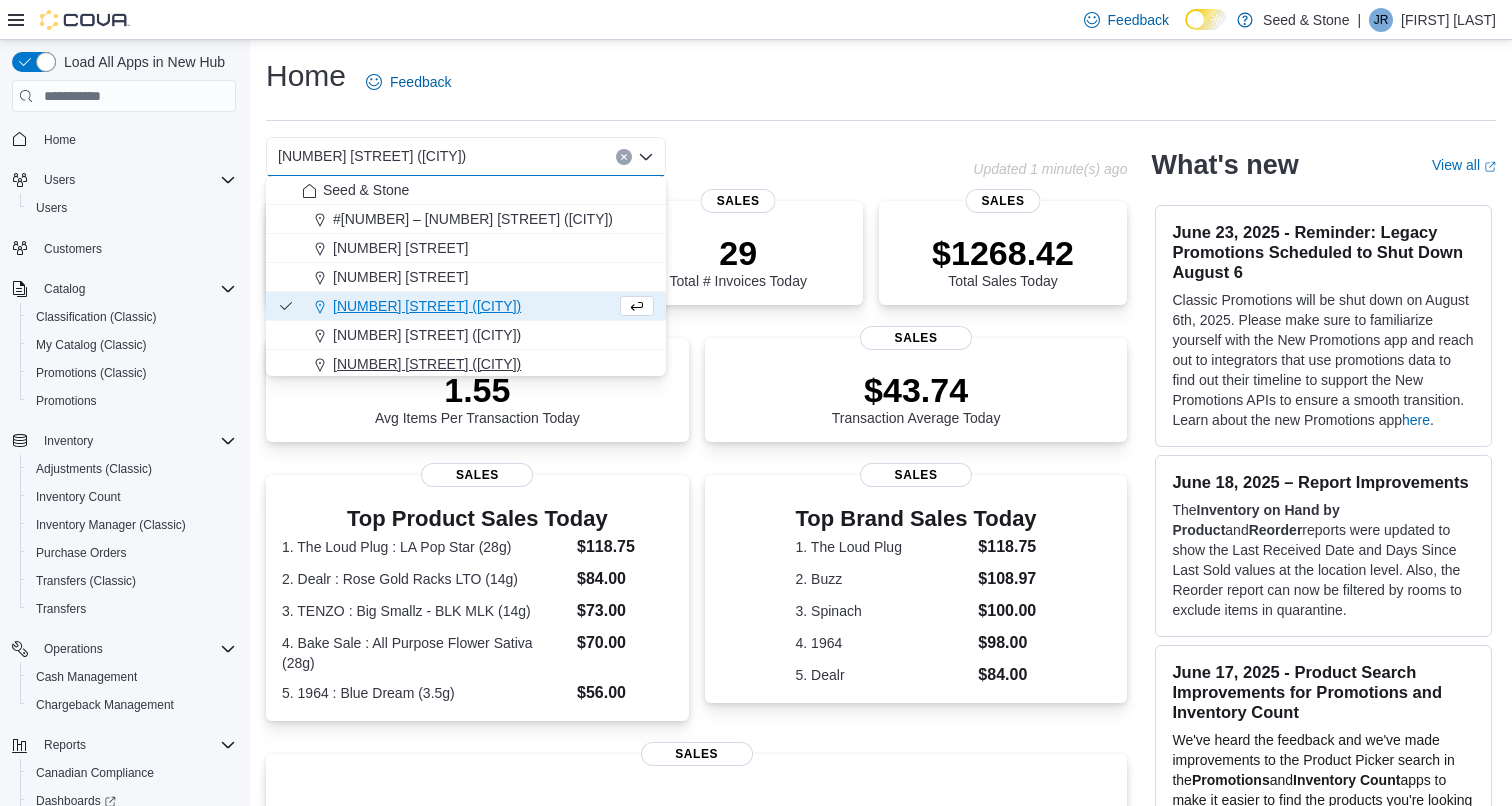 click on "[NUMBER] [STREET] ([CITY])" at bounding box center [427, 364] 